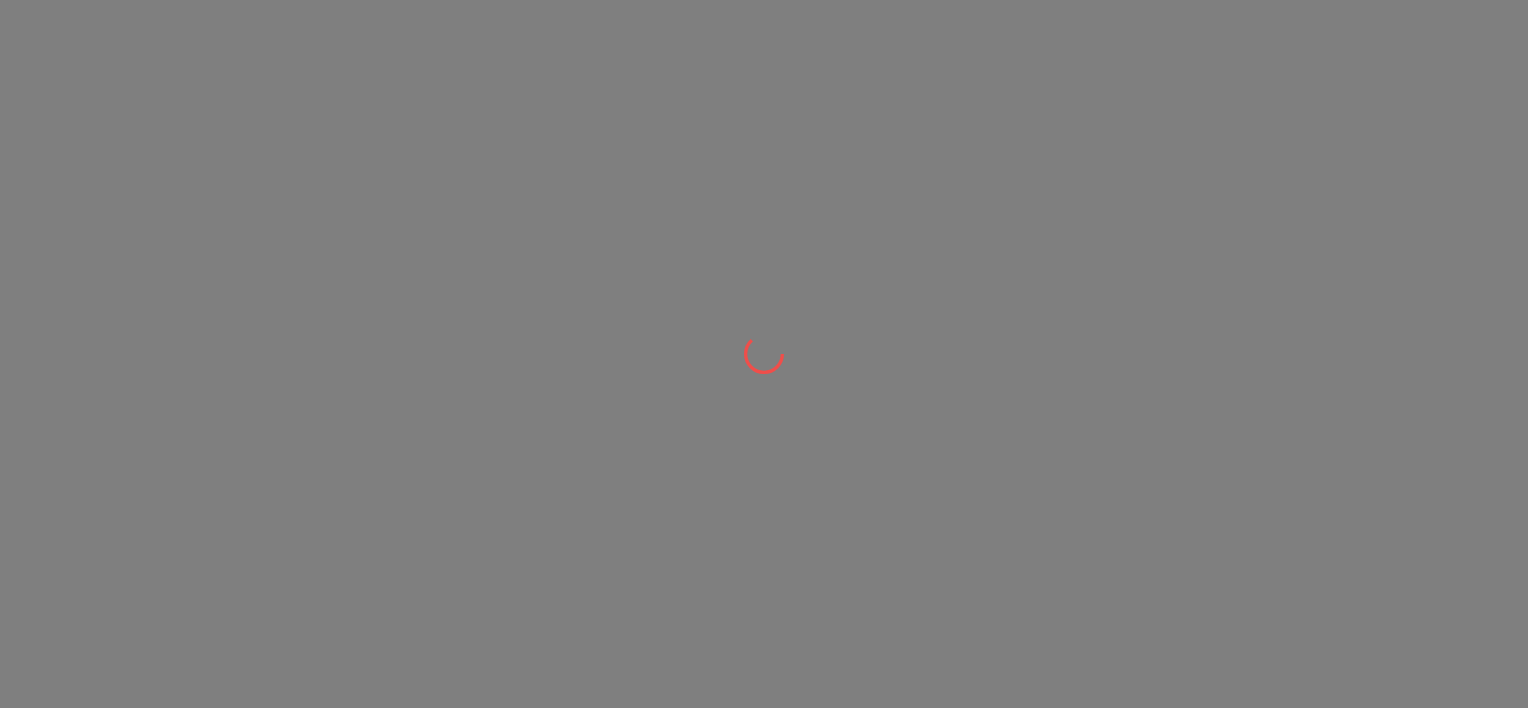 scroll, scrollTop: 0, scrollLeft: 0, axis: both 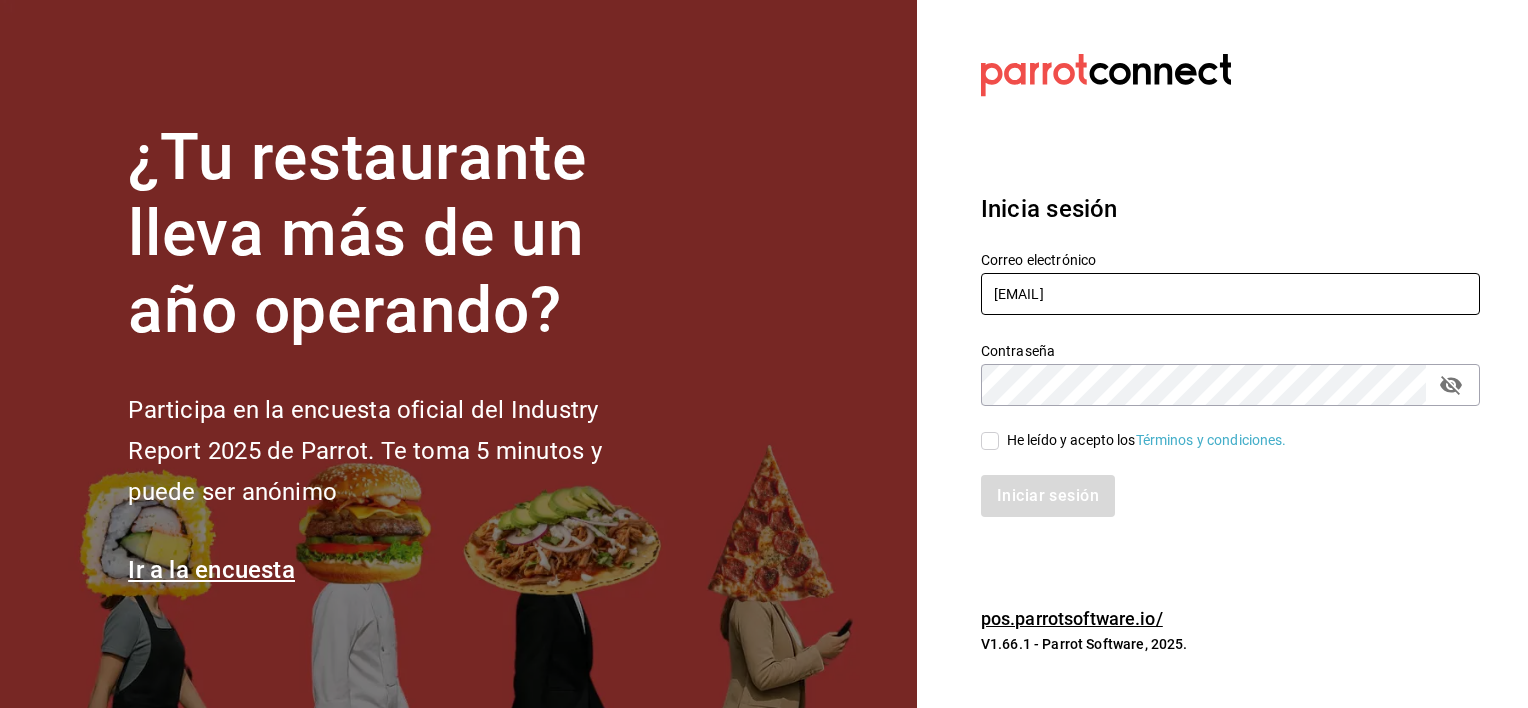 click on "[EMAIL]" at bounding box center [1230, 294] 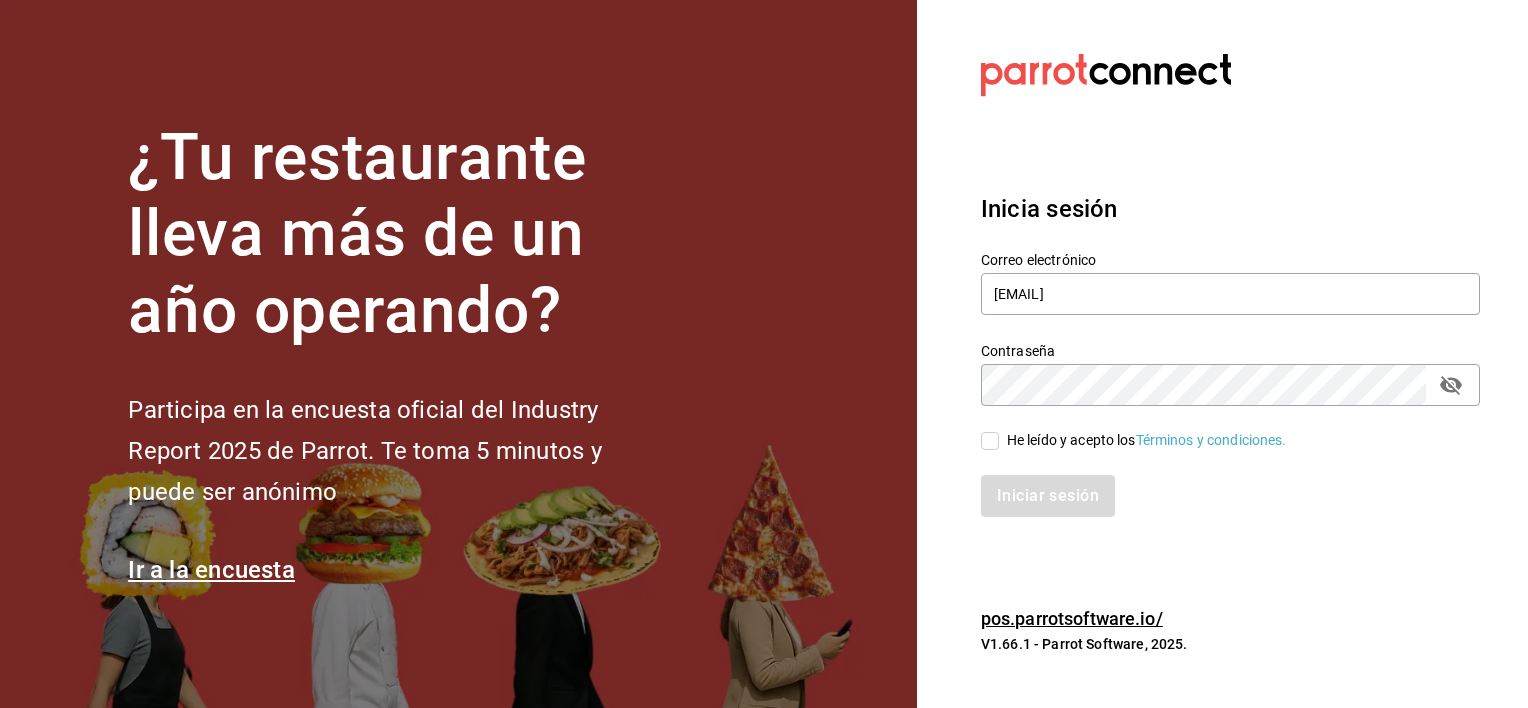 click on "He leído y acepto los  Términos y condiciones." at bounding box center (990, 441) 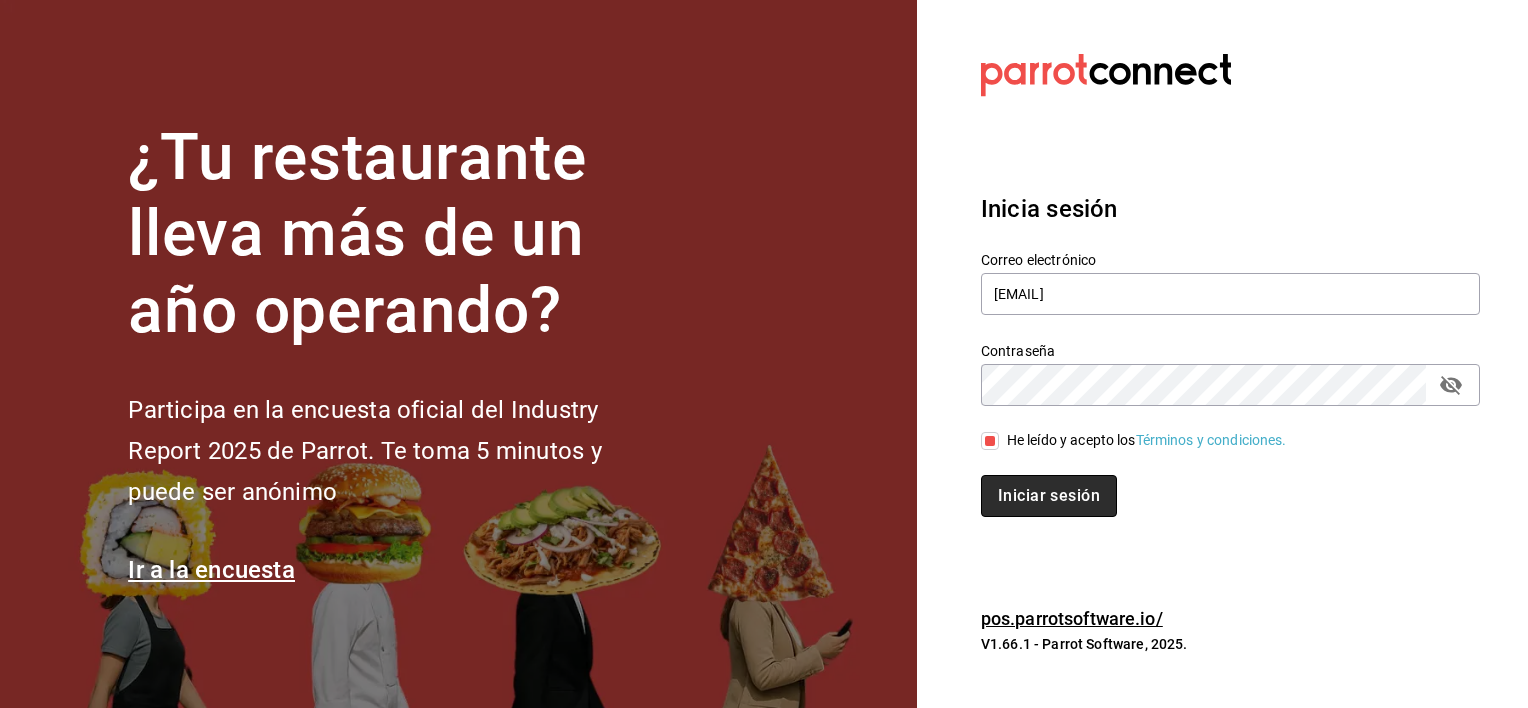 click on "Iniciar sesión" at bounding box center (1049, 496) 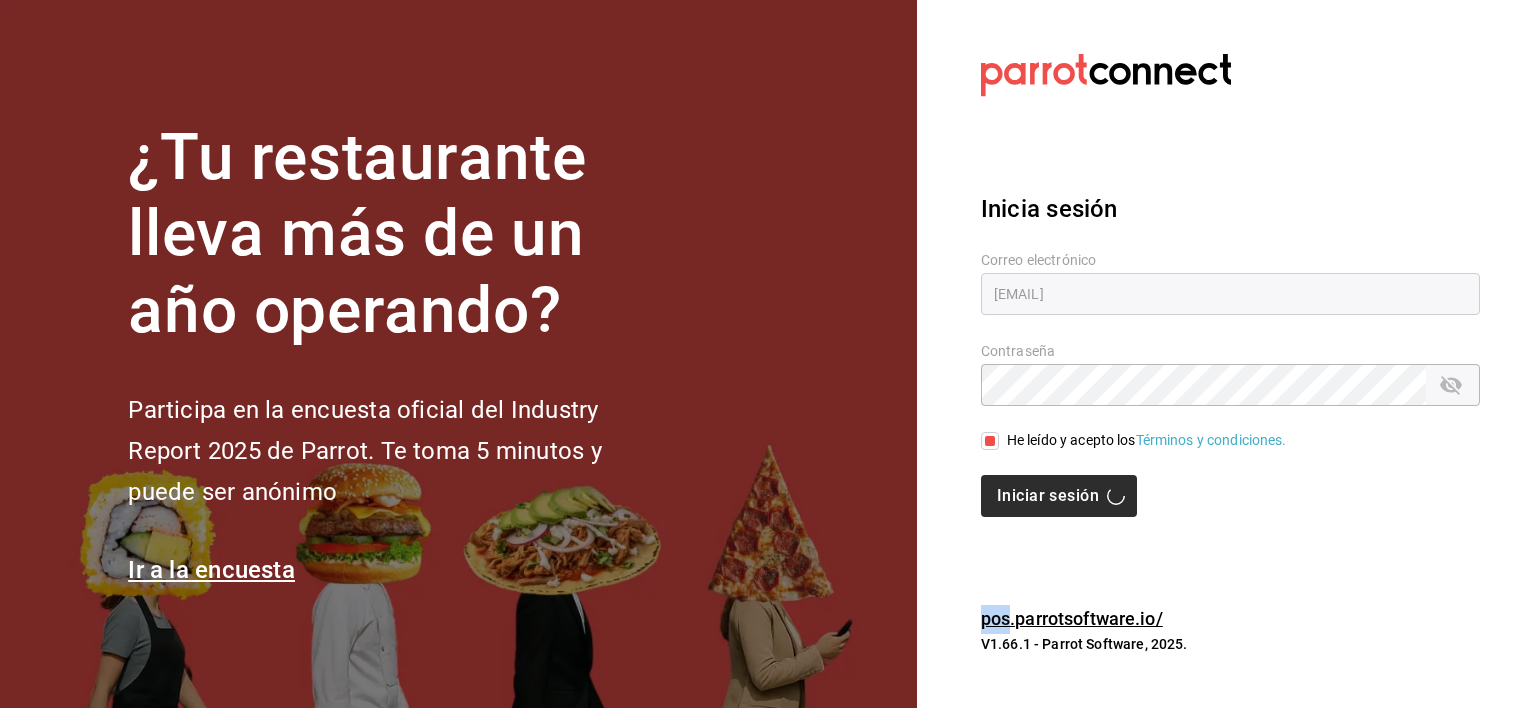 click on "Iniciar sesión" at bounding box center [1230, 496] 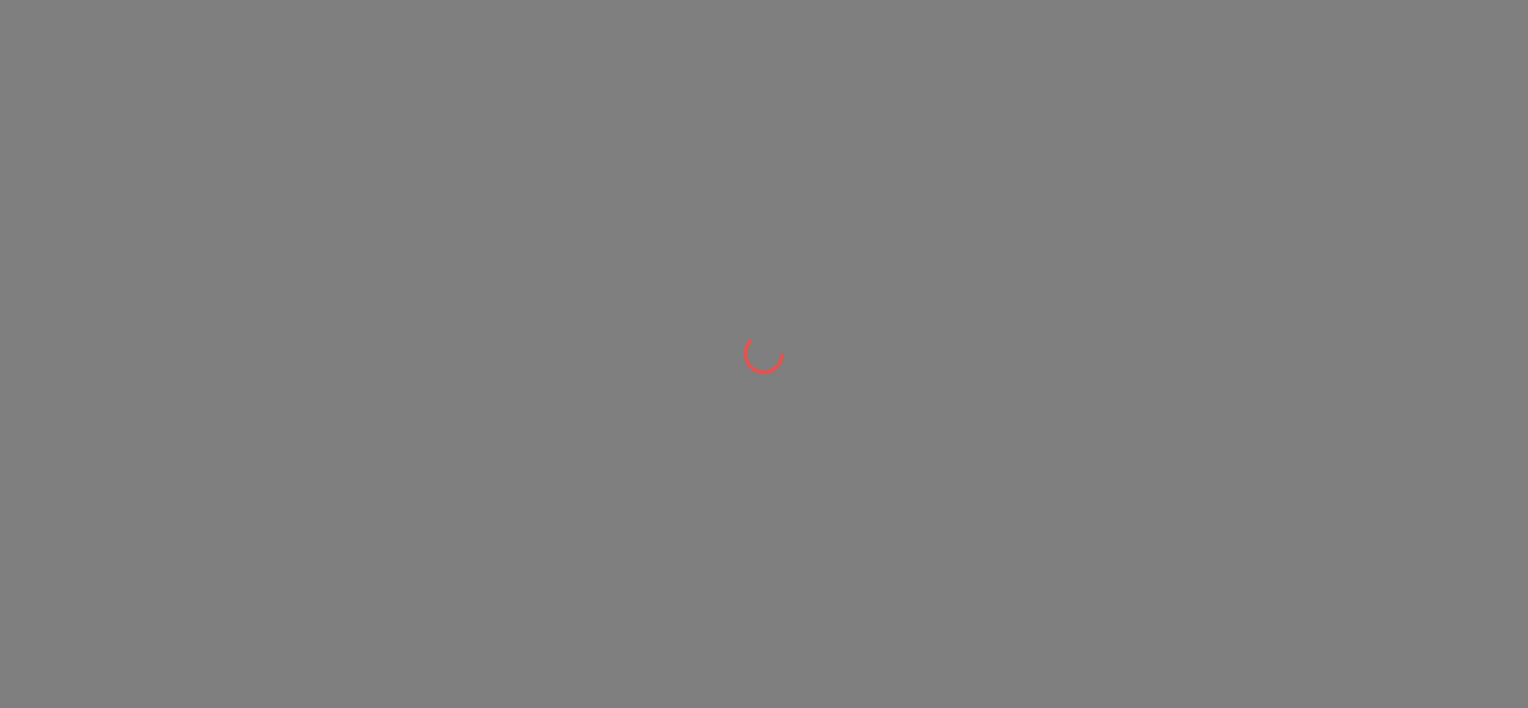 scroll, scrollTop: 0, scrollLeft: 0, axis: both 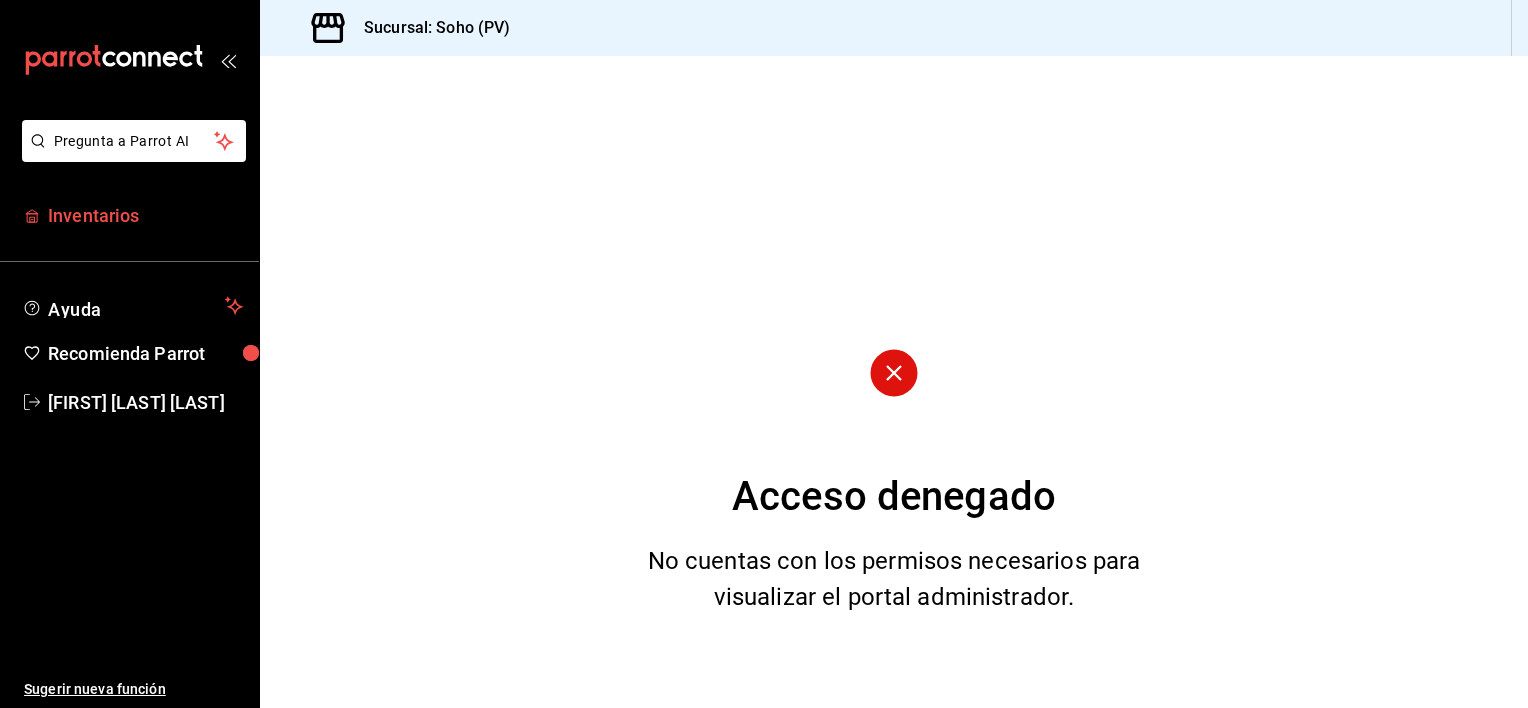 click on "Inventarios" at bounding box center (145, 215) 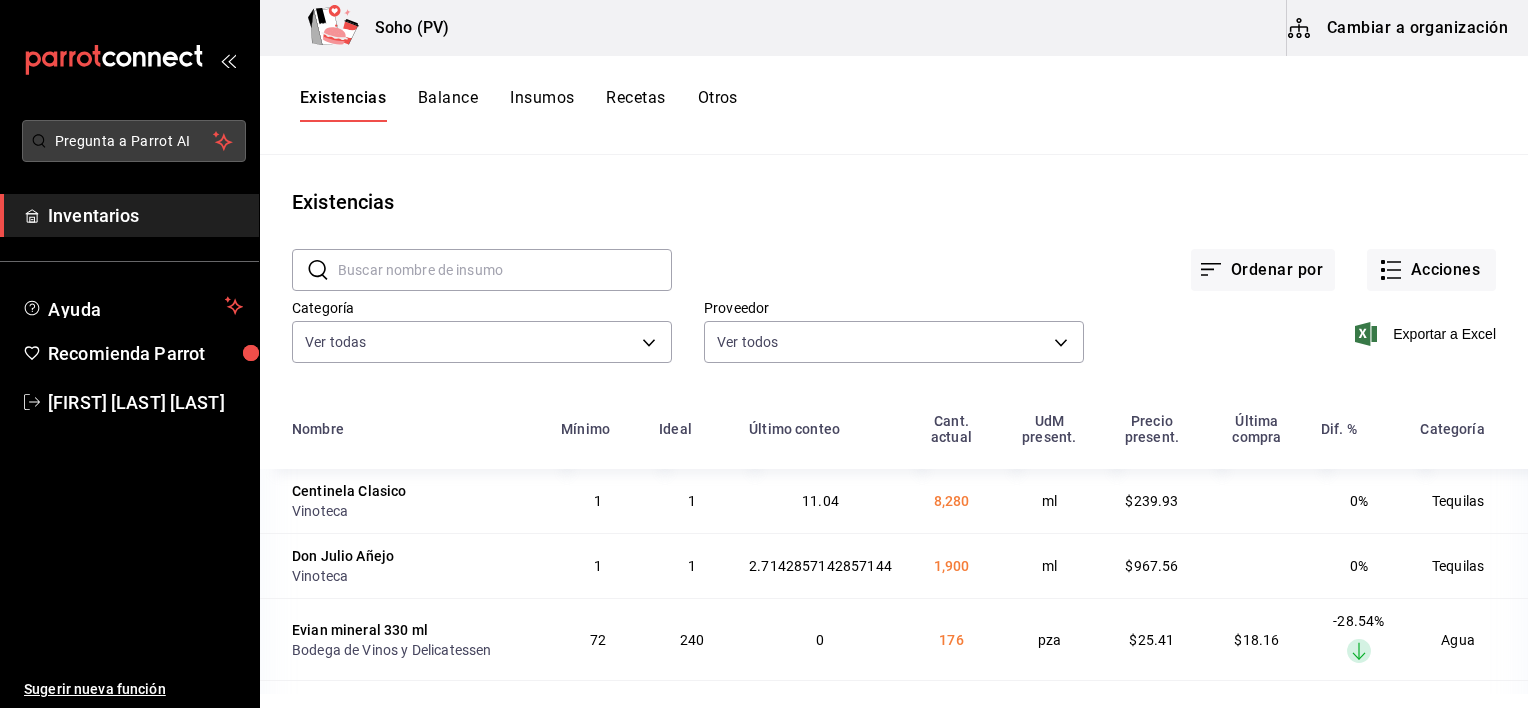 click on "Pregunta a Parrot AI" at bounding box center [134, 141] 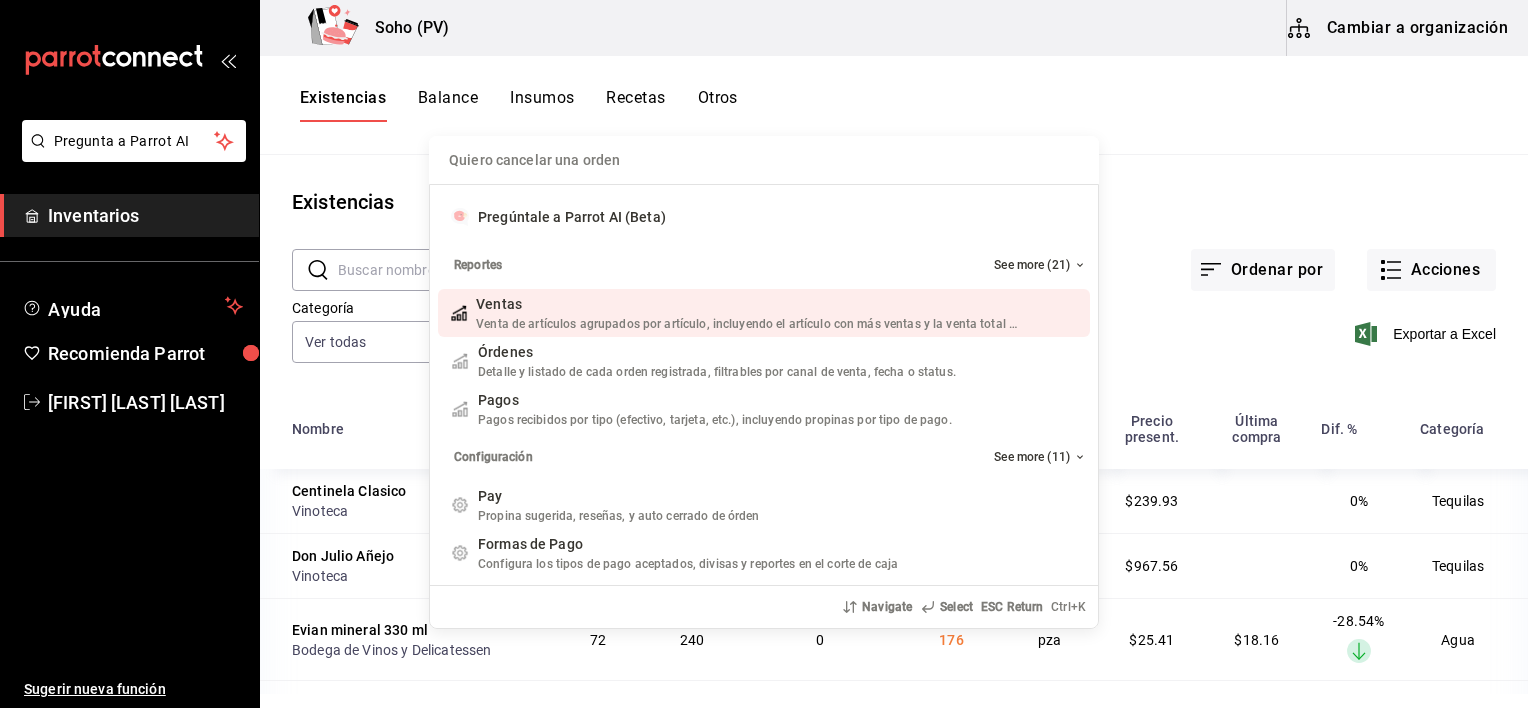 click on "Quiero cancelar una orden Pregúntale a Parrot AI (Beta) Reportes See more (21) Ventas Venta de artículos agrupados por artículo, incluyendo el artículo con más ventas y la venta total por periodo. Add shortcut Órdenes Detalle y listado de cada orden registrada, filtrables por canal de venta, fecha o status. Add shortcut Pagos Pagos recibidos por tipo (efectivo, tarjeta, etc.), incluyendo propinas por tipo de pago. Add shortcut Configuración See more (11) Pay Propina sugerida, reseñas, y auto cerrado de órden Add shortcut Formas de Pago Configura los tipos de pago aceptados, divisas y reportes en el corte de caja Add shortcut Descuentos Configura los descuentos aplicables a órdenes o artículos en el restaurante. Add shortcut Personal Roles Administra los roles de permisos disponibles en tu restaurante Add shortcut Usuarios Administra los usuarios, sus accesos y permisos así como notificaciones. Add shortcut Referidos Referidos Refiérenos a través de WhatsApp y recibe 1 mes gratis de suscripción" at bounding box center (764, 354) 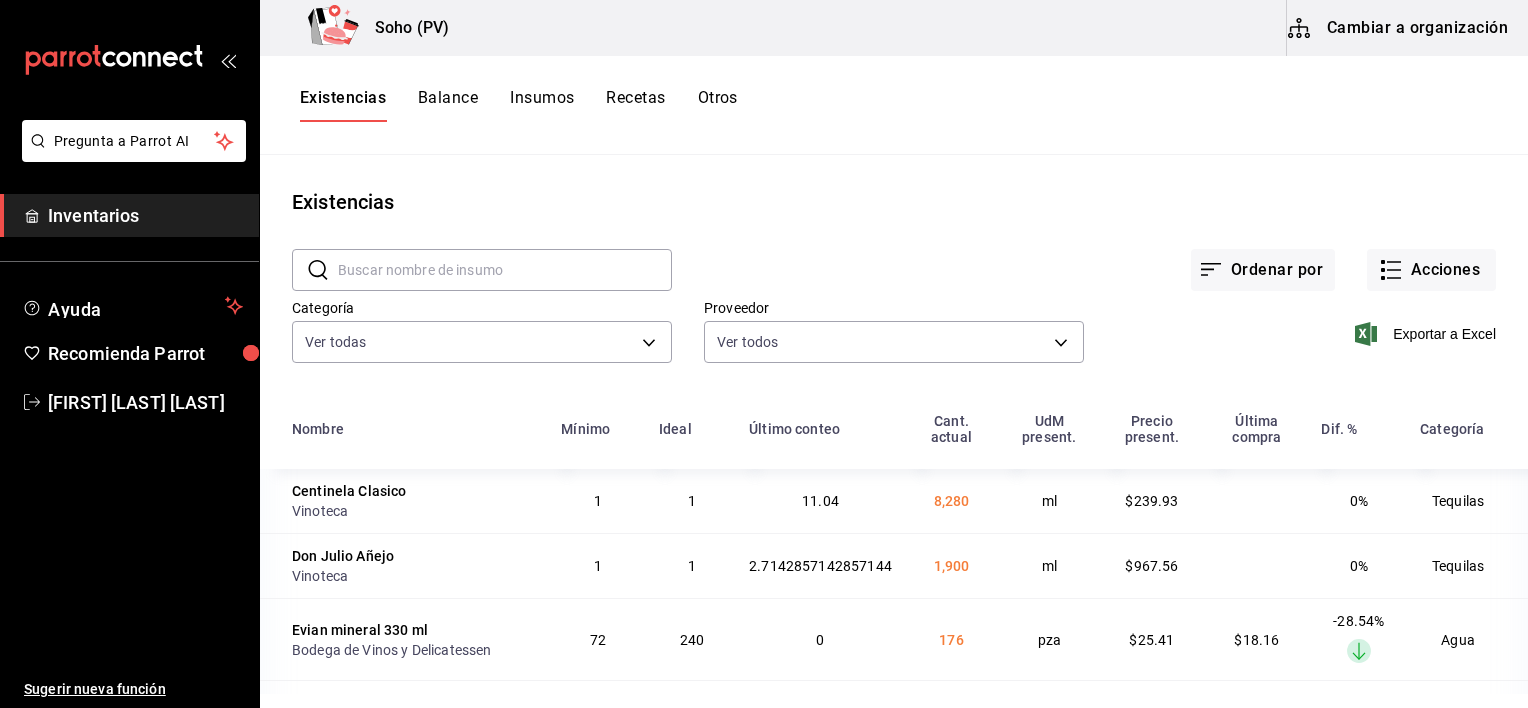 click on "Inventarios" at bounding box center (145, 215) 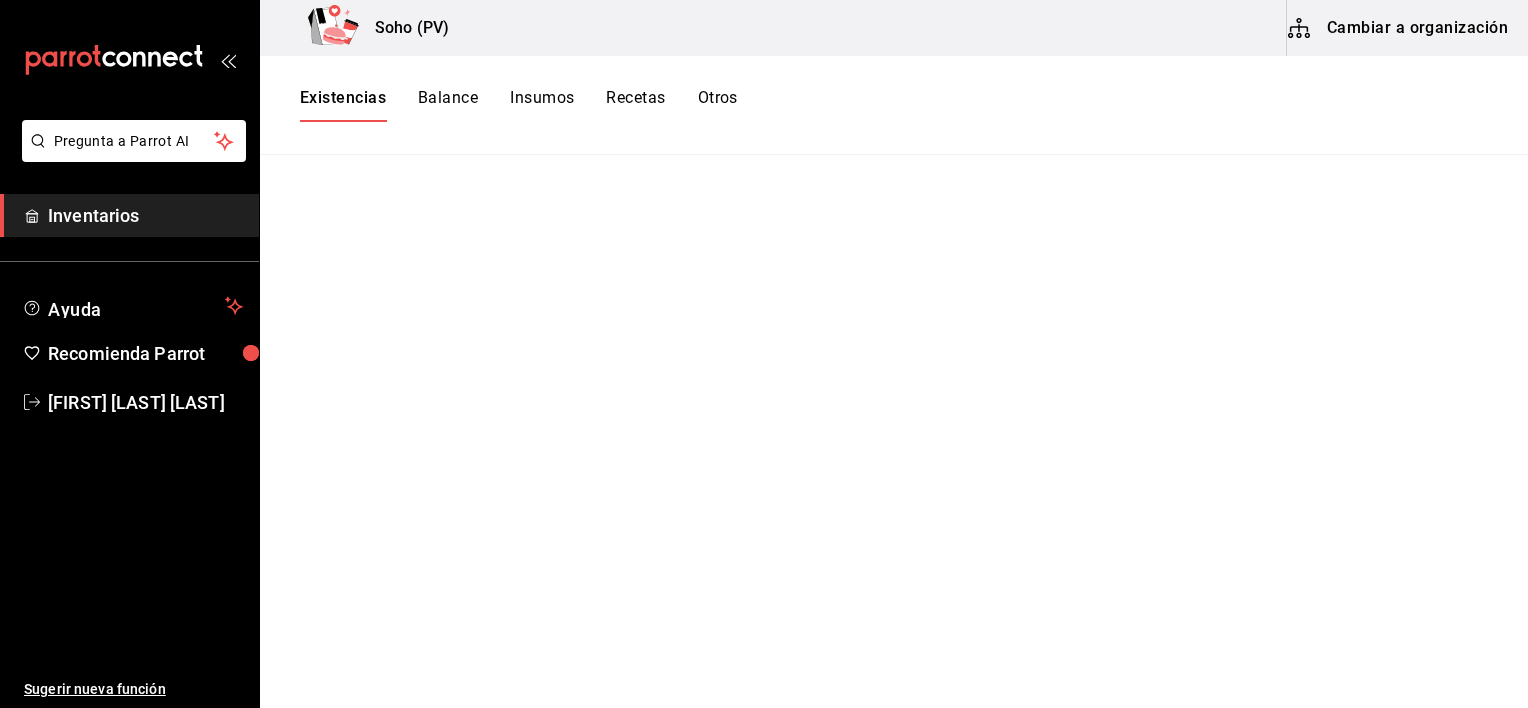 click on "Existencias" at bounding box center (343, 105) 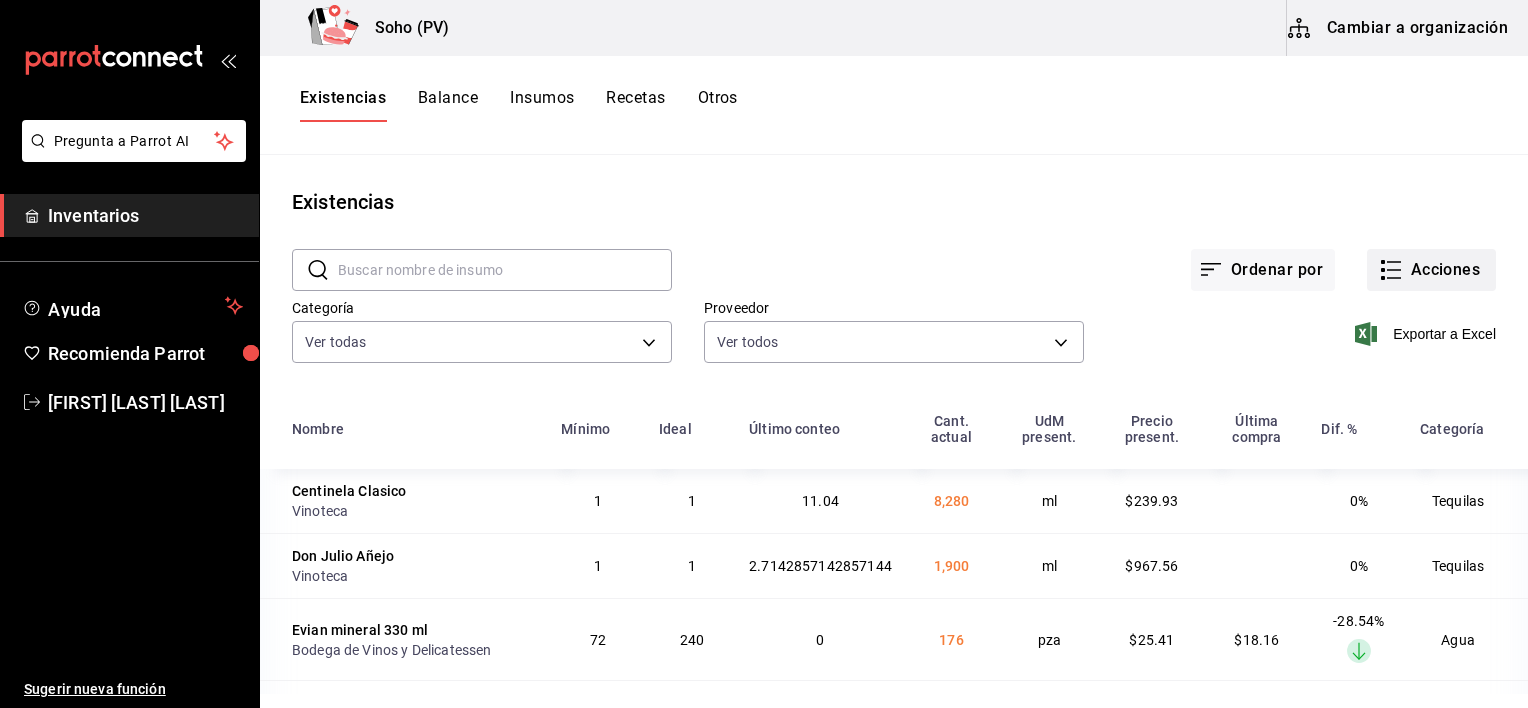 click 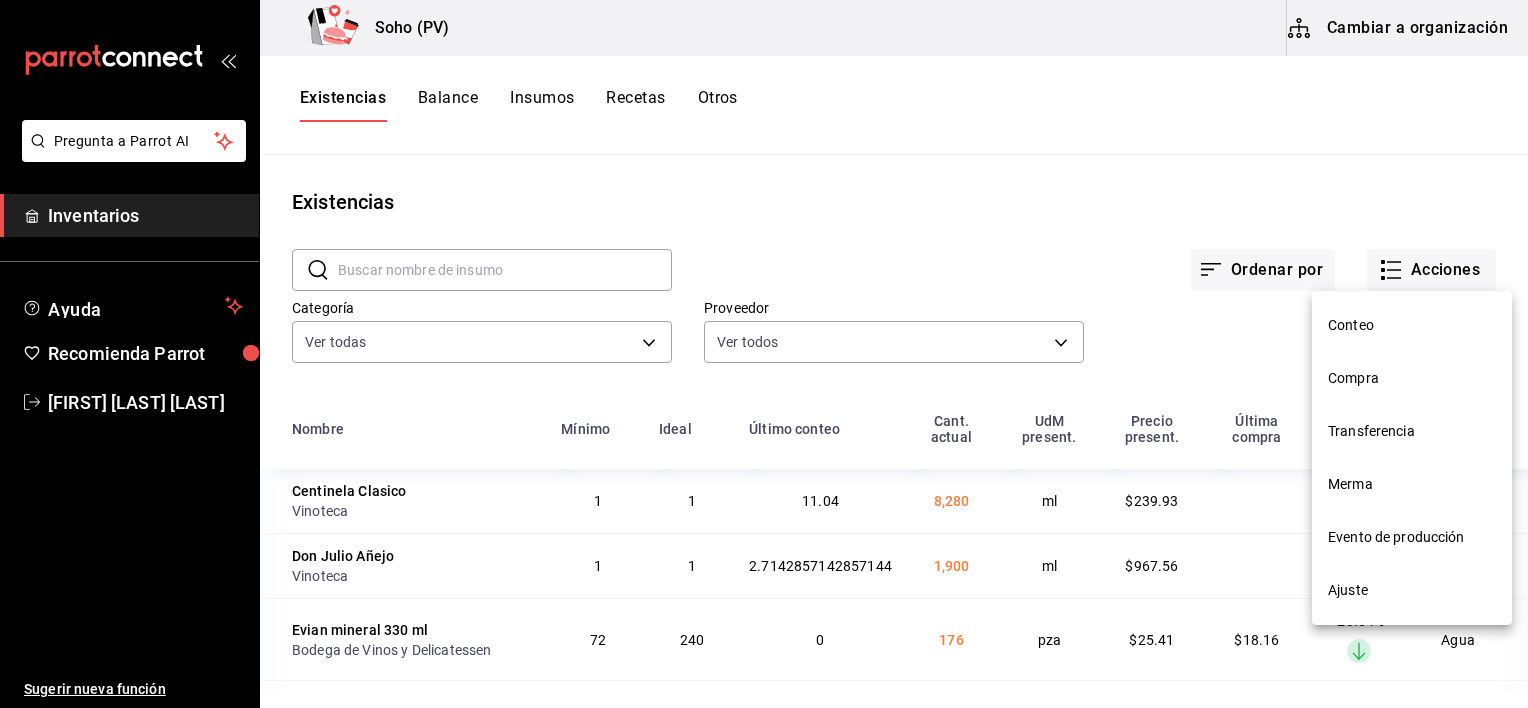 click at bounding box center (764, 354) 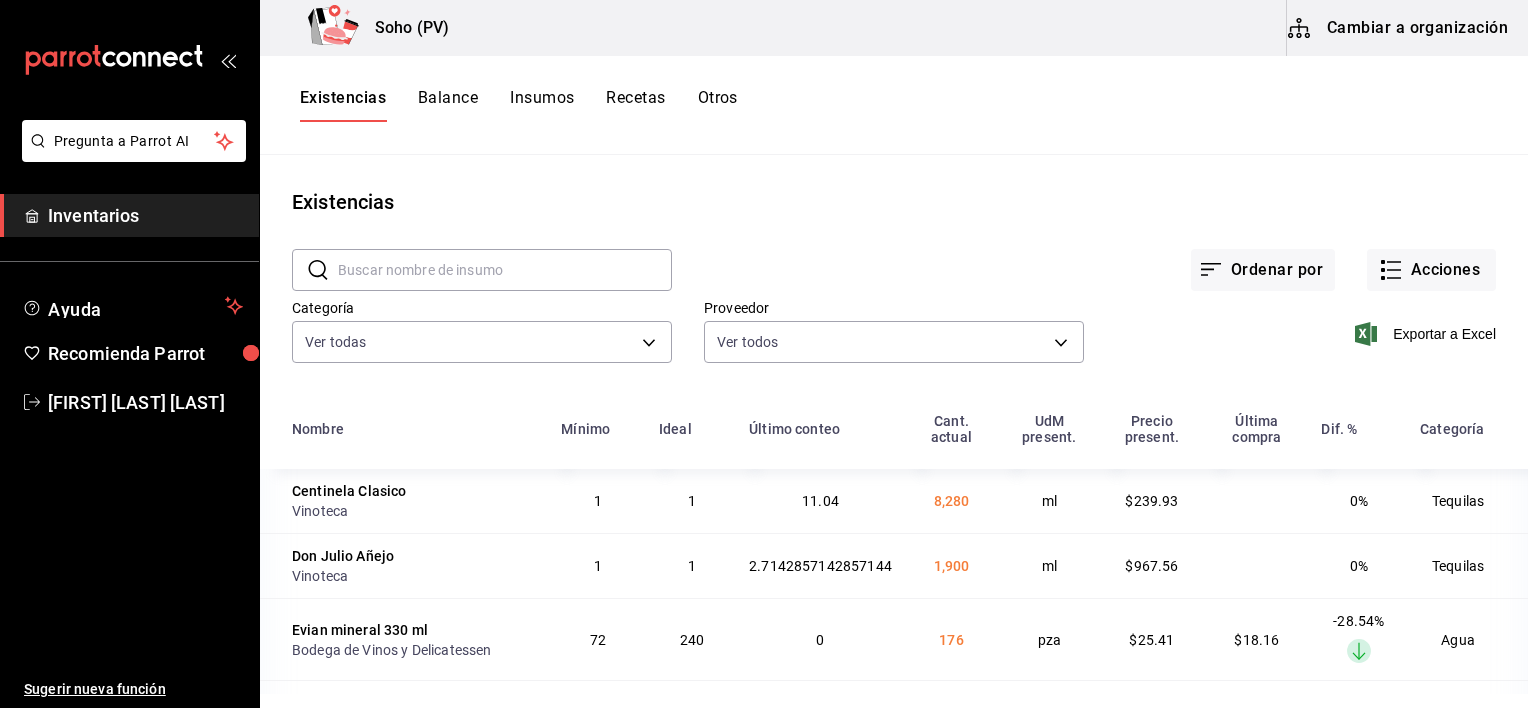 click on "Pregunta a Parrot AI Inventarios   Ayuda Recomienda Parrot   [FIRST] [LAST] [LAST]   Sugerir nueva función   Soho (PV) Cambiar a organización Existencias Balance Insumos Recetas Otros Existencias ​ ​ Ordenar por Acciones Categoría Ver todas [UUID],[UUID],[UUID],[UUID],[UUID],[UUID],[UUID],[UUID],[UUID],[UUID],[UUID],[UUID],[UUID],[UUID],[UUID],[UUID],[UUID],[UUID],[UUID] Proveedor Ver todos Exportar a Excel Nombre Mínimo Ideal Dif. % 1" at bounding box center [764, 347] 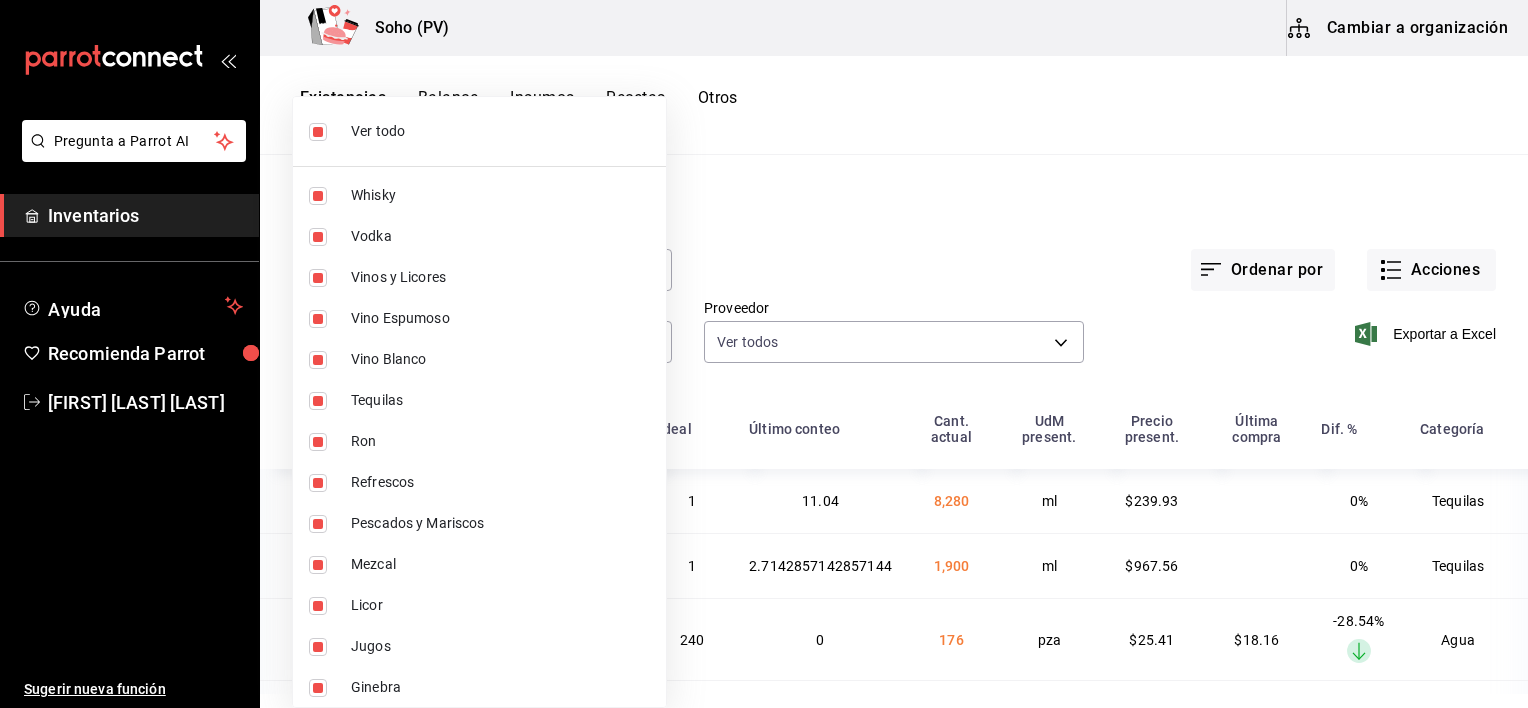 click on "Ver todo" at bounding box center (500, 131) 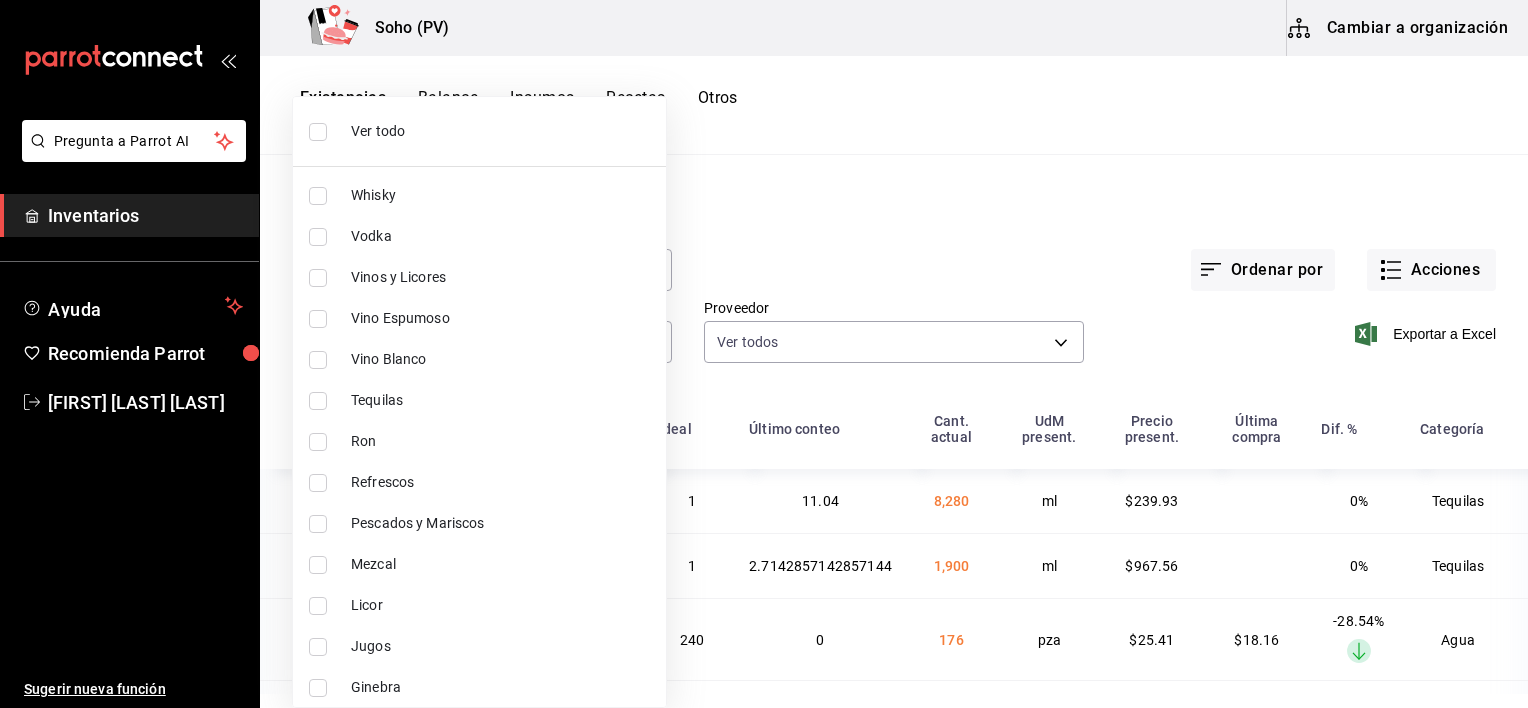 click on "Pescados y Mariscos" at bounding box center (479, 523) 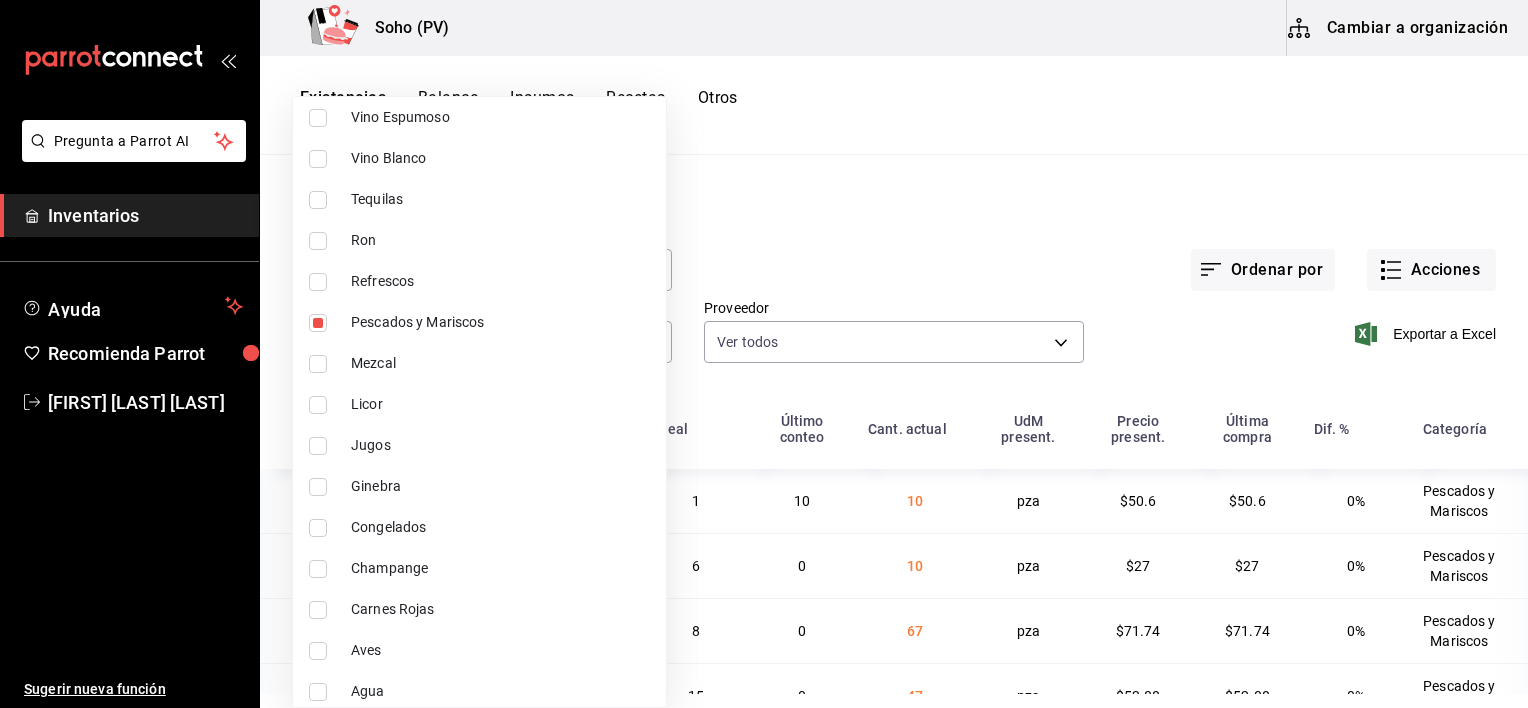 scroll, scrollTop: 254, scrollLeft: 0, axis: vertical 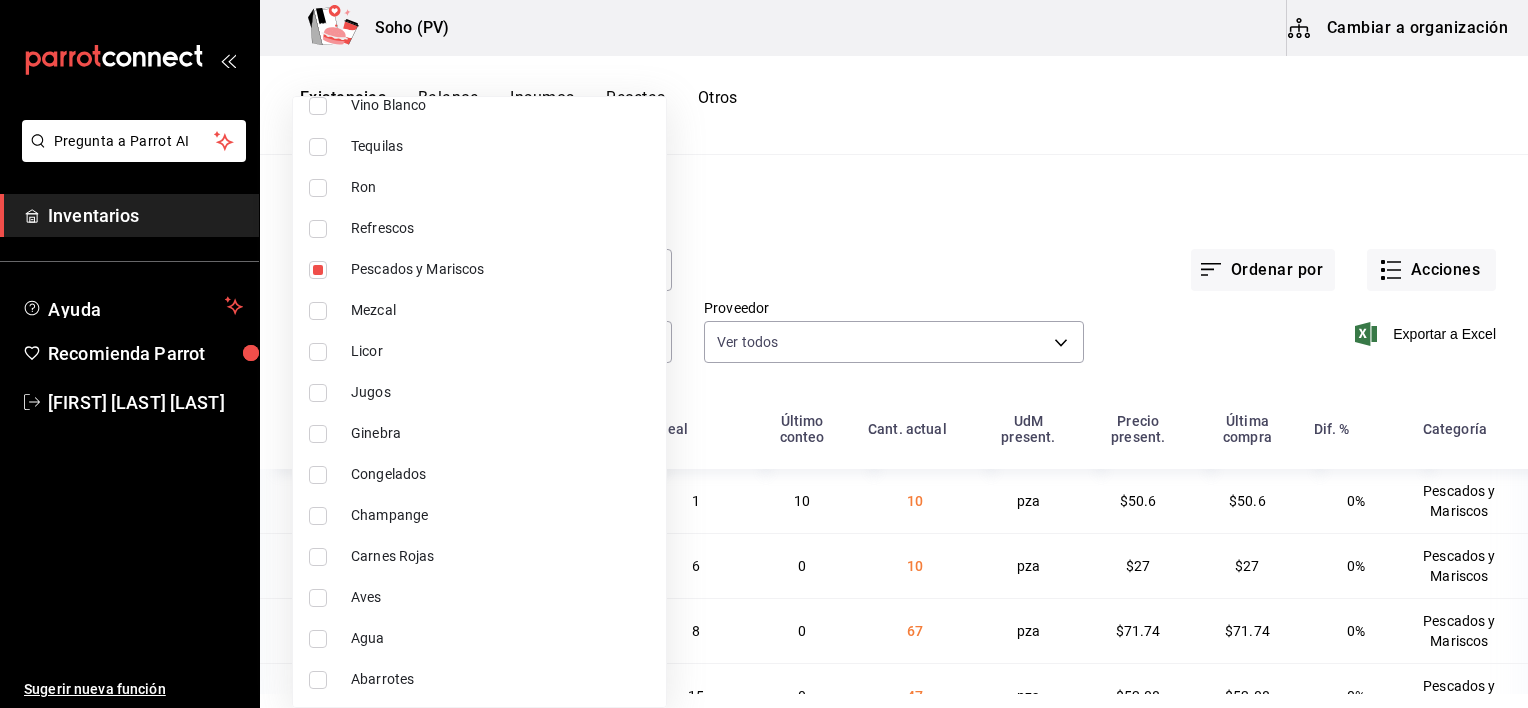 click on "Congelados" at bounding box center (500, 474) 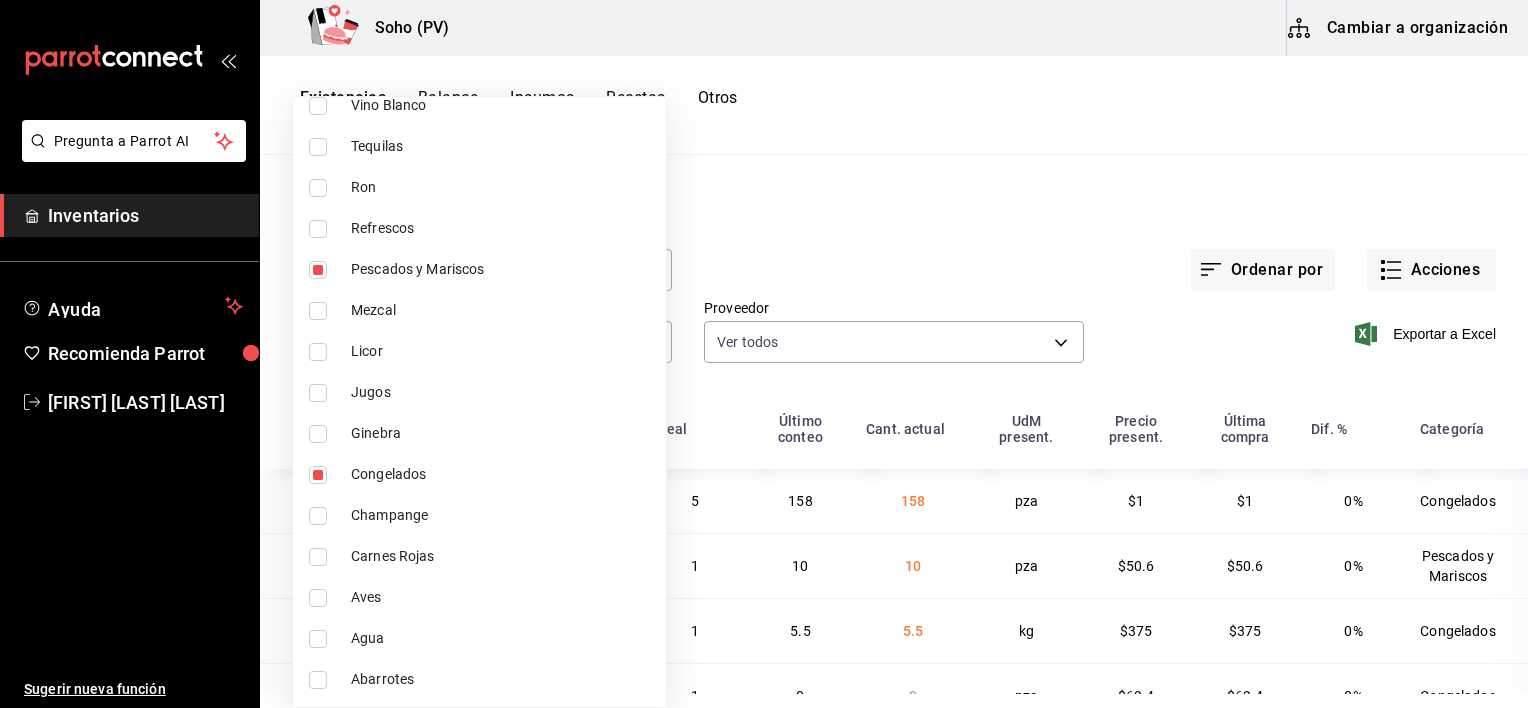 click on "Carnes Rojas" at bounding box center [479, 556] 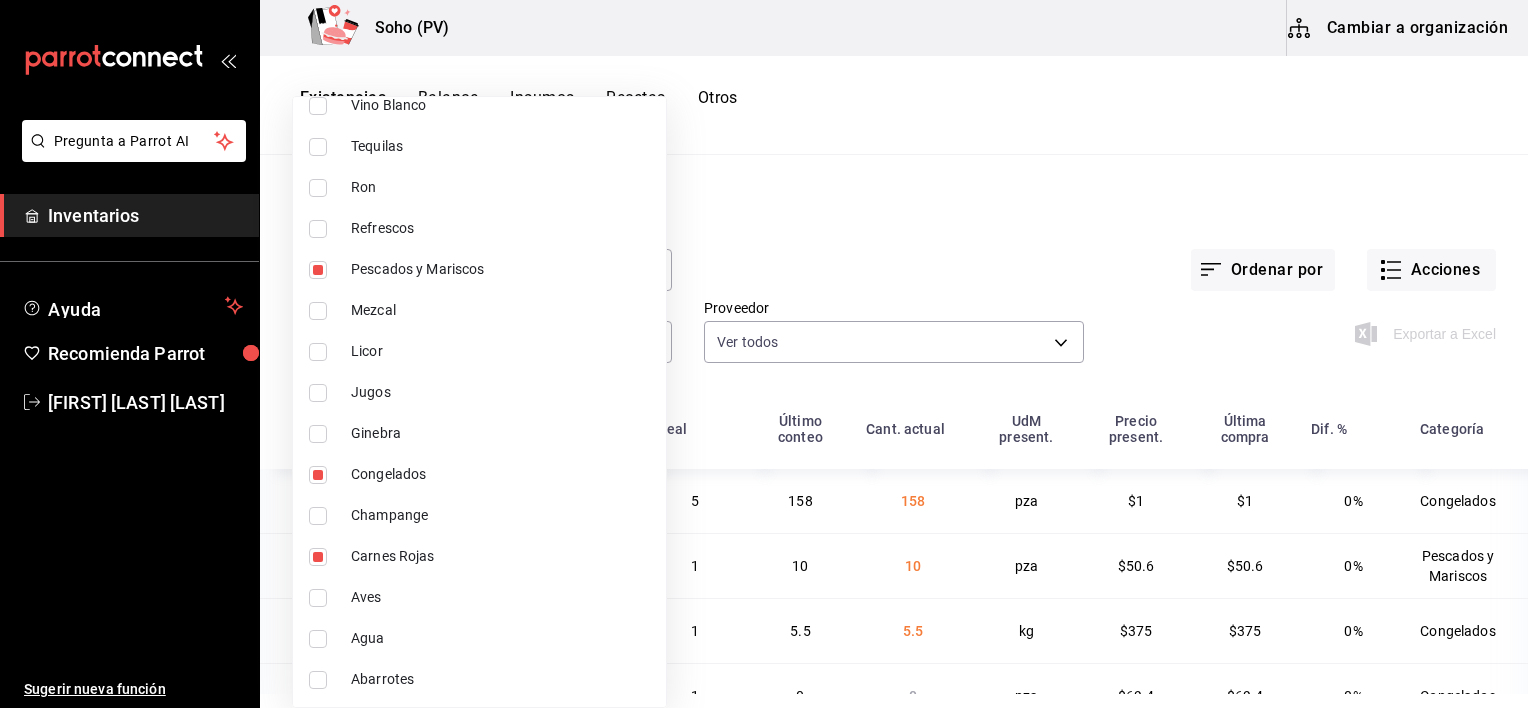 click on "Aves" at bounding box center [500, 597] 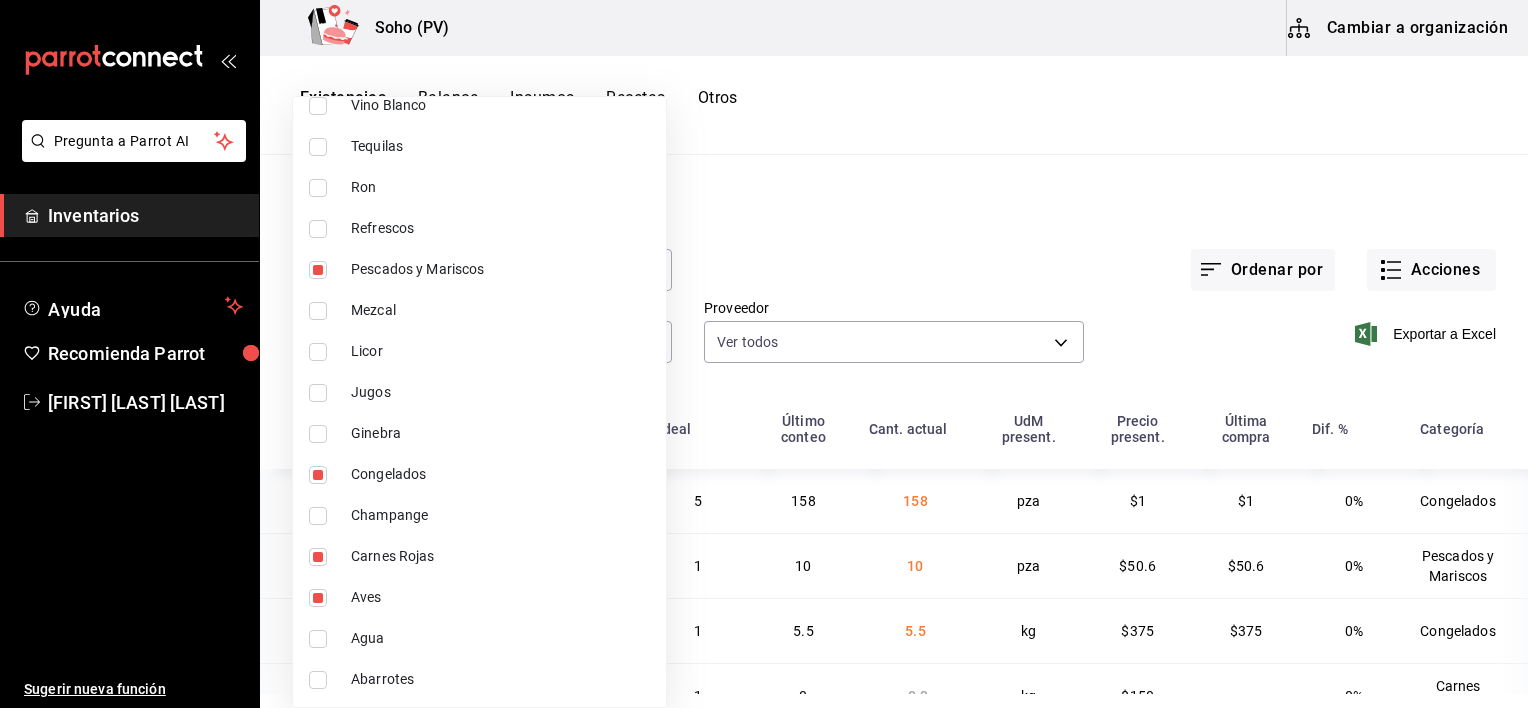 click at bounding box center (764, 354) 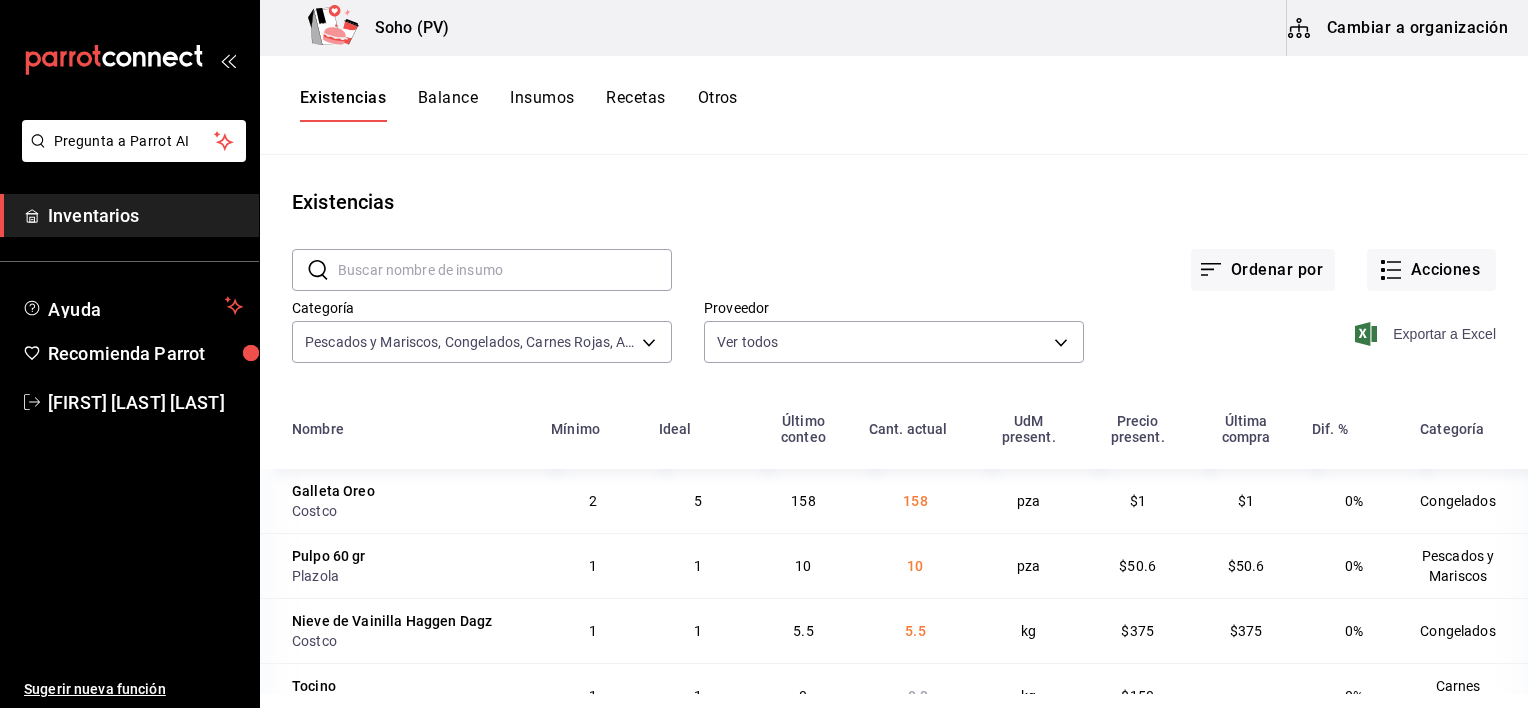 click on "Exportar a Excel" at bounding box center [1427, 334] 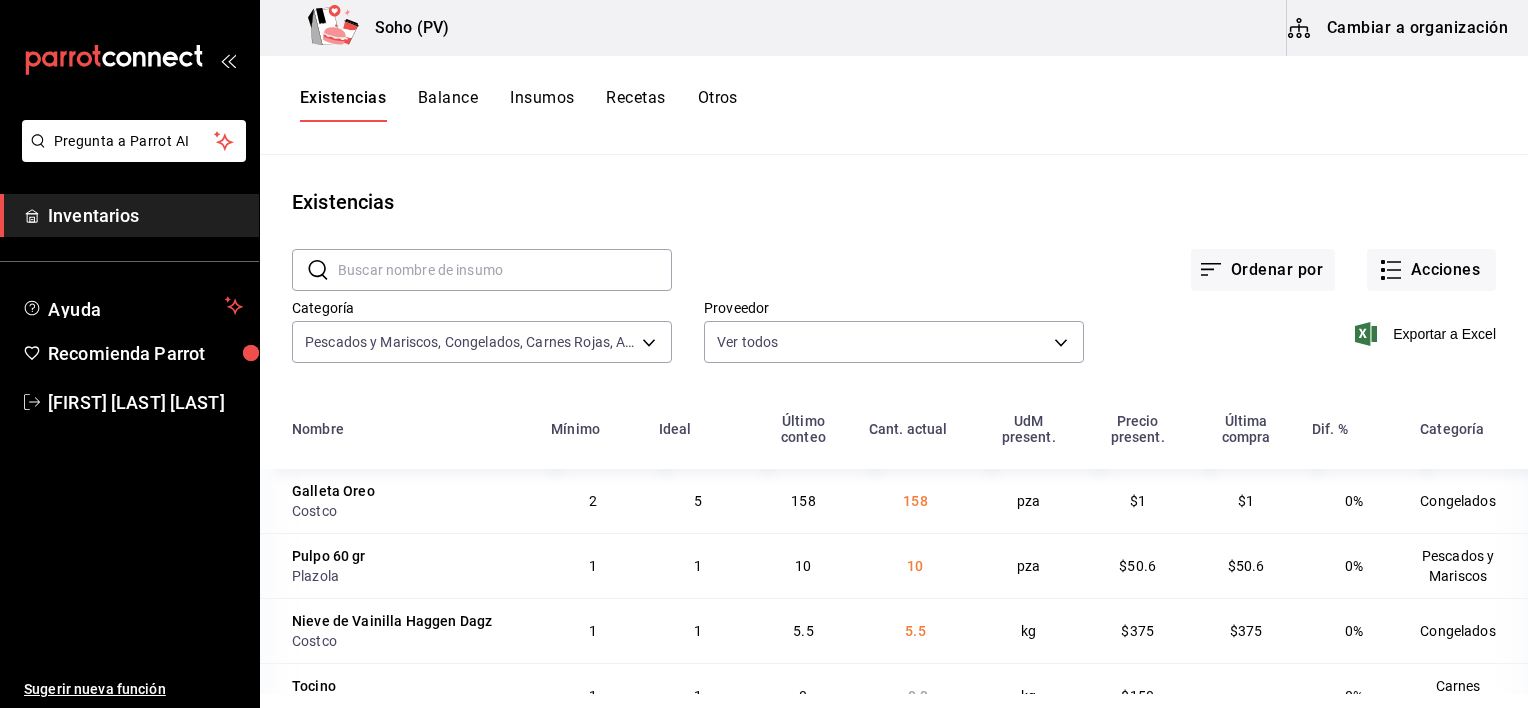drag, startPoint x: 453, startPoint y: 92, endPoint x: 401, endPoint y: 92, distance: 52 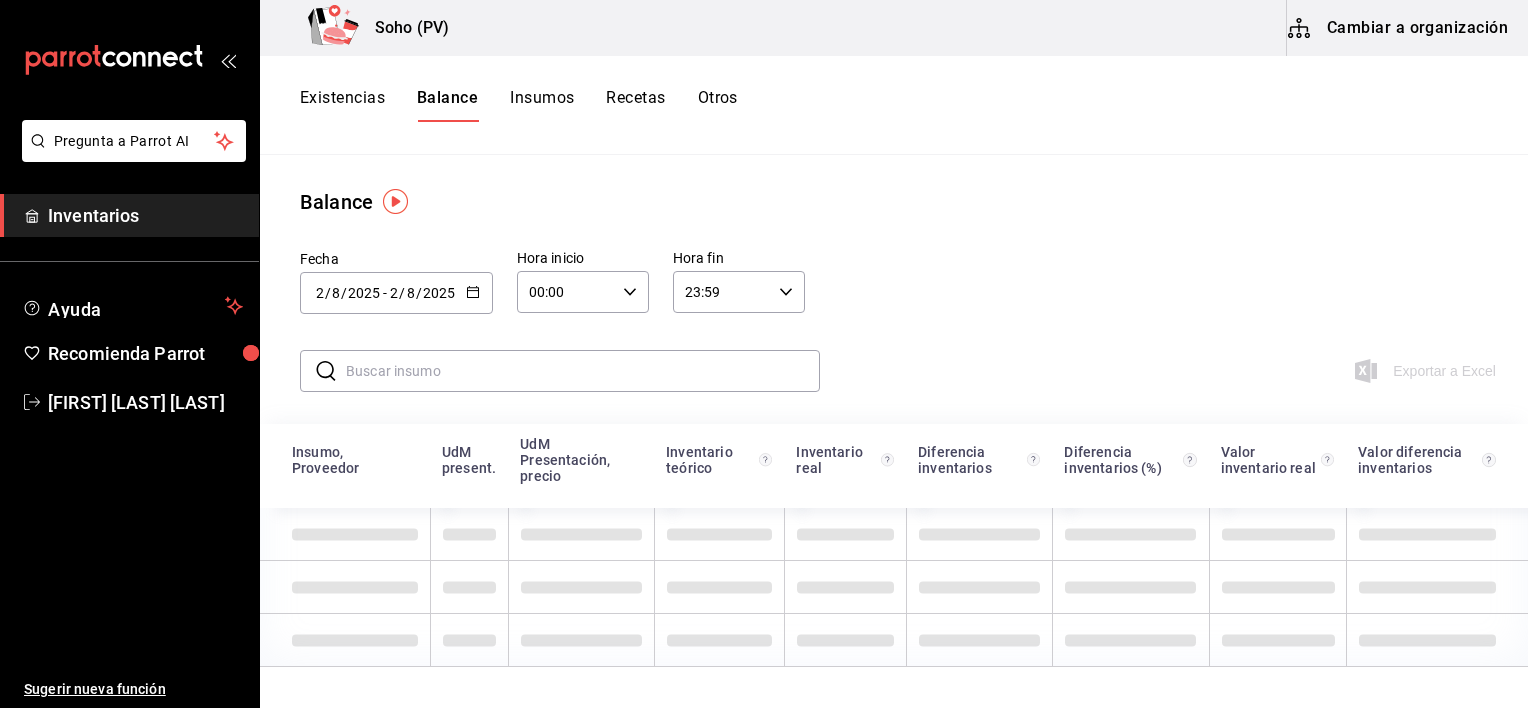 click on "Existencias" at bounding box center (342, 105) 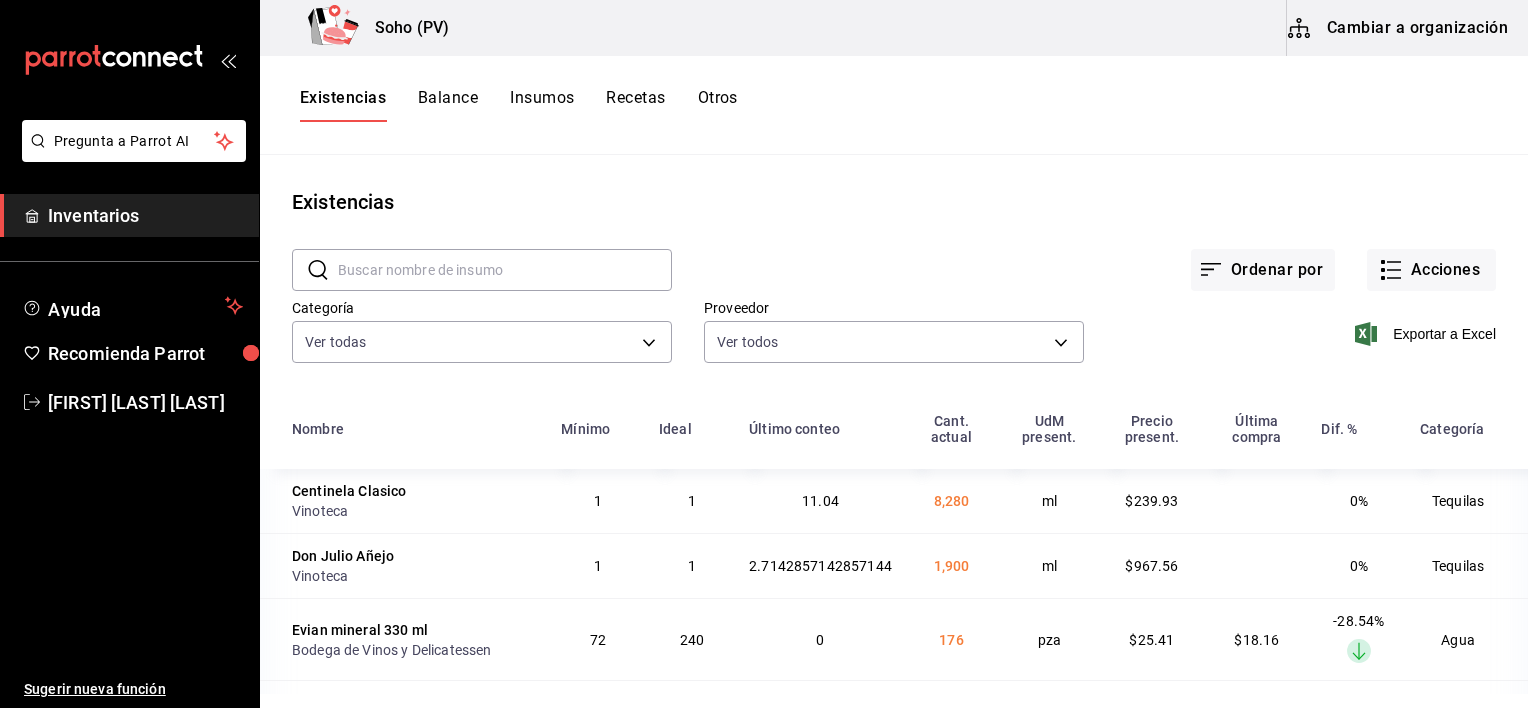 click on "Otros" at bounding box center (718, 105) 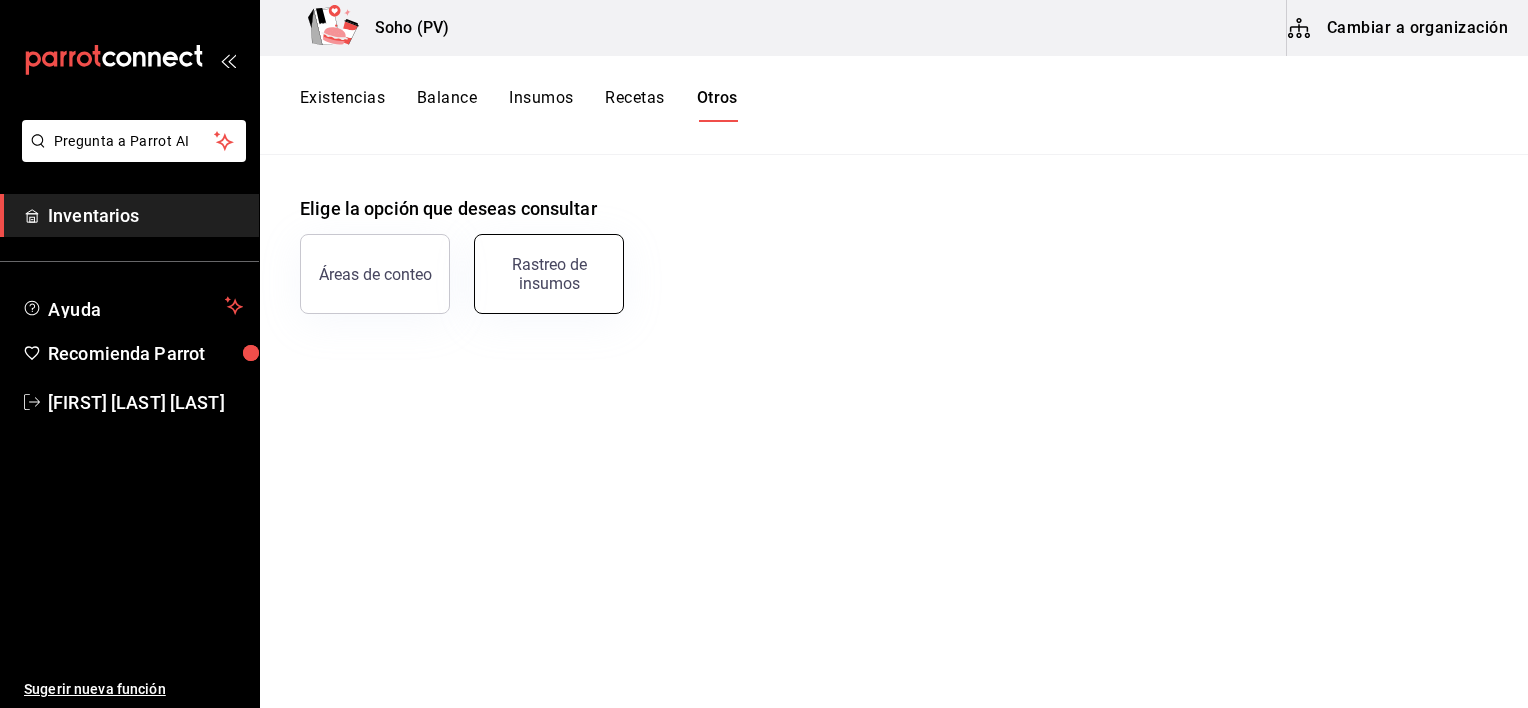 click on "Rastreo de insumos" at bounding box center (549, 274) 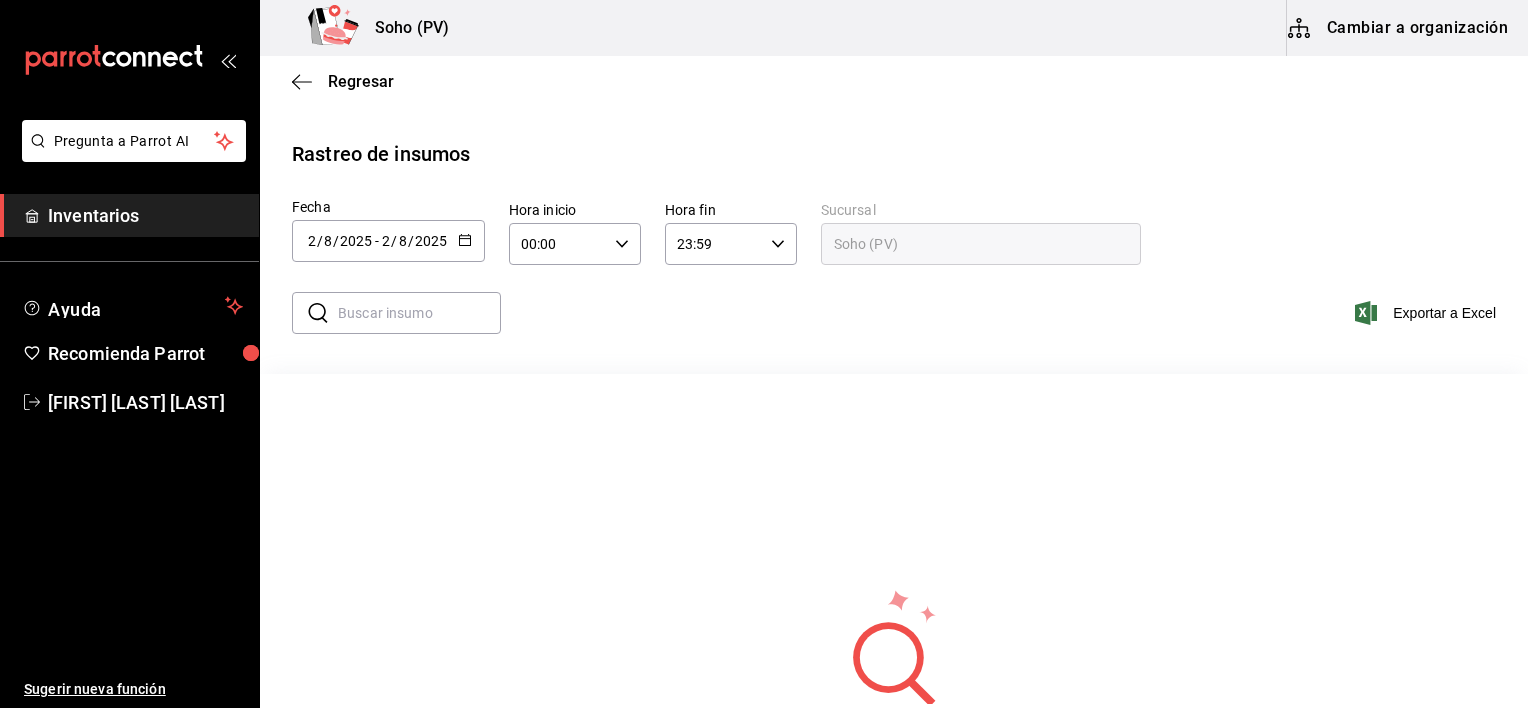 click on "2025-08-02 2 / 8 / 2025 - 2025-08-02 2 / 8 / 2025" at bounding box center (388, 241) 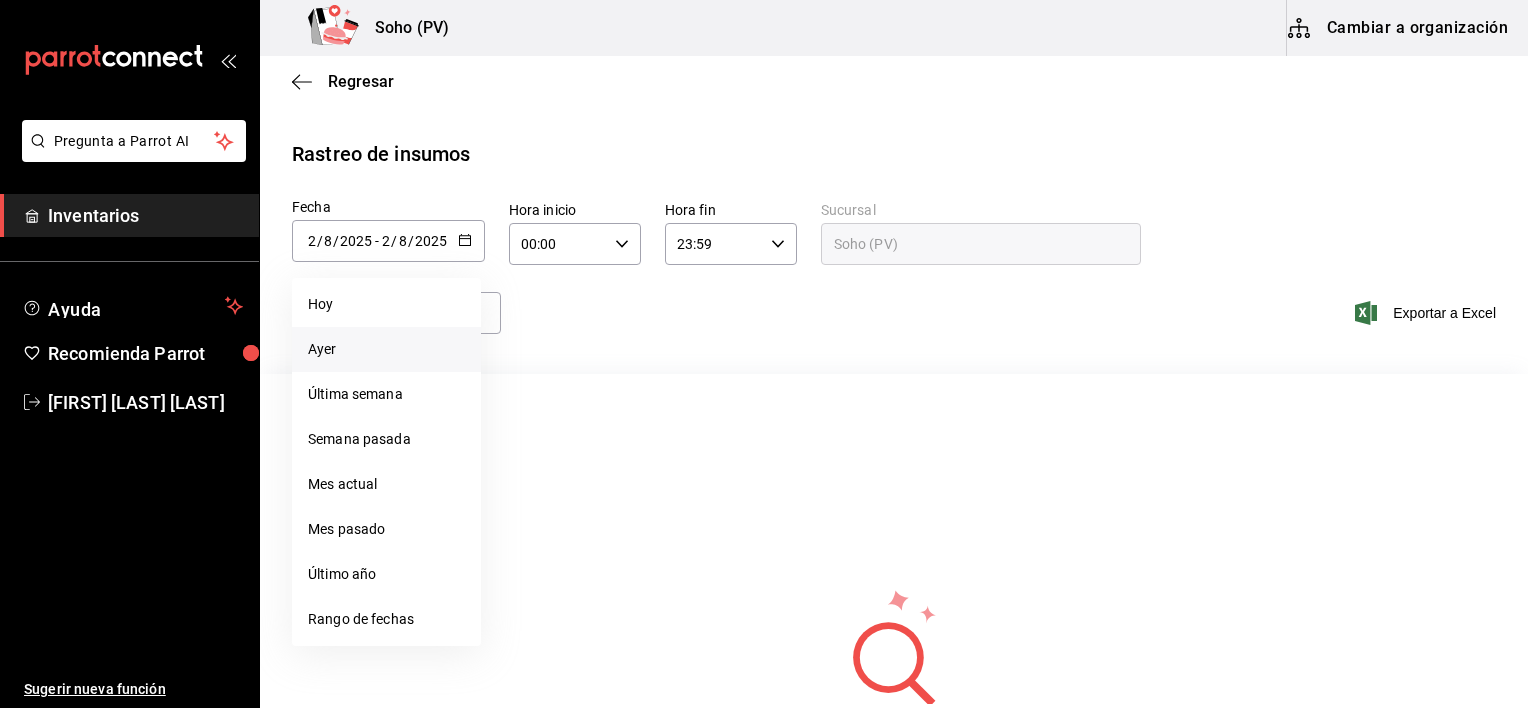 click on "Ayer" at bounding box center (386, 349) 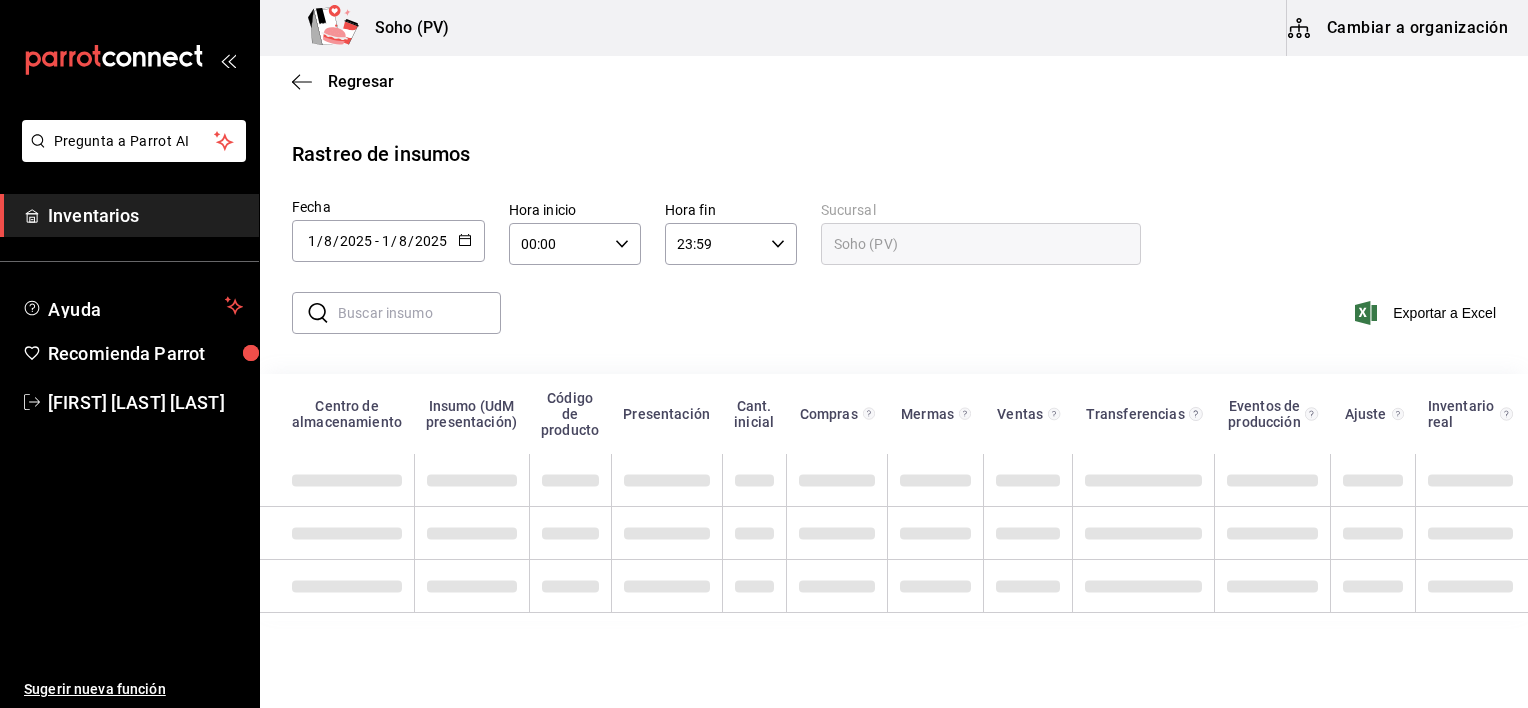 click at bounding box center (419, 313) 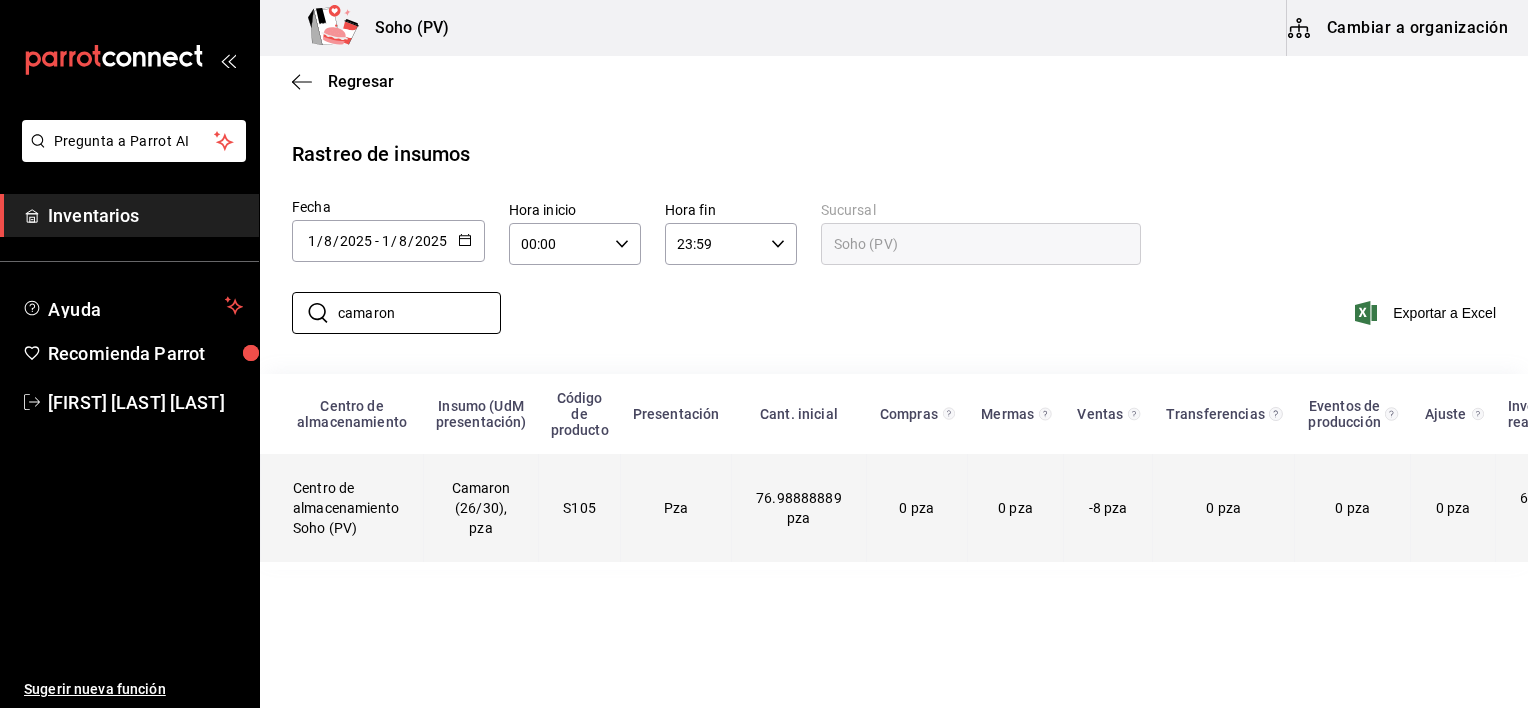 type on "camaron" 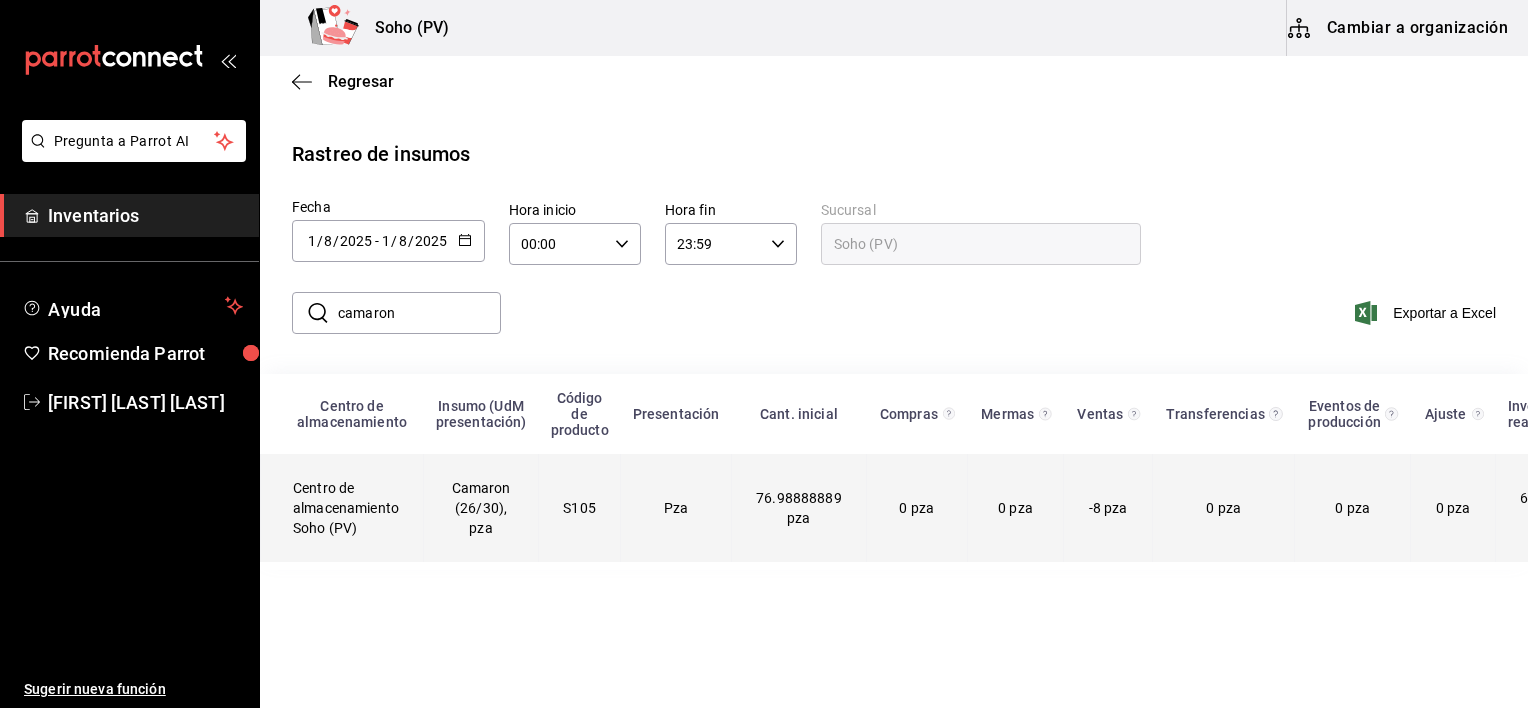 click on "Camaron (26/30), pza" at bounding box center (481, 508) 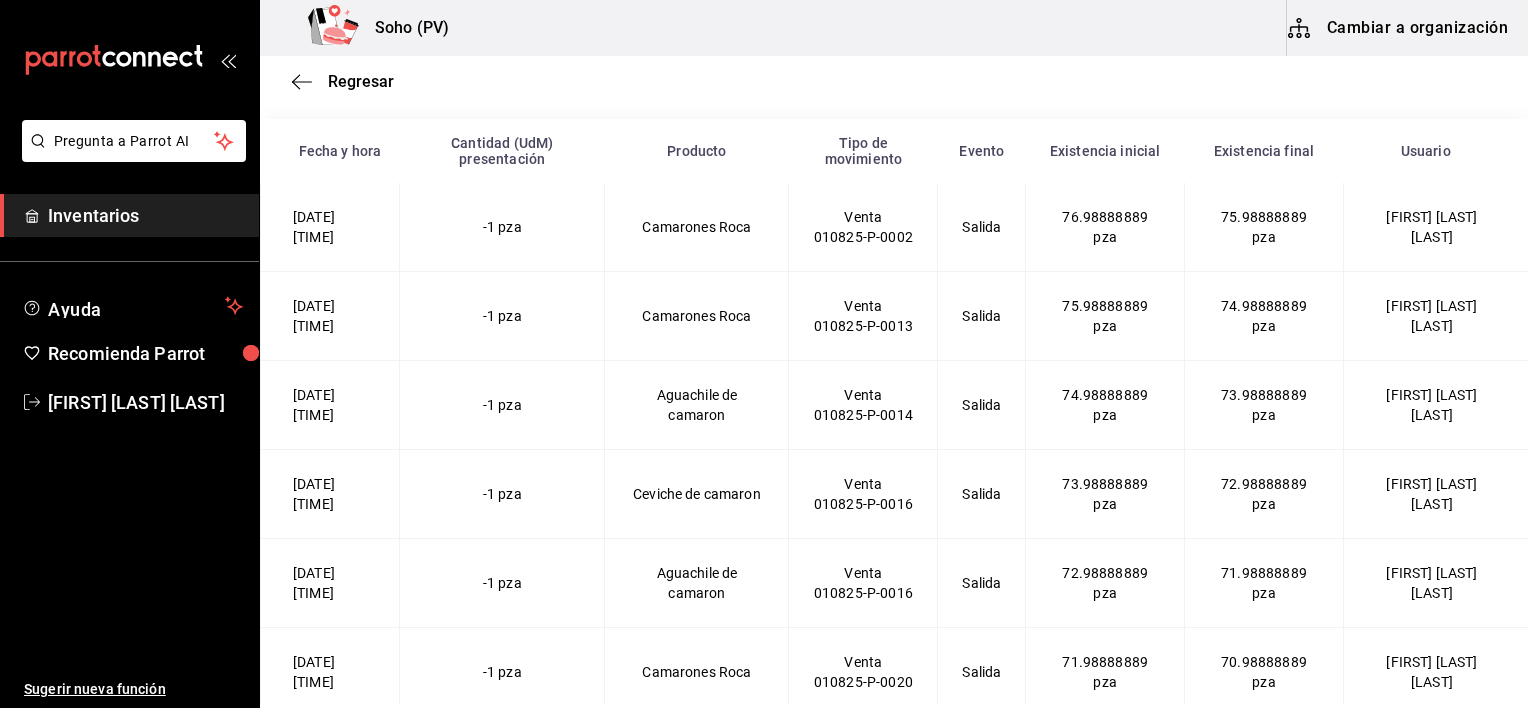 scroll, scrollTop: 376, scrollLeft: 0, axis: vertical 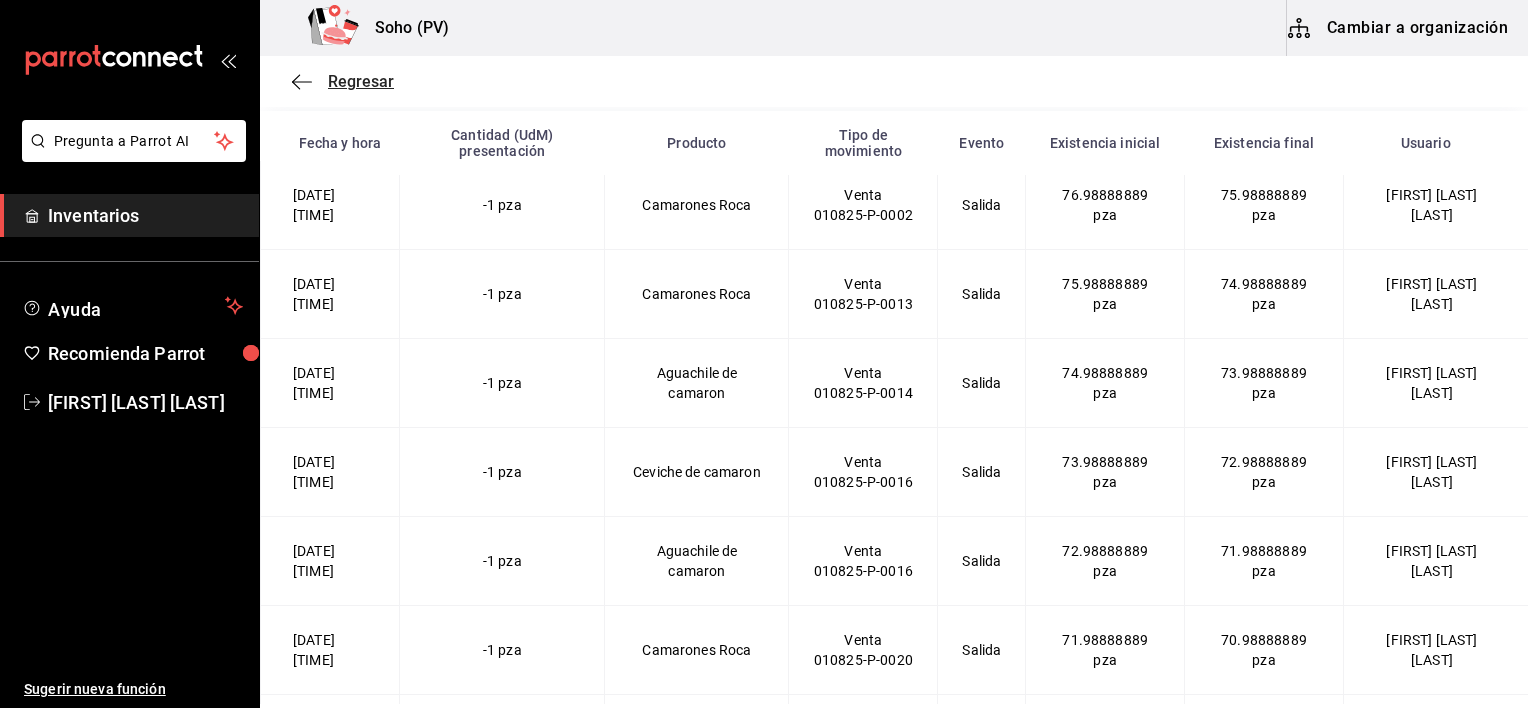click on "Regresar" at bounding box center [361, 81] 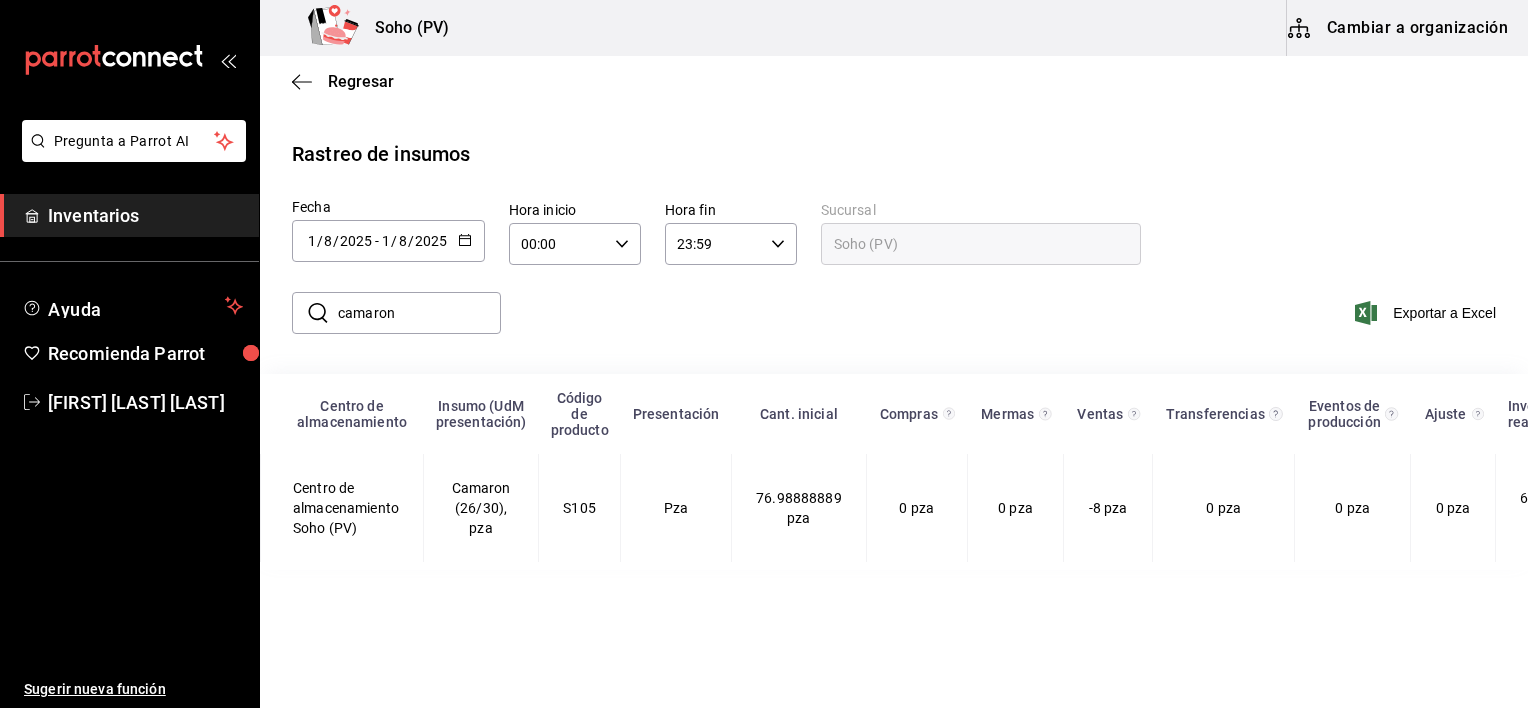scroll, scrollTop: 0, scrollLeft: 0, axis: both 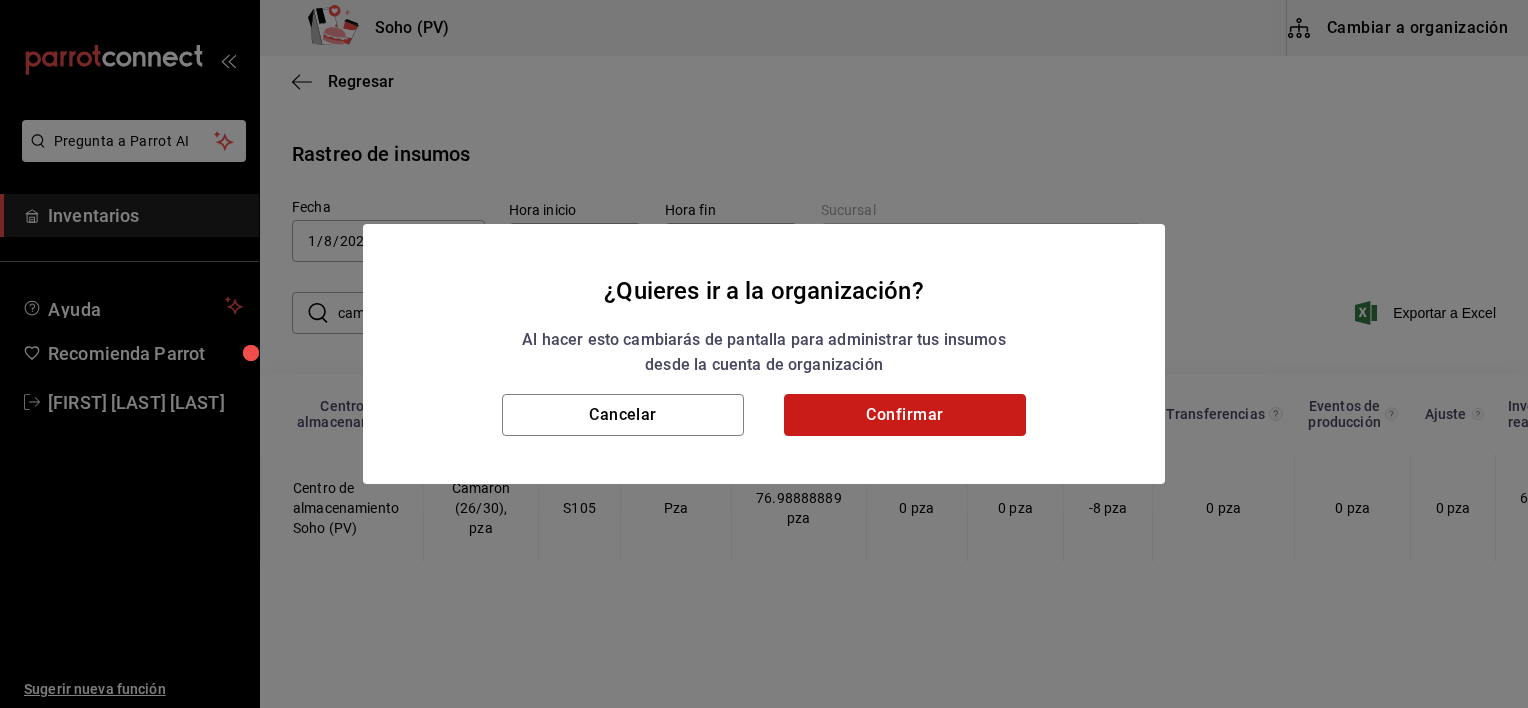click on "Confirmar" at bounding box center (905, 415) 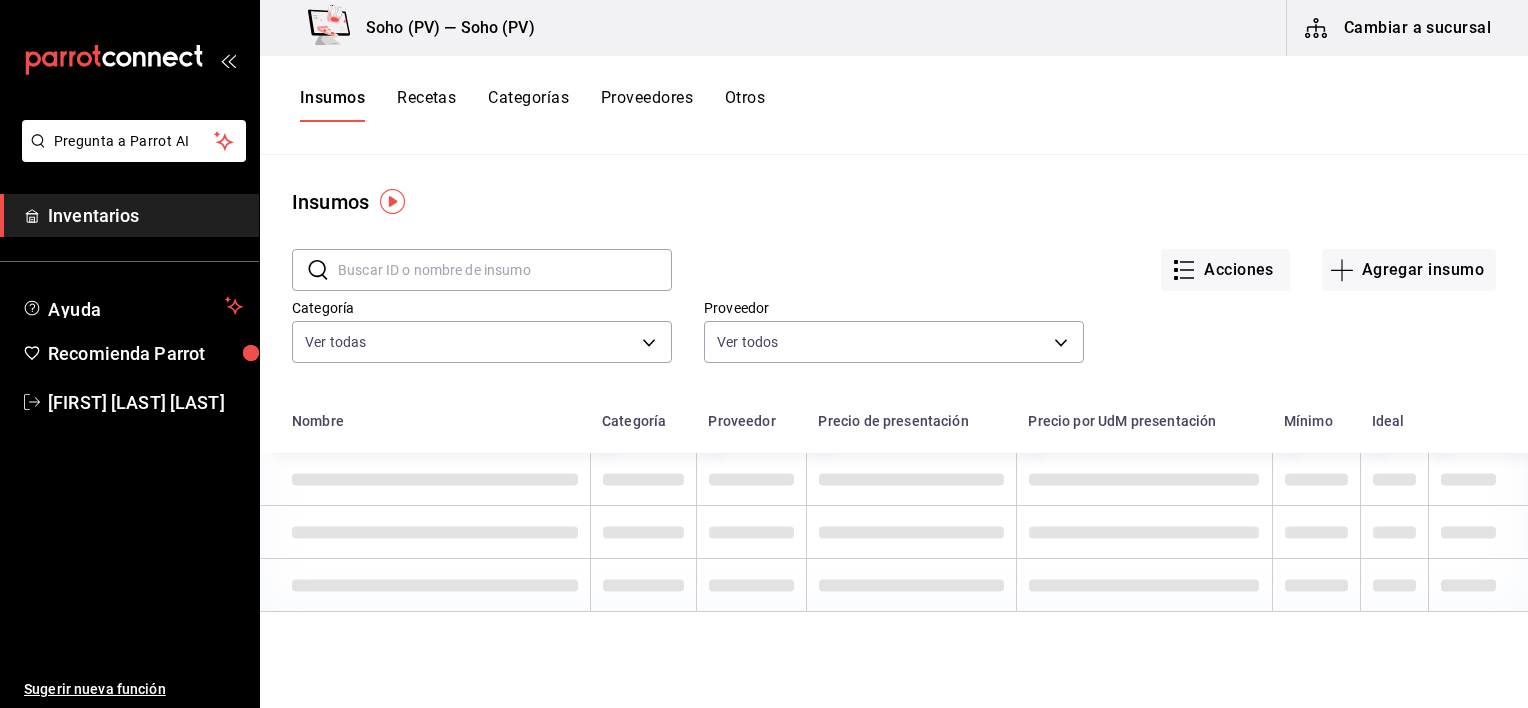 click at bounding box center [505, 270] 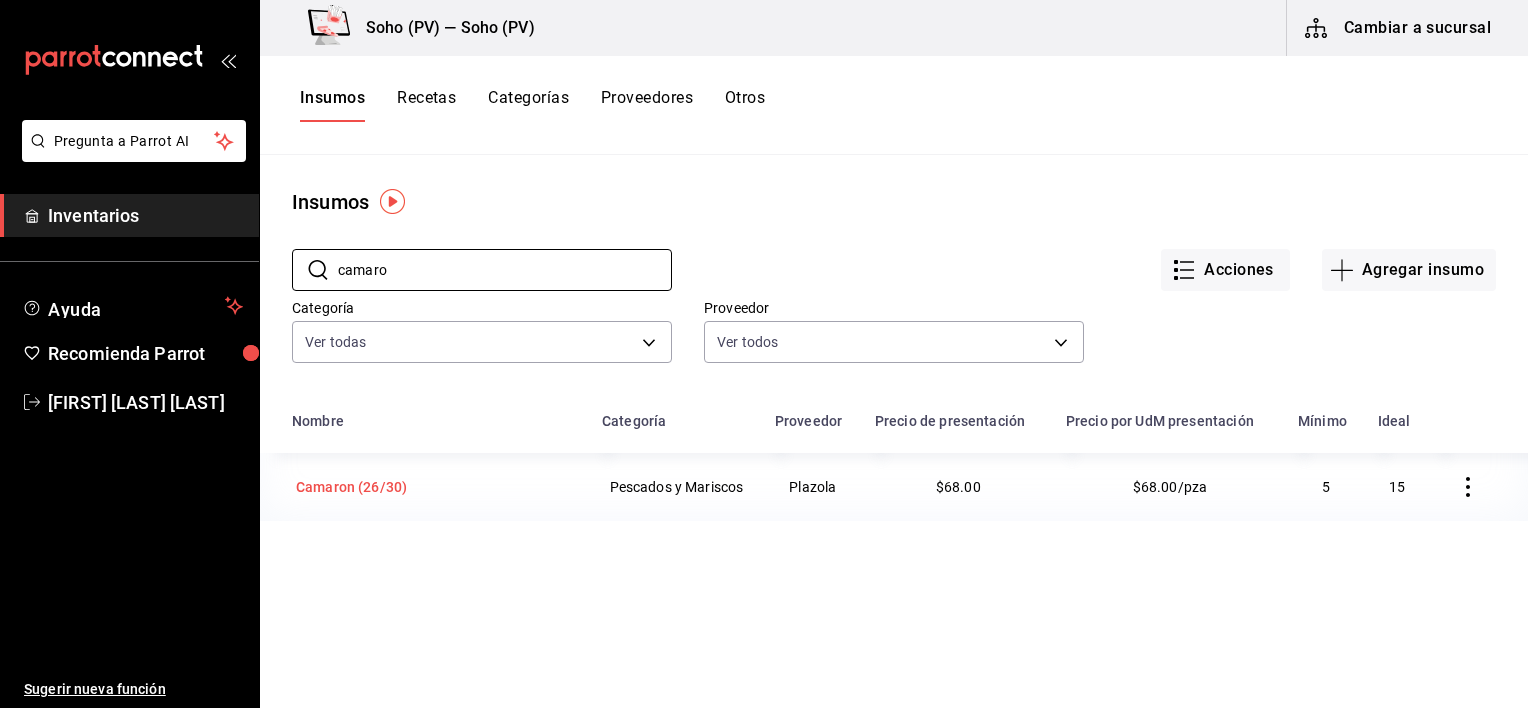 type on "camaro" 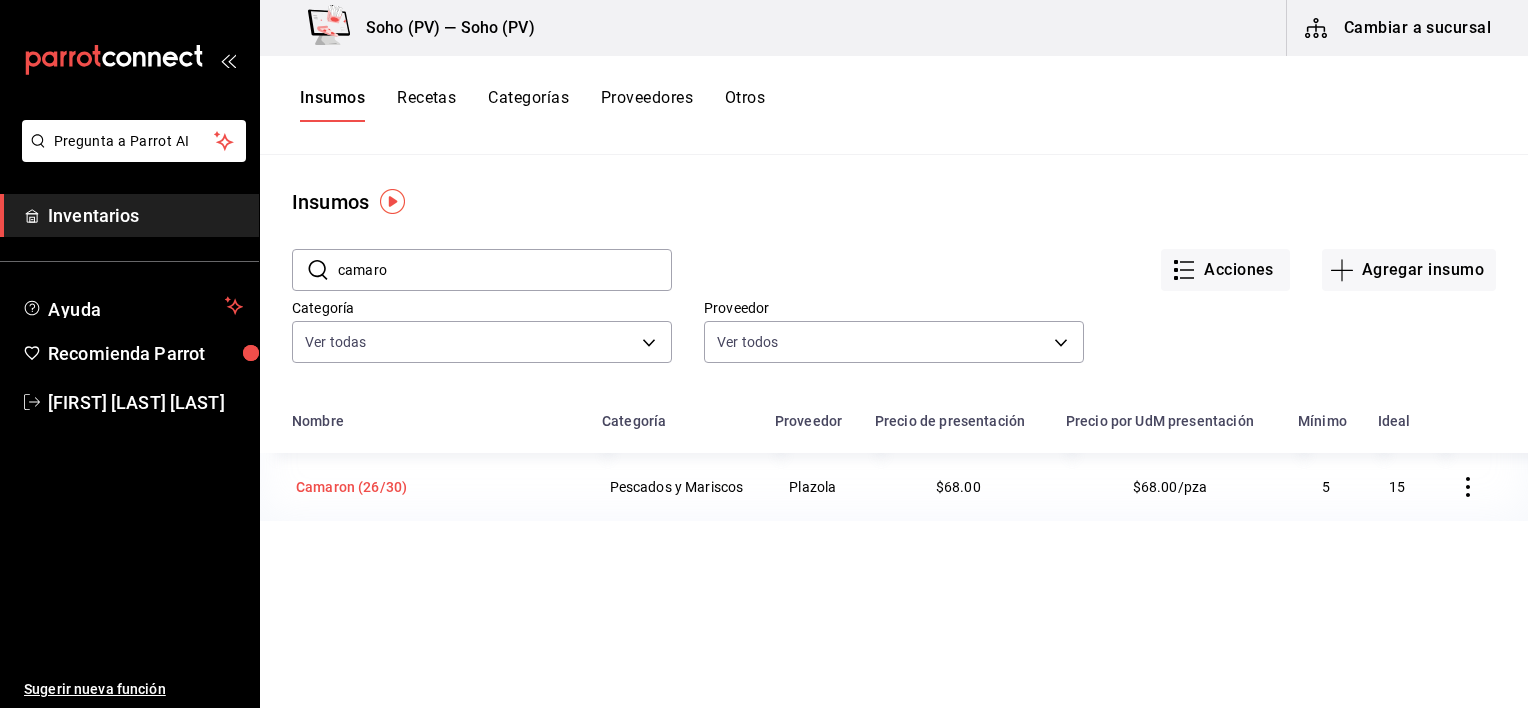 click on "Camaron (26/30)" at bounding box center [425, 487] 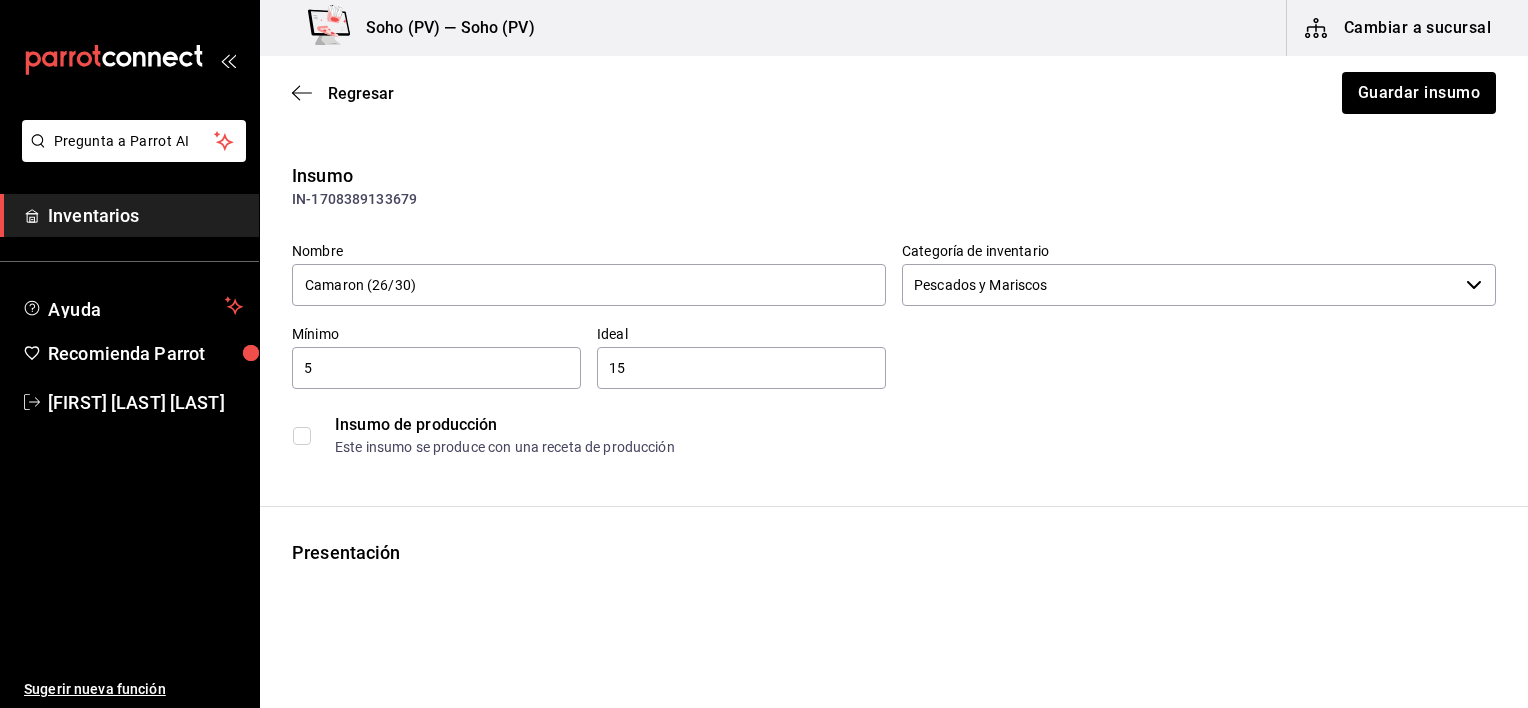 type on "$78.88" 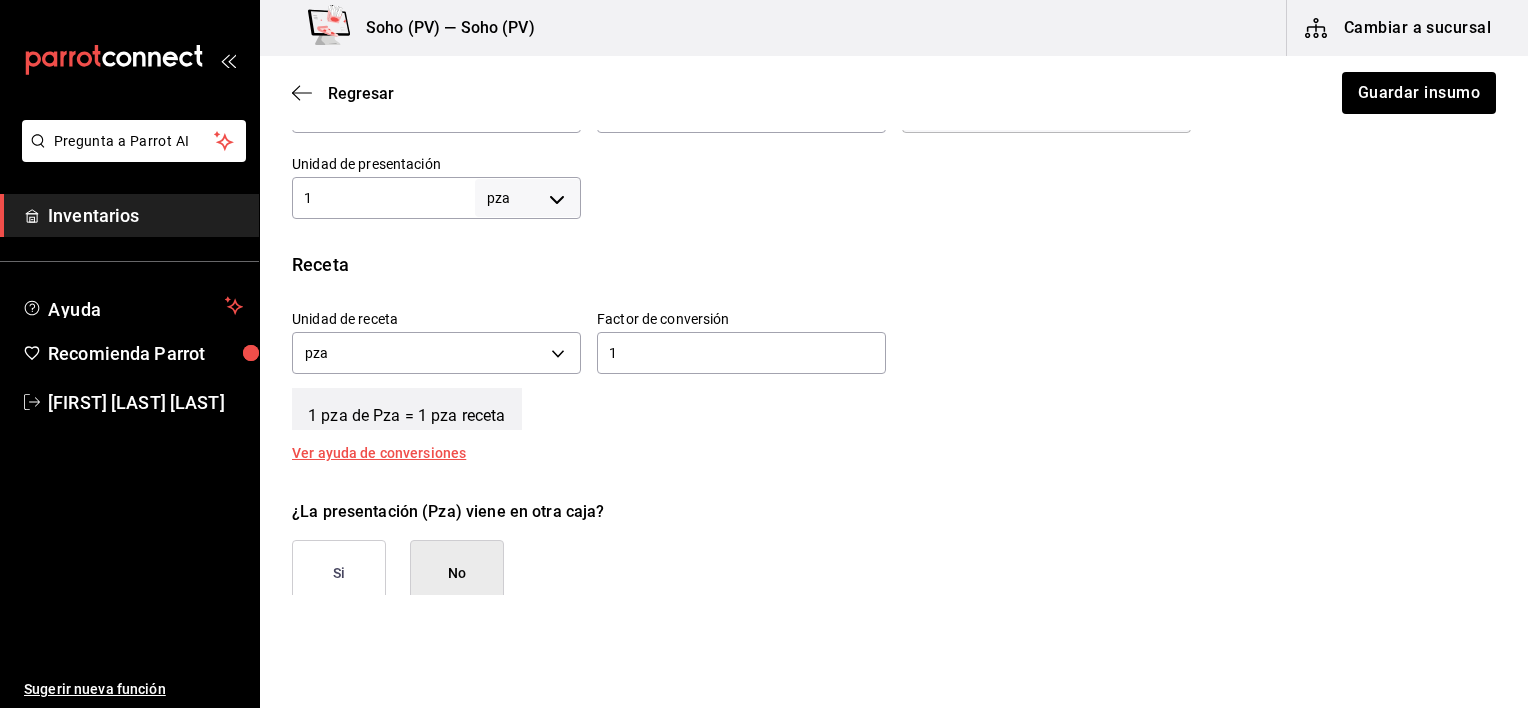 scroll, scrollTop: 626, scrollLeft: 0, axis: vertical 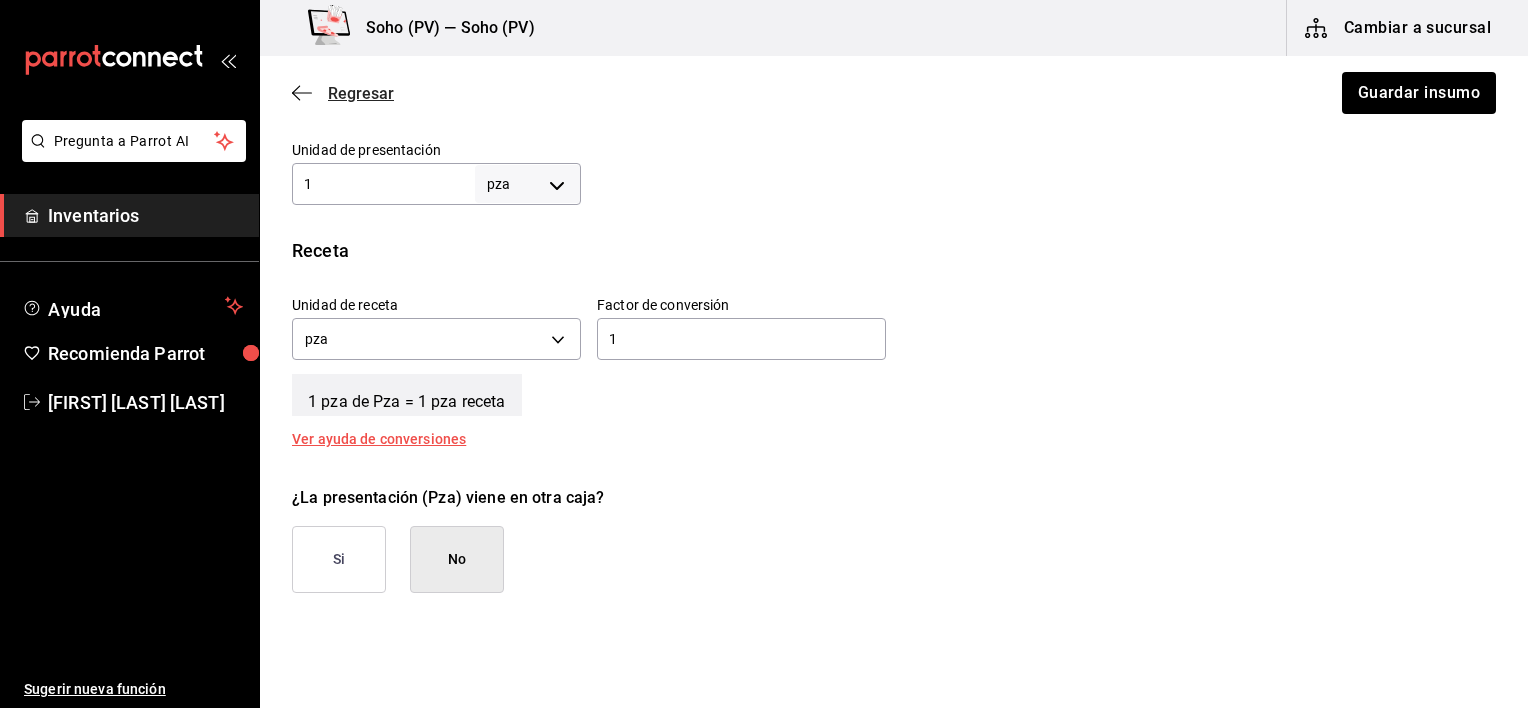 click on "Regresar" at bounding box center [361, 93] 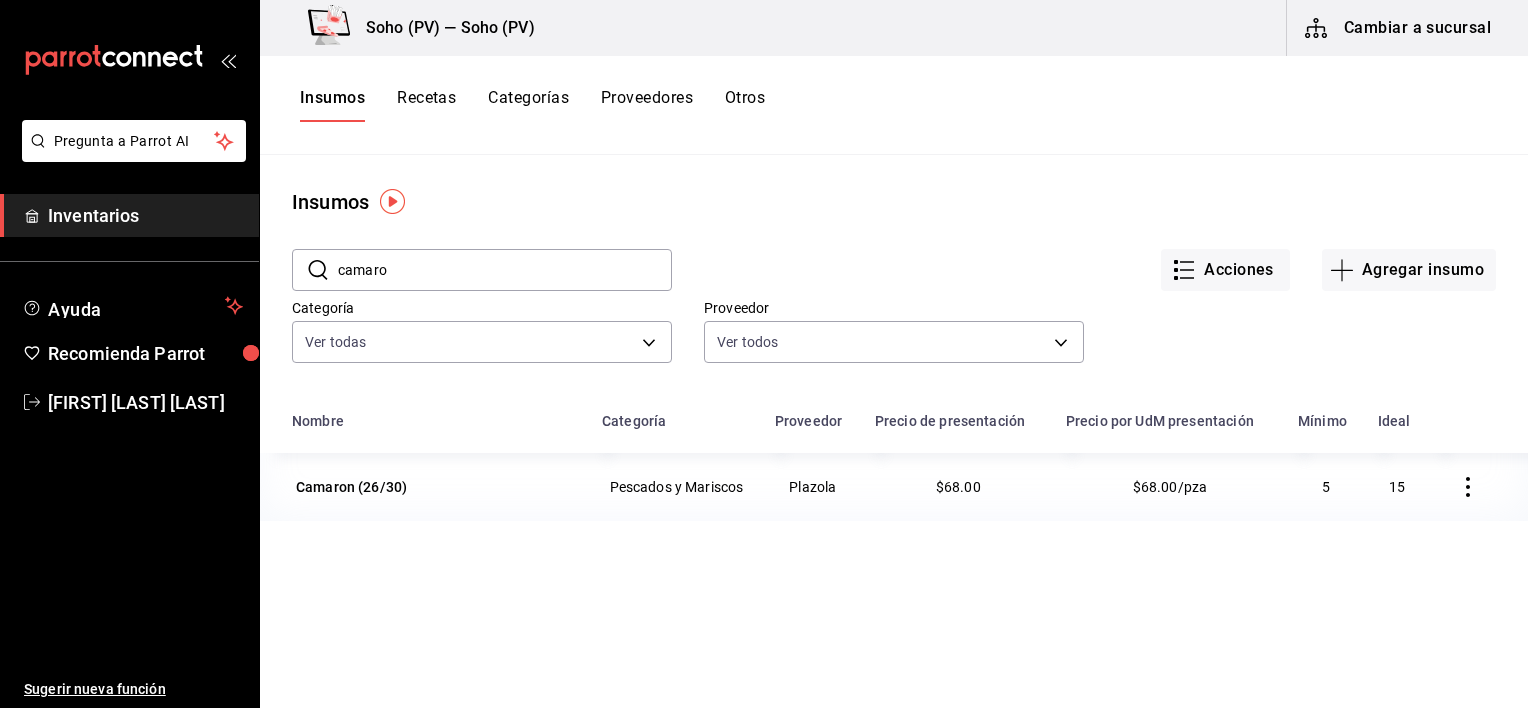 click on "camaro" at bounding box center [505, 270] 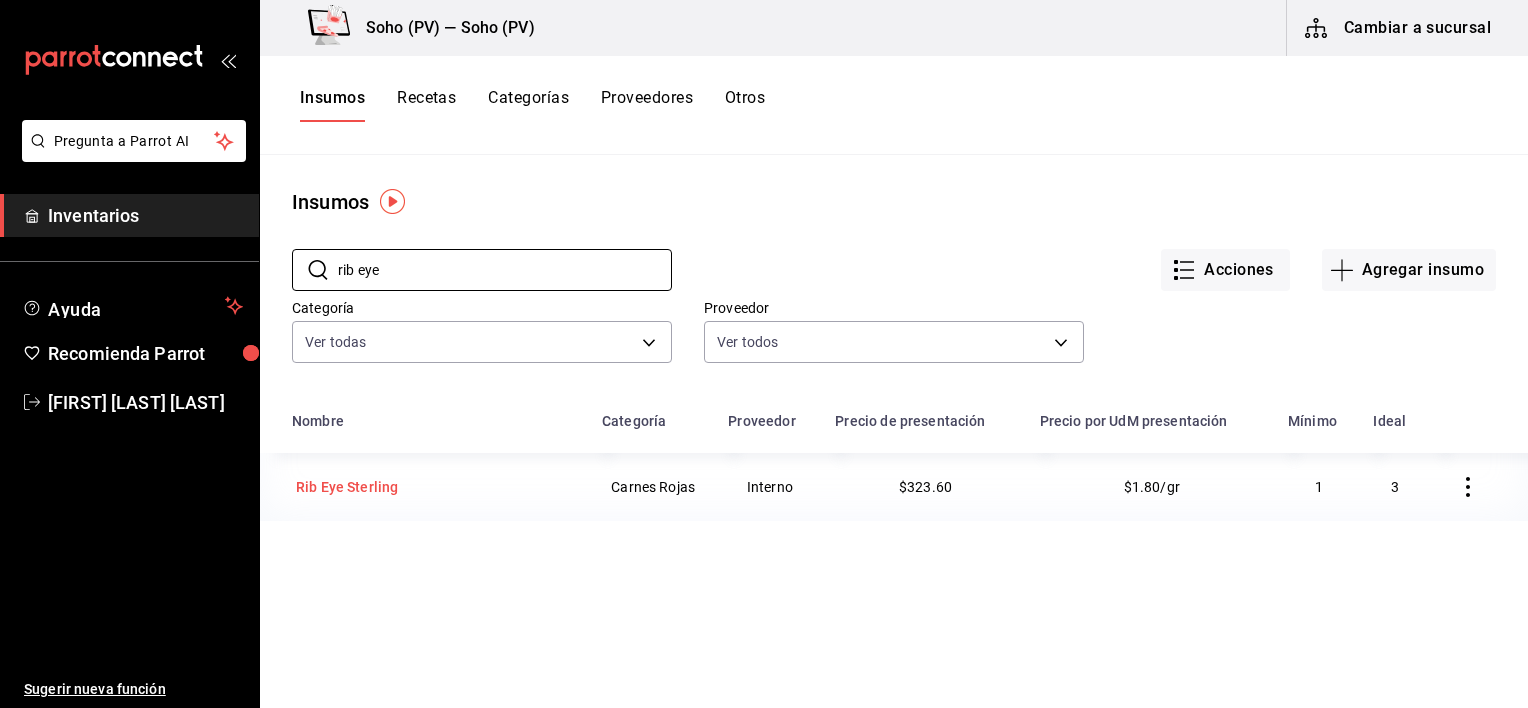 type on "rib eye" 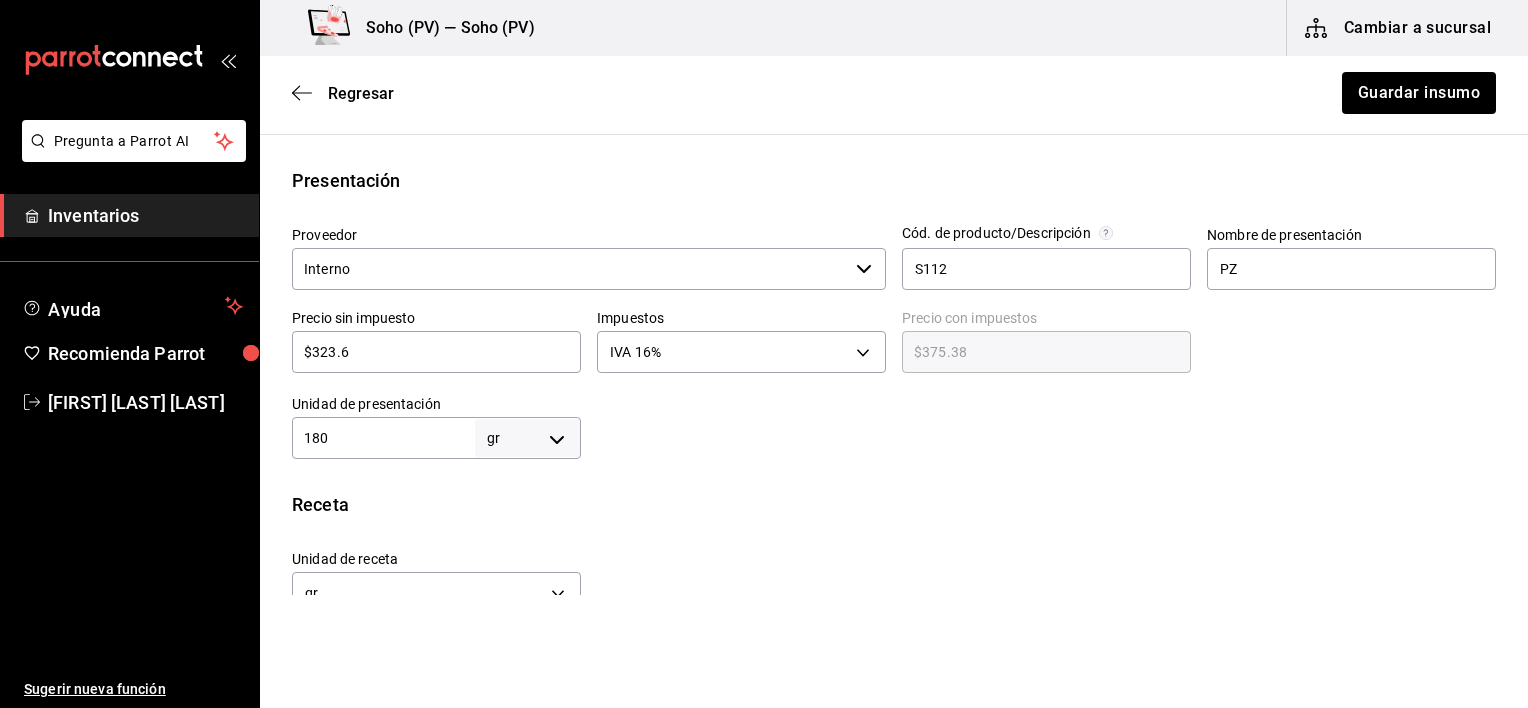 scroll, scrollTop: 390, scrollLeft: 0, axis: vertical 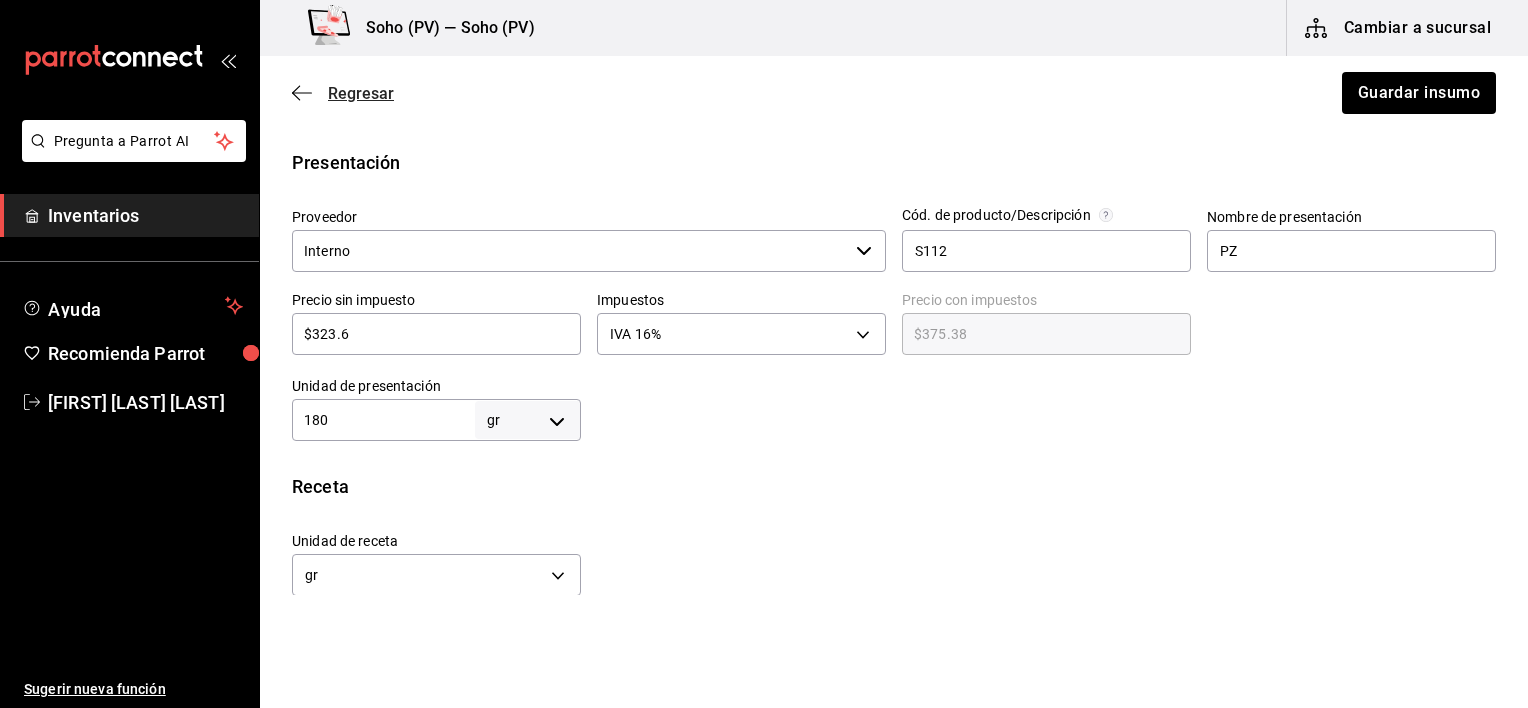 click on "Regresar" at bounding box center (361, 93) 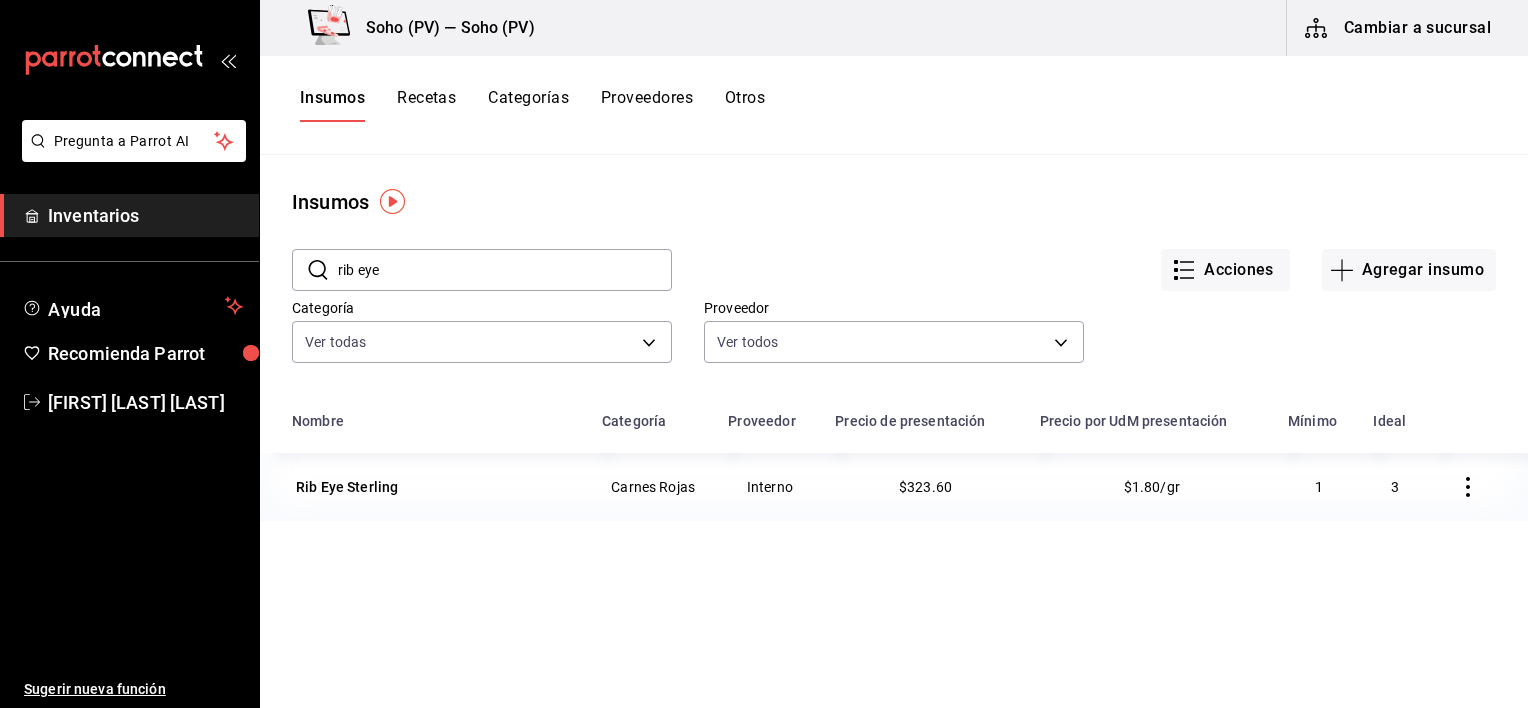 click on "rib eye" at bounding box center (505, 270) 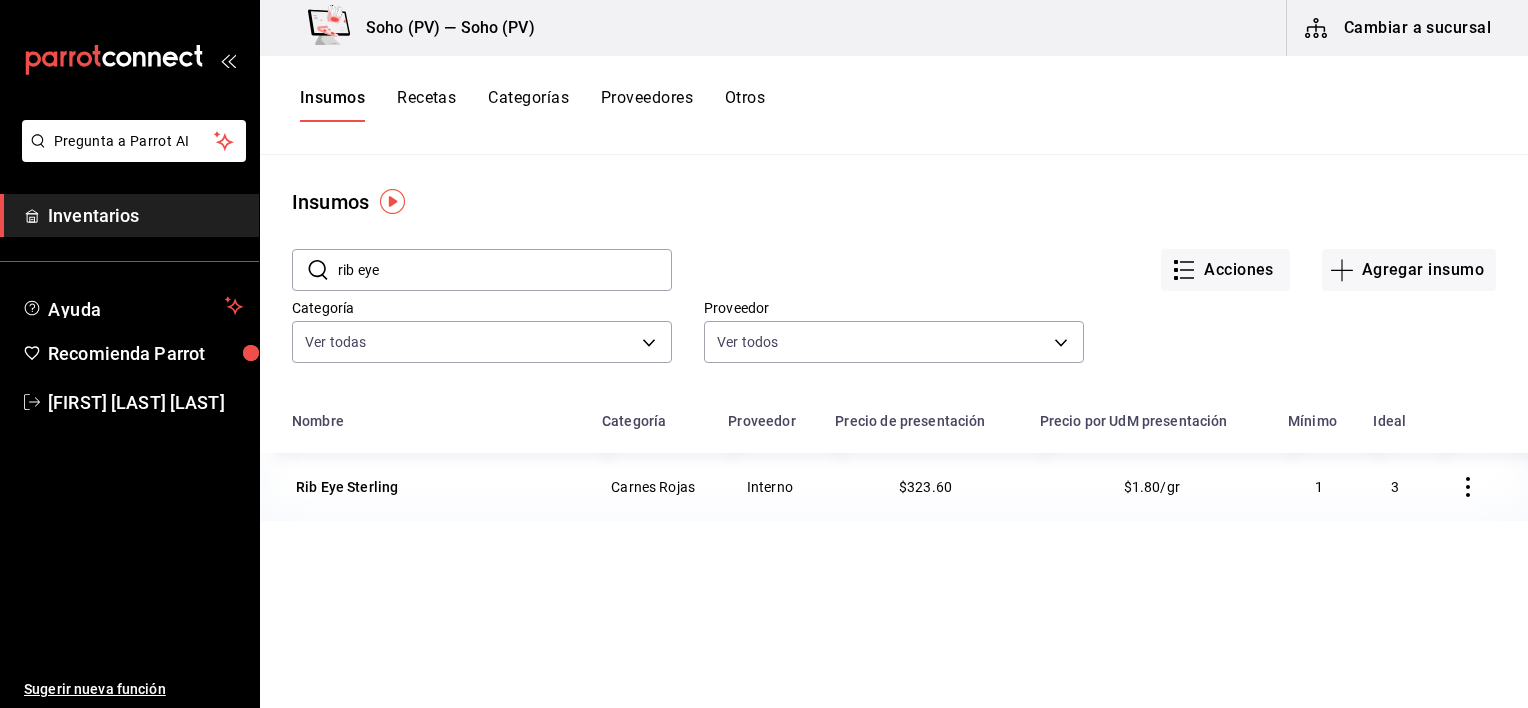 click on "rib eye" at bounding box center [505, 270] 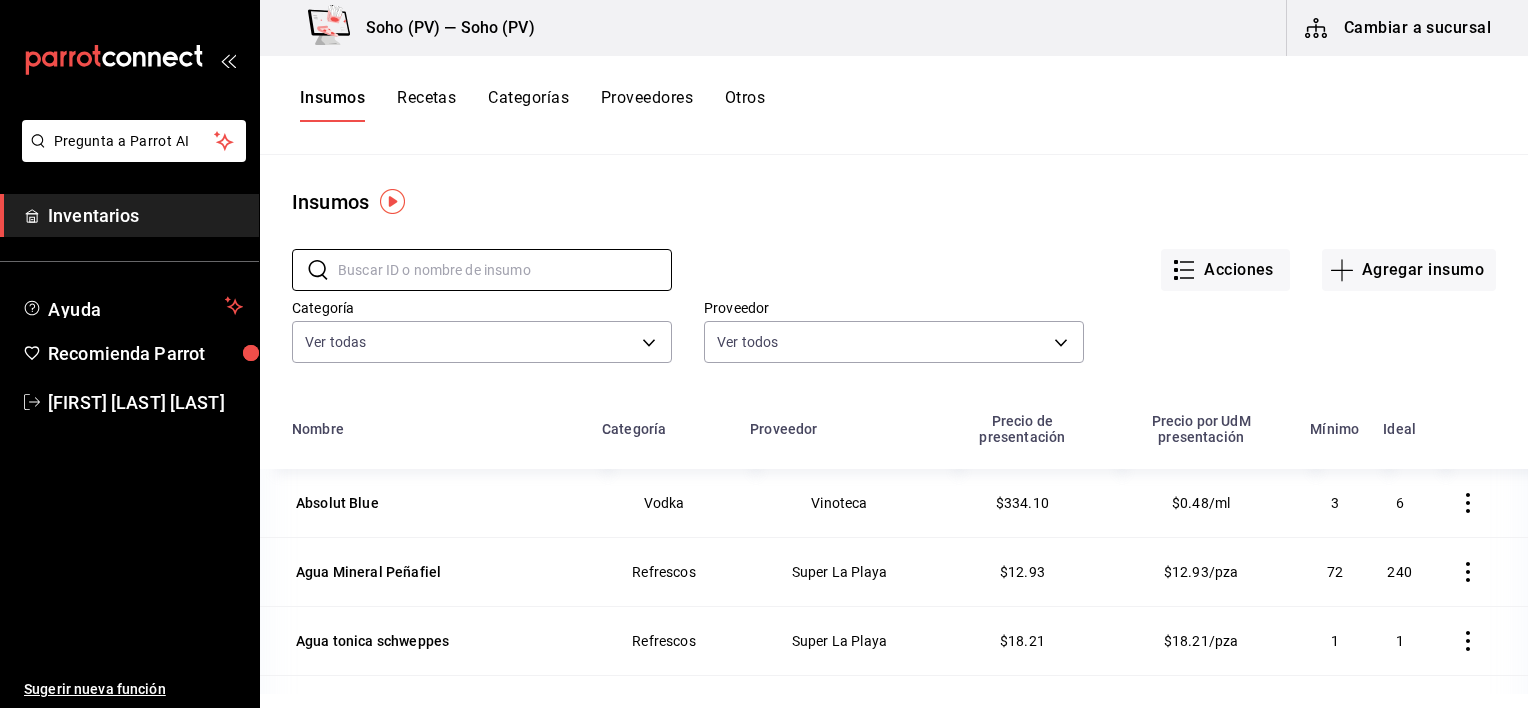 type 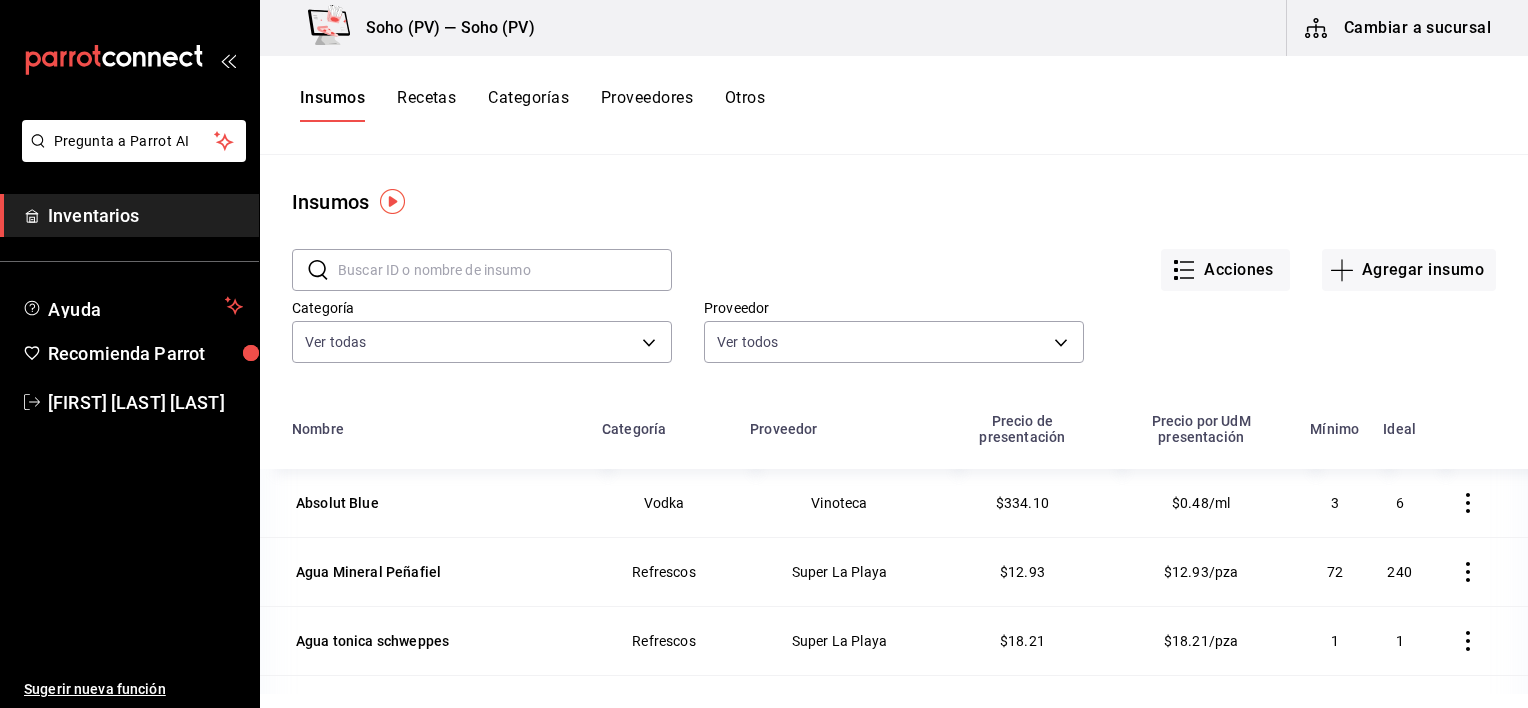 click on "Cambiar a sucursal" at bounding box center [1399, 28] 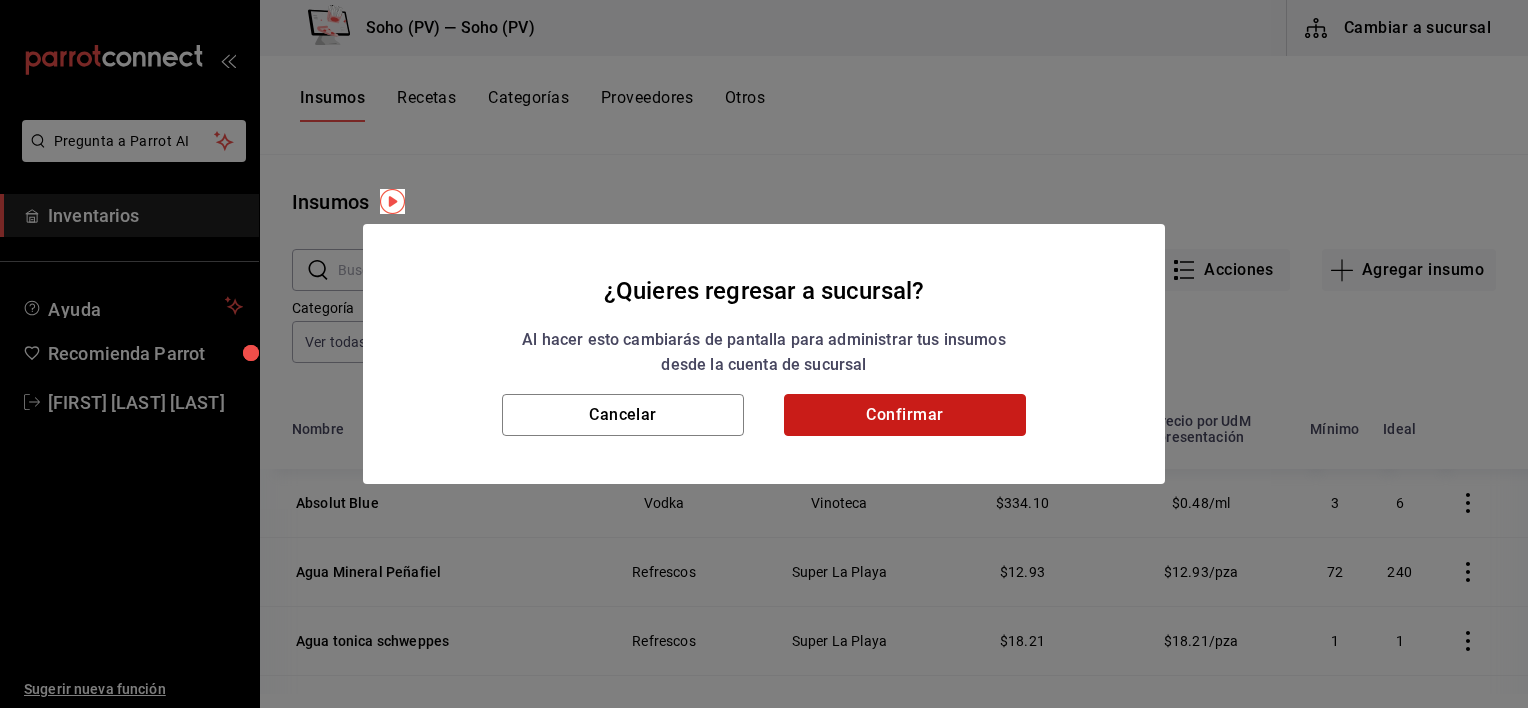 click on "Confirmar" at bounding box center [905, 415] 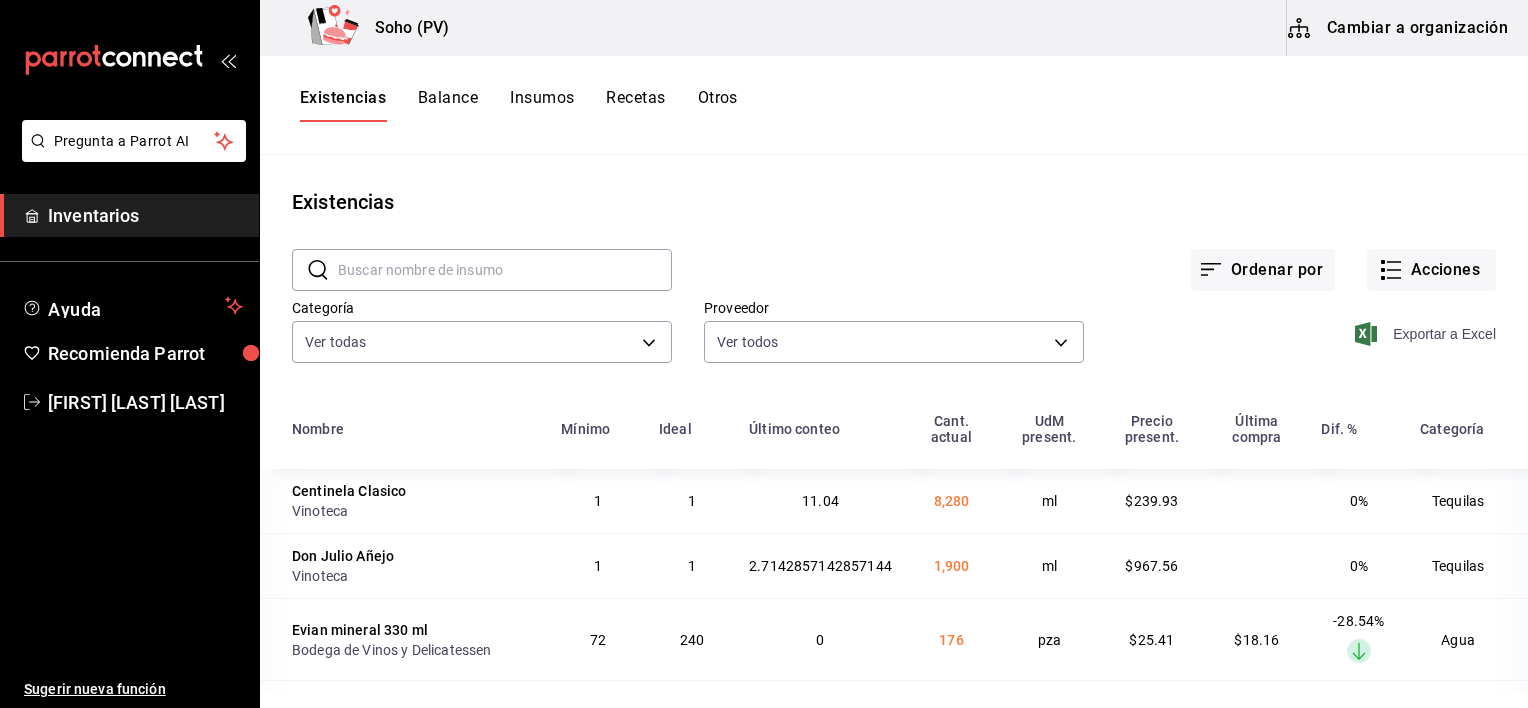 click on "Exportar a Excel" at bounding box center (1427, 334) 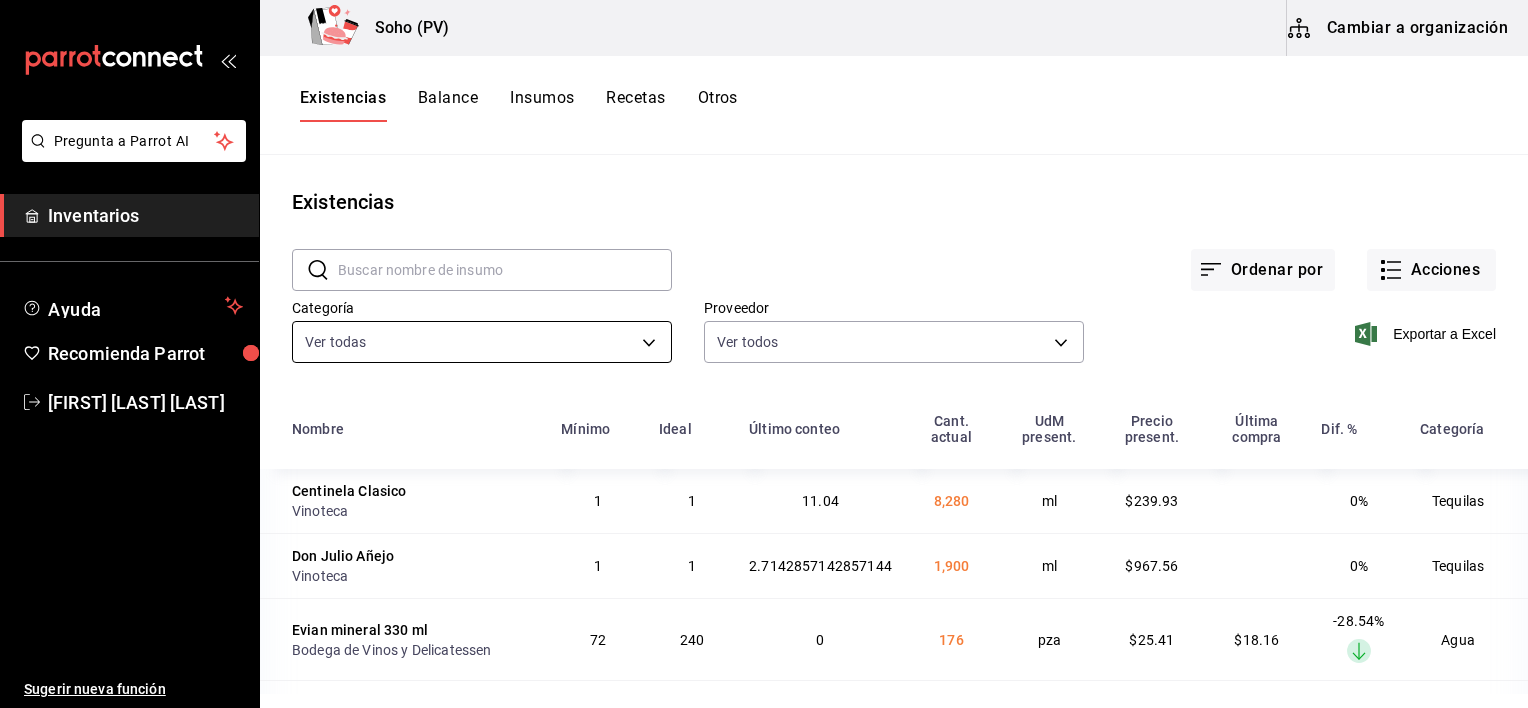 click on "Pregunta a Parrot AI Inventarios   Ayuda Recomienda Parrot   [FIRST] [LAST] [LAST]   Sugerir nueva función   Soho (PV) Cambiar a organización Existencias Balance Insumos Recetas Otros Existencias ​ ​ Ordenar por Acciones Categoría Ver todas [UUID],[UUID],[UUID],[UUID],[UUID],[UUID],[UUID],[UUID],[UUID],[UUID],[UUID],[UUID],[UUID],[UUID],[UUID],[UUID],[UUID],[UUID],[UUID] Proveedor Ver todos Exportar a Excel Nombre Mínimo Ideal Dif. % 1" at bounding box center [764, 347] 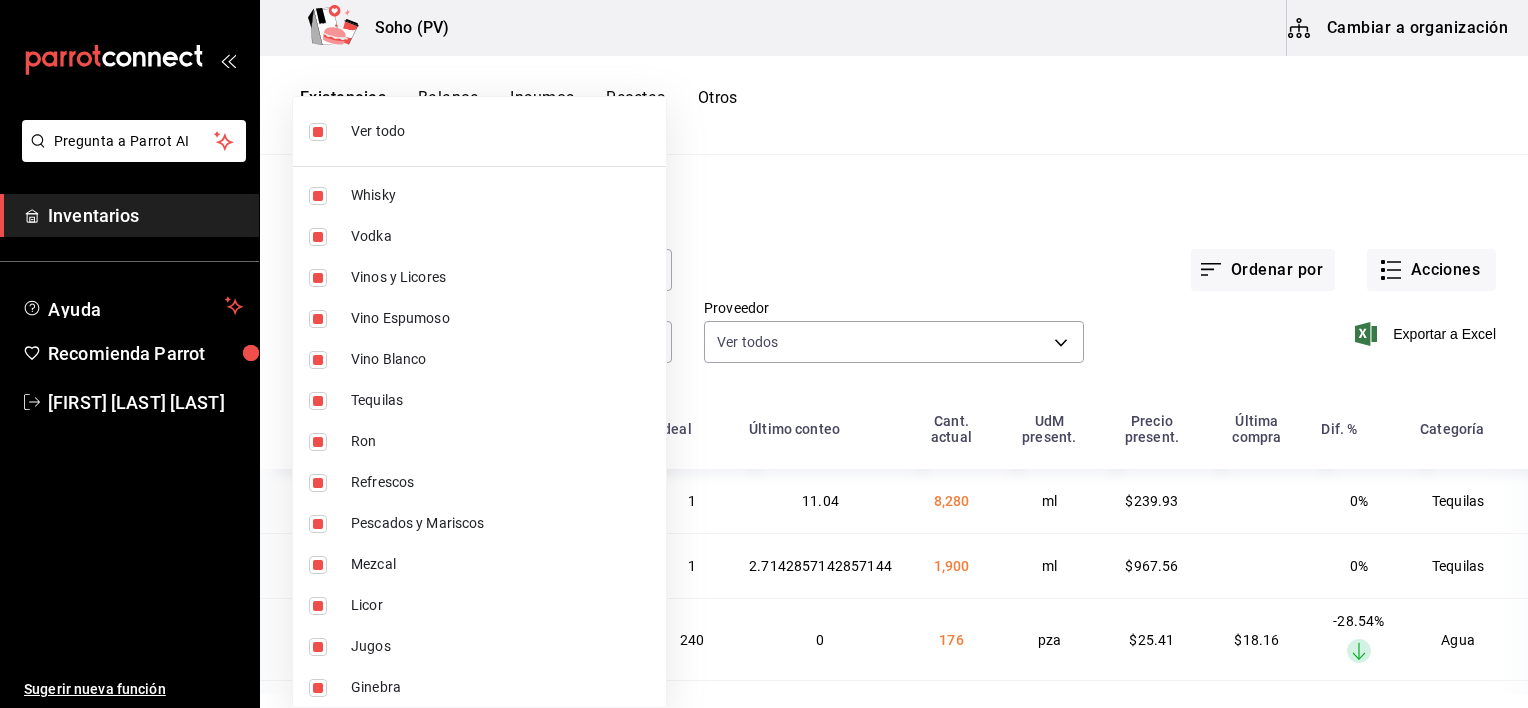 click at bounding box center [764, 354] 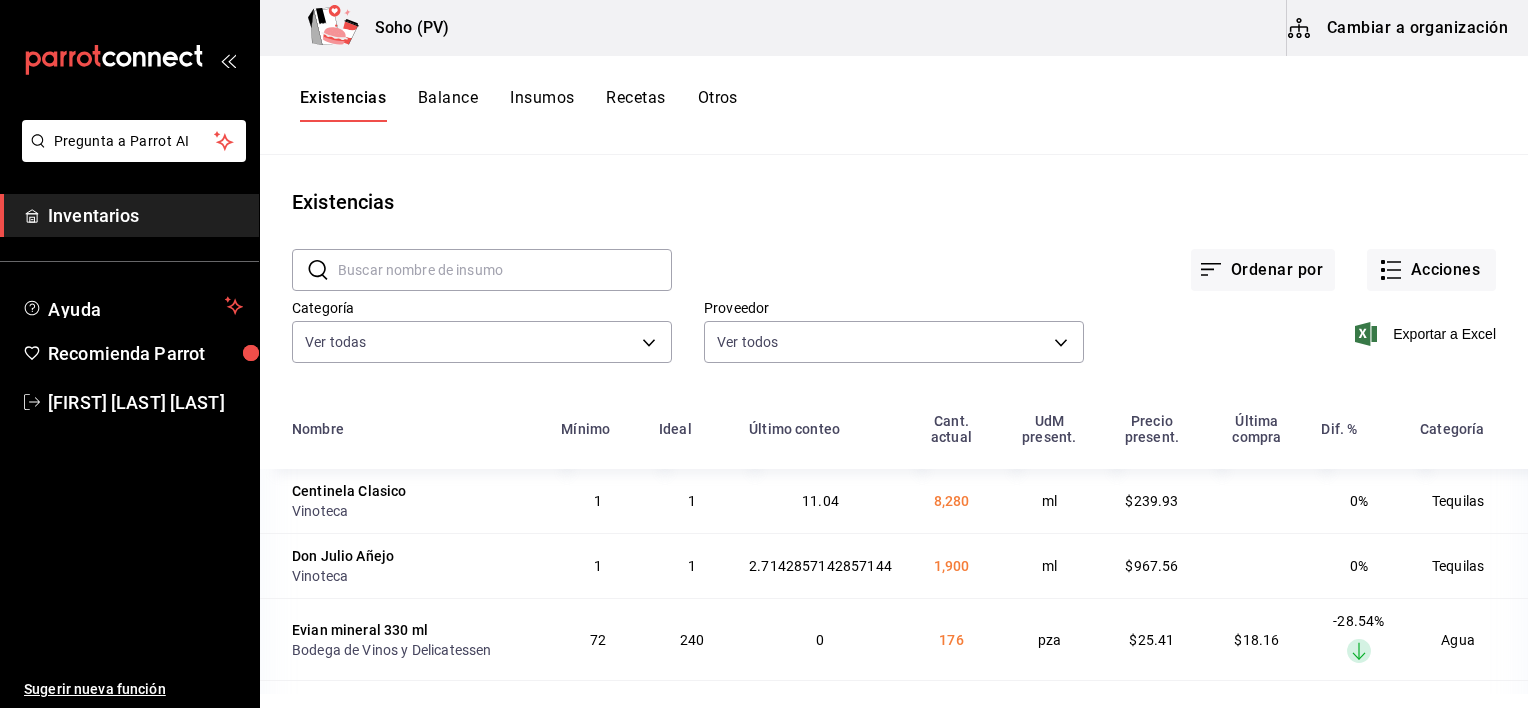 click on "Cambiar a organización" at bounding box center [1399, 28] 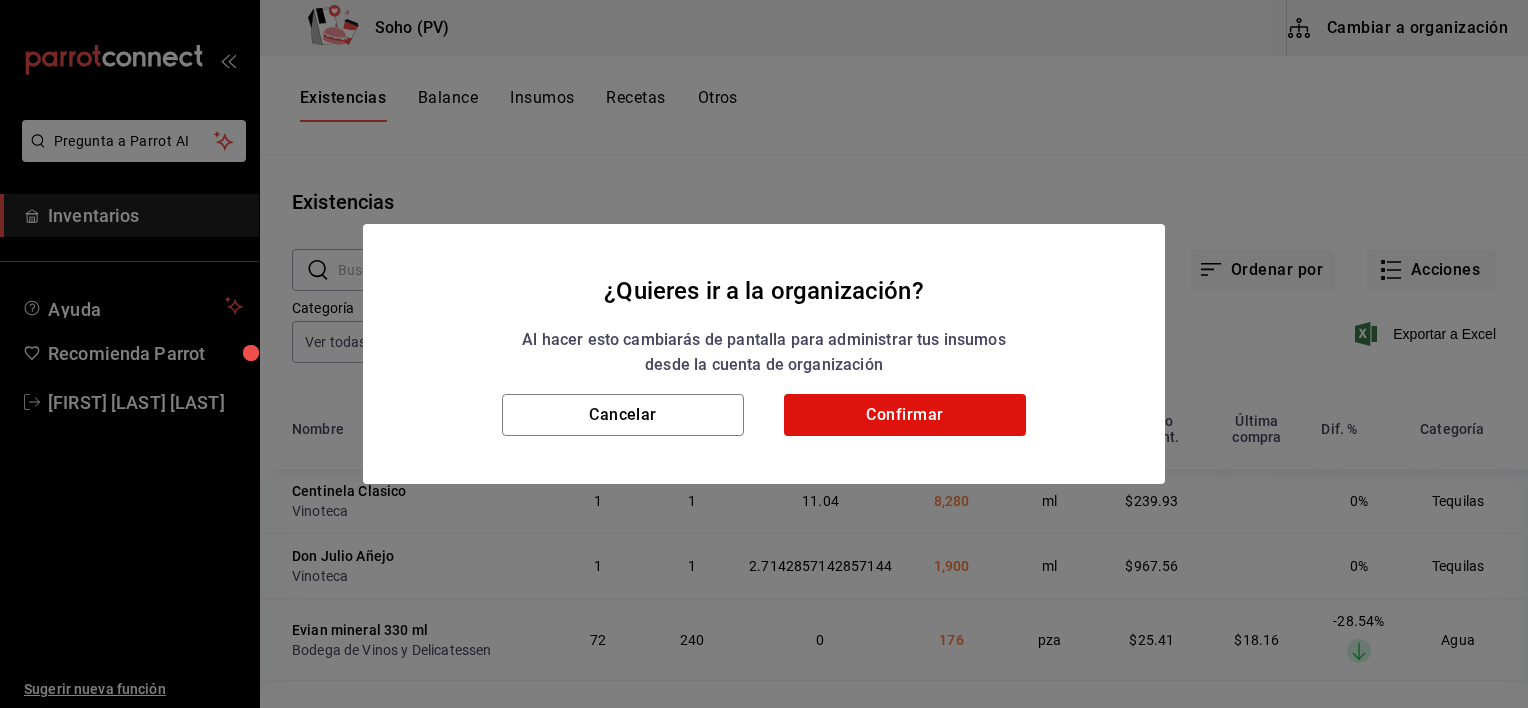 click on "¿Quieres ir a la organización? Al hacer esto cambiarás de pantalla para administrar tus insumos desde la cuenta de organización" at bounding box center (764, 309) 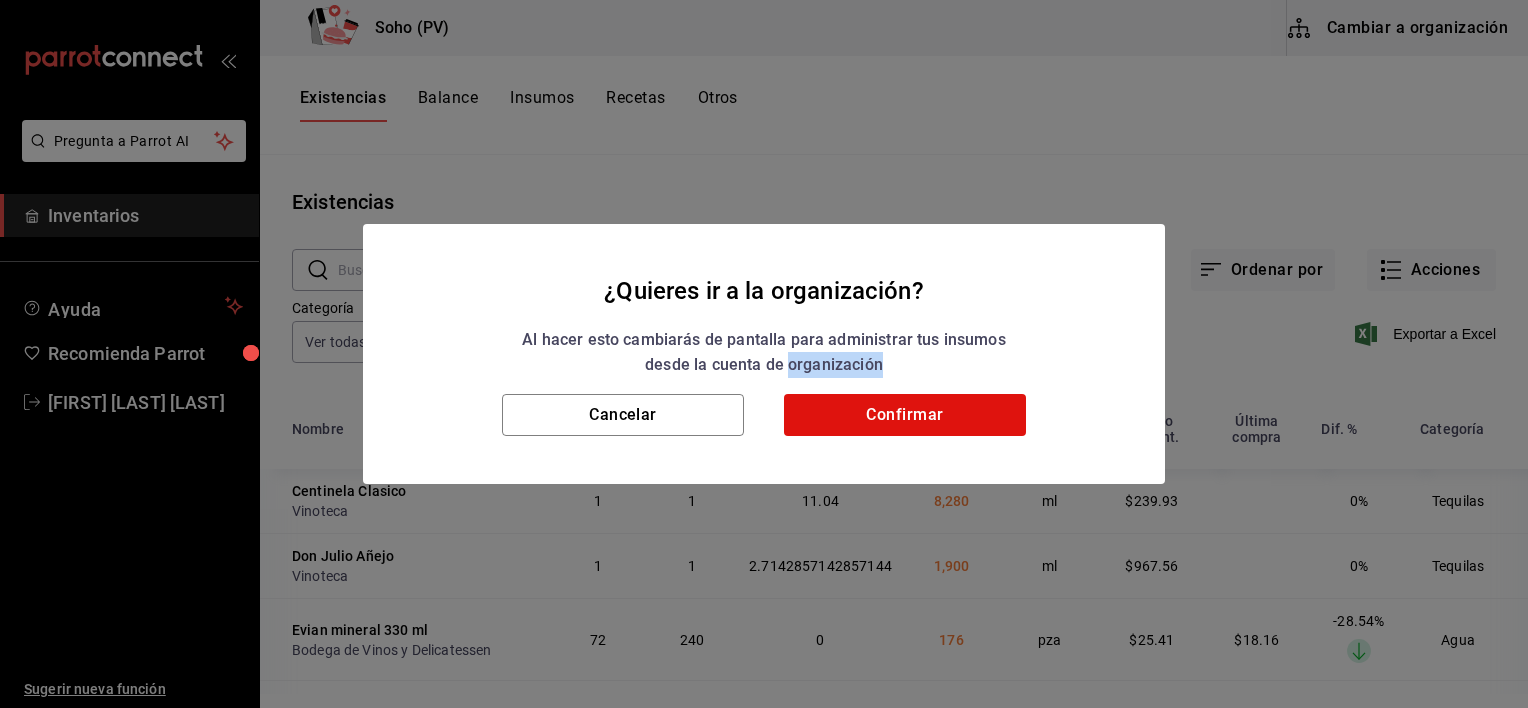 click on "¿Quieres ir a la organización? Al hacer esto cambiarás de pantalla para administrar tus insumos desde la cuenta de organización" at bounding box center (764, 309) 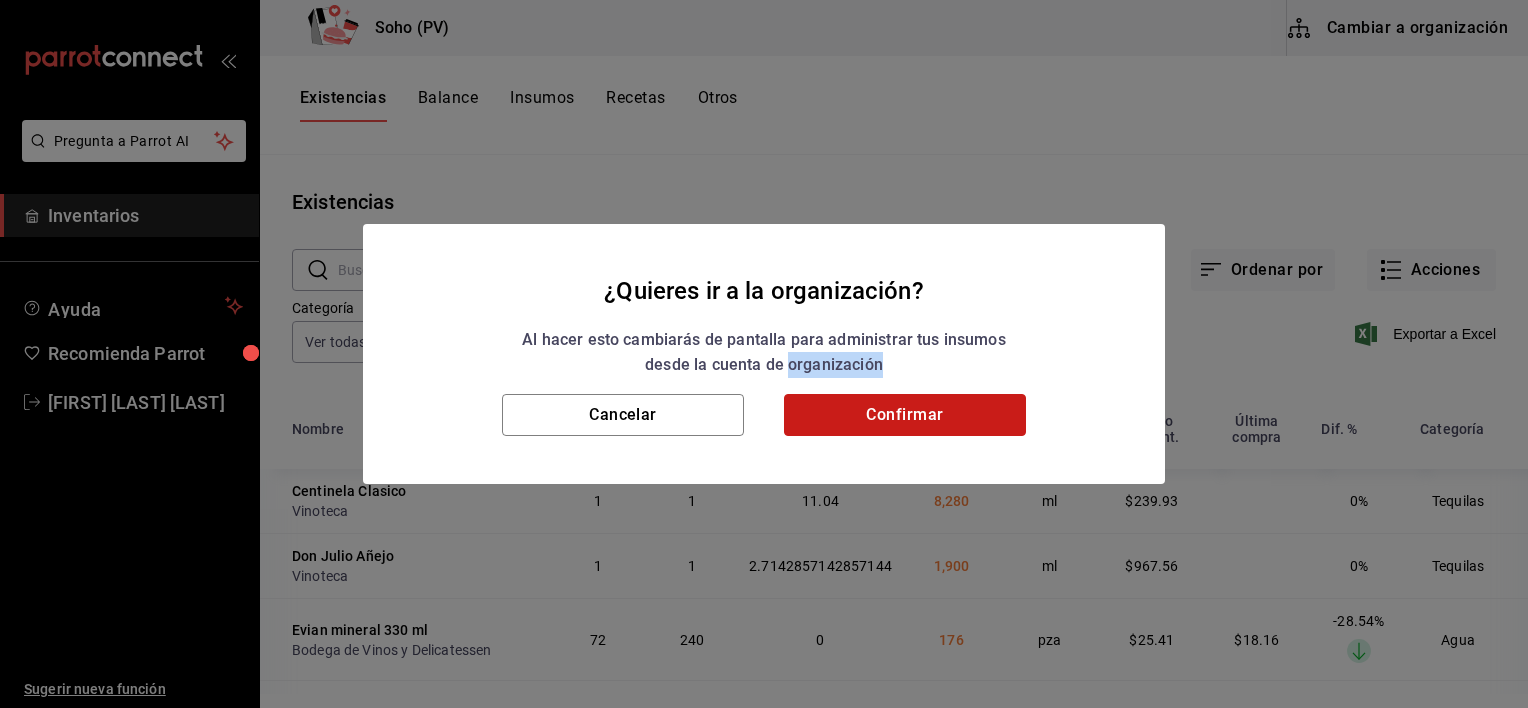 drag, startPoint x: 997, startPoint y: 391, endPoint x: 979, endPoint y: 410, distance: 26.172504 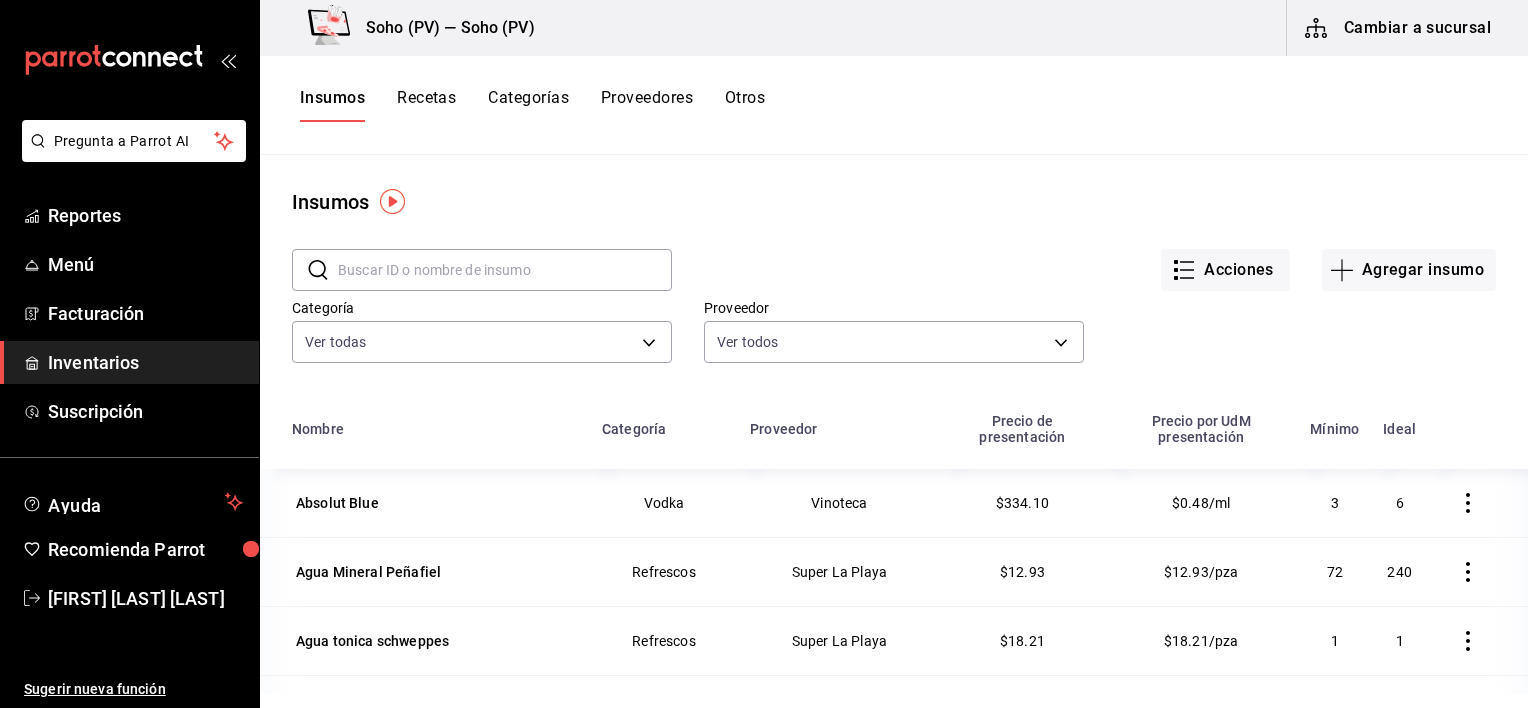 click on "Categoría Ver todas 3f6e633e-ee3e-4bbd-96f3-e704616316e5,3581768e-2b26-4ecd-a933-8edf4454982f,ca73fdc7-5844-4e34-a716-8855119e16ed,9c595ae6-b6d2-4698-8652-92ea8f1b96a7,c75d96b9-310b-4c6f-81c2-64590127d888,cd5a2d3d-425e-4fe0-b018-16e9a4093de8,529b13dc-60b3-4c83-bb99-77498337cb97,807cfd84-bb9f-4962-8be8-266d2855c152,d504ab49-17ad-4072-9b31-7e53b55b8890,7f7fdf8b-cc7d-40f5-91d3-aa74e20e31f1,6ac9d8e8-1ede-4632-965e-3128bd714b2b,7511173c-7944-40d6-b654-45a2f1c5bf92,2aaec5eb-50e2-4fc5-b049-3f6cf01e1a01,493ff6d8-58df-449b-8bb9-456ec6f85400,00f472c5-4a26-4e86-ba47-1bafe166b682,f4722162-5afc-408c-985b-fd1ba01a86f8,baccbc0b-939b-41cc-afac-435a6a72931a,4727cad1-21af-4f17-b632-d1003abb6226,23ef0417-c277-4f2f-a458-5567c86885b8 Proveedor Ver todos" at bounding box center (878, 314) 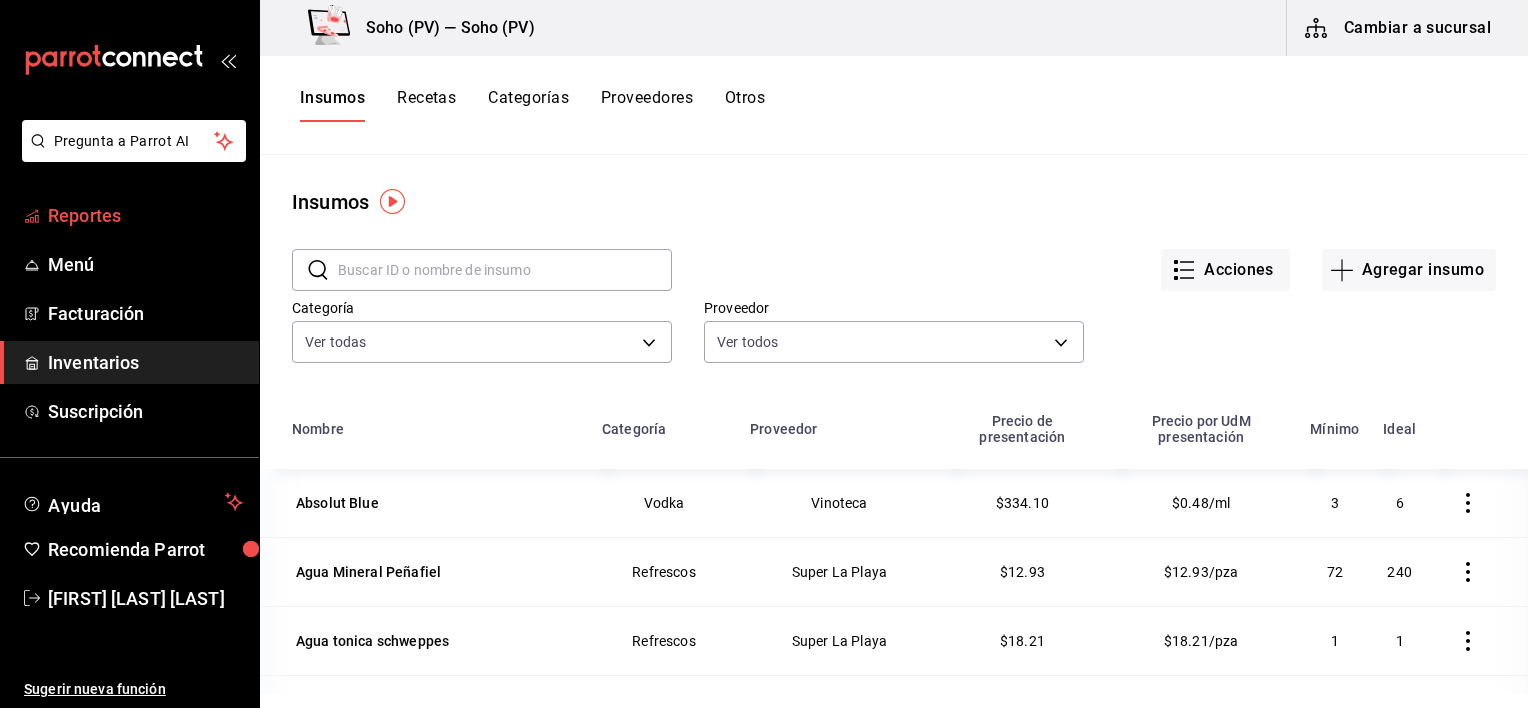 click on "Reportes" at bounding box center [145, 215] 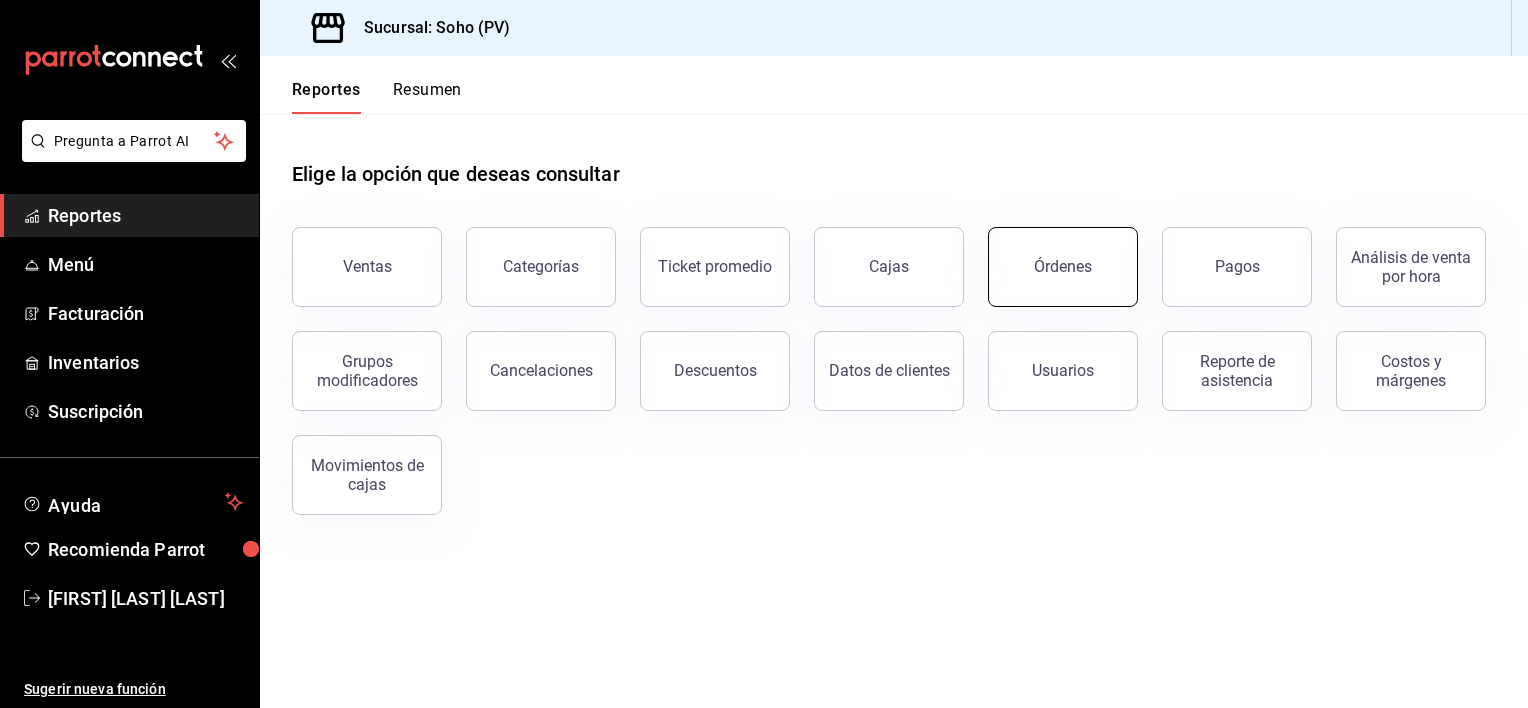 click on "Órdenes" at bounding box center [1063, 266] 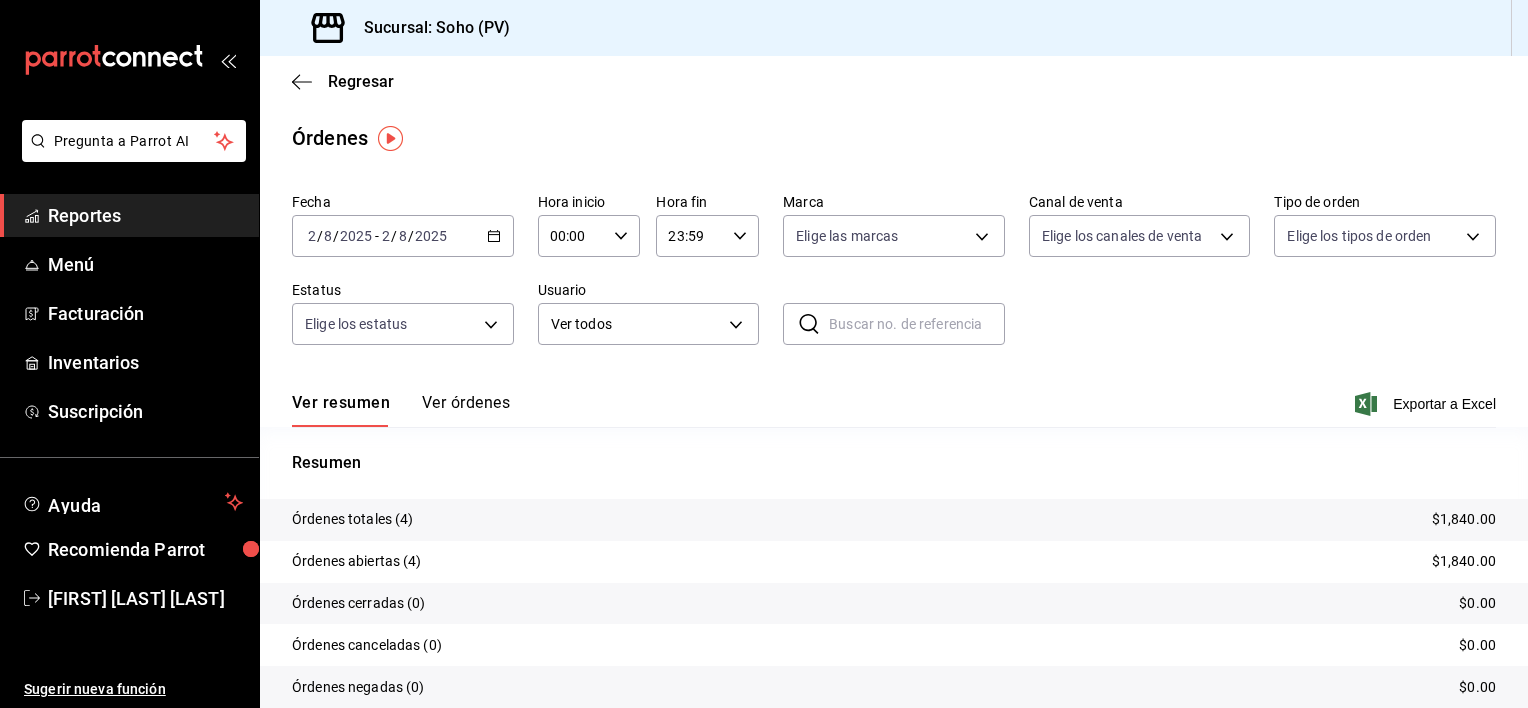 click on "Ver órdenes" at bounding box center [466, 410] 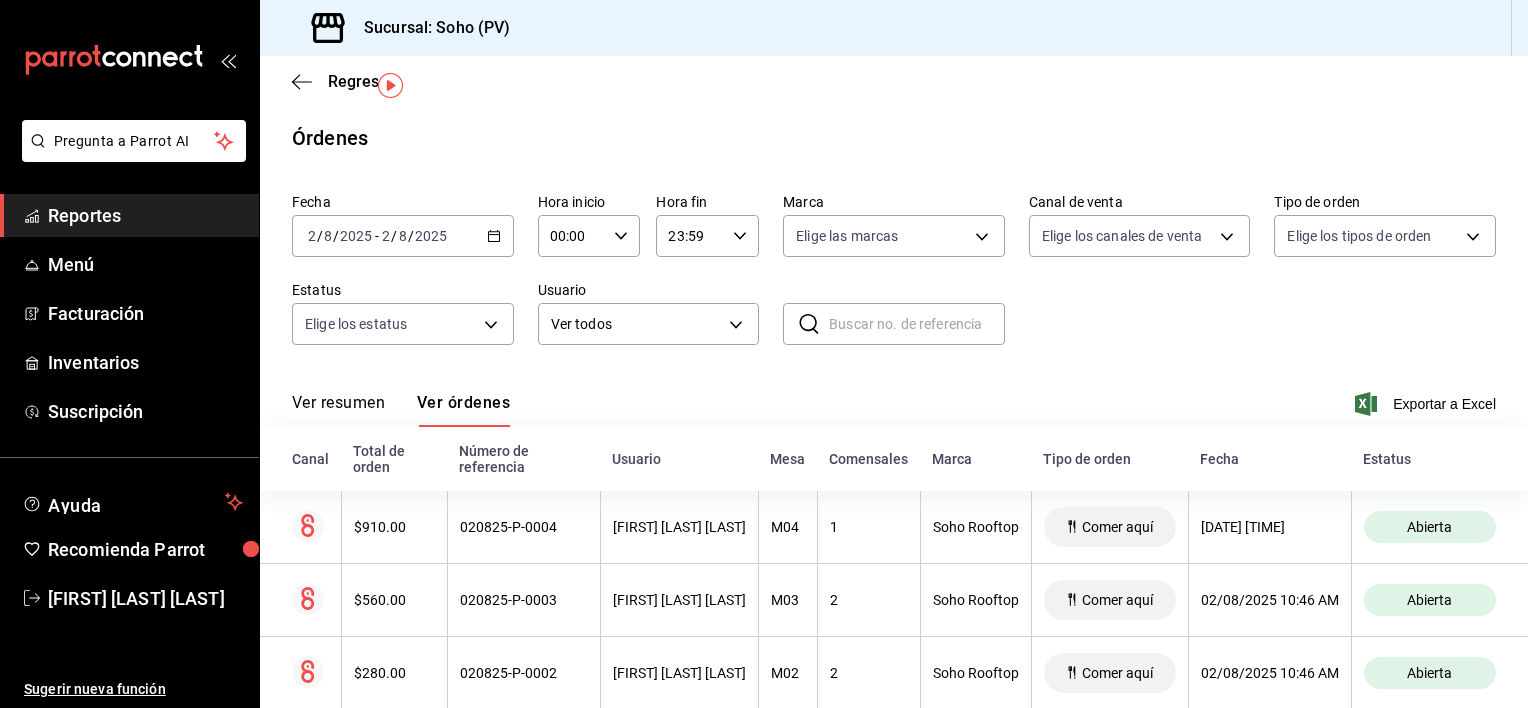 scroll, scrollTop: 116, scrollLeft: 0, axis: vertical 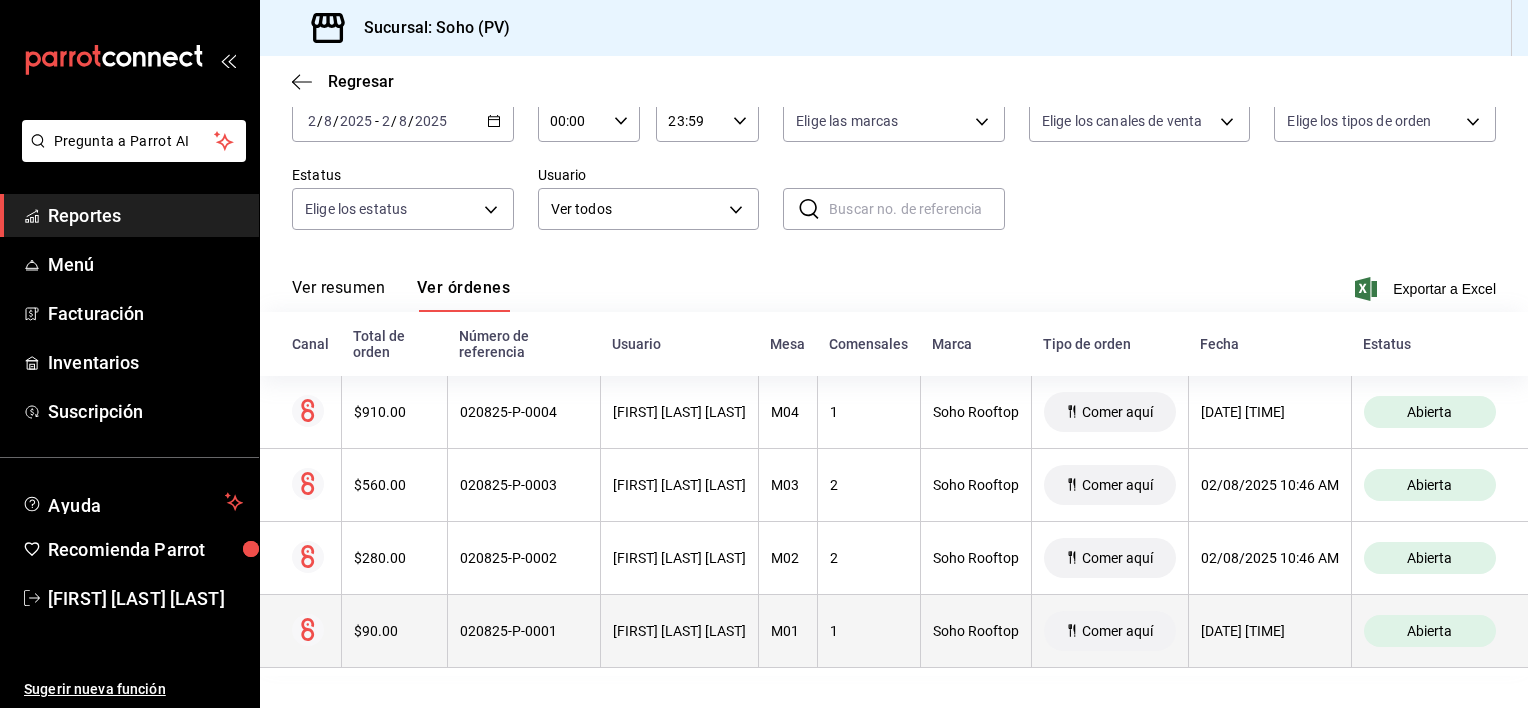 click on "[FIRST] [LAST] [LAST]" at bounding box center [679, 631] 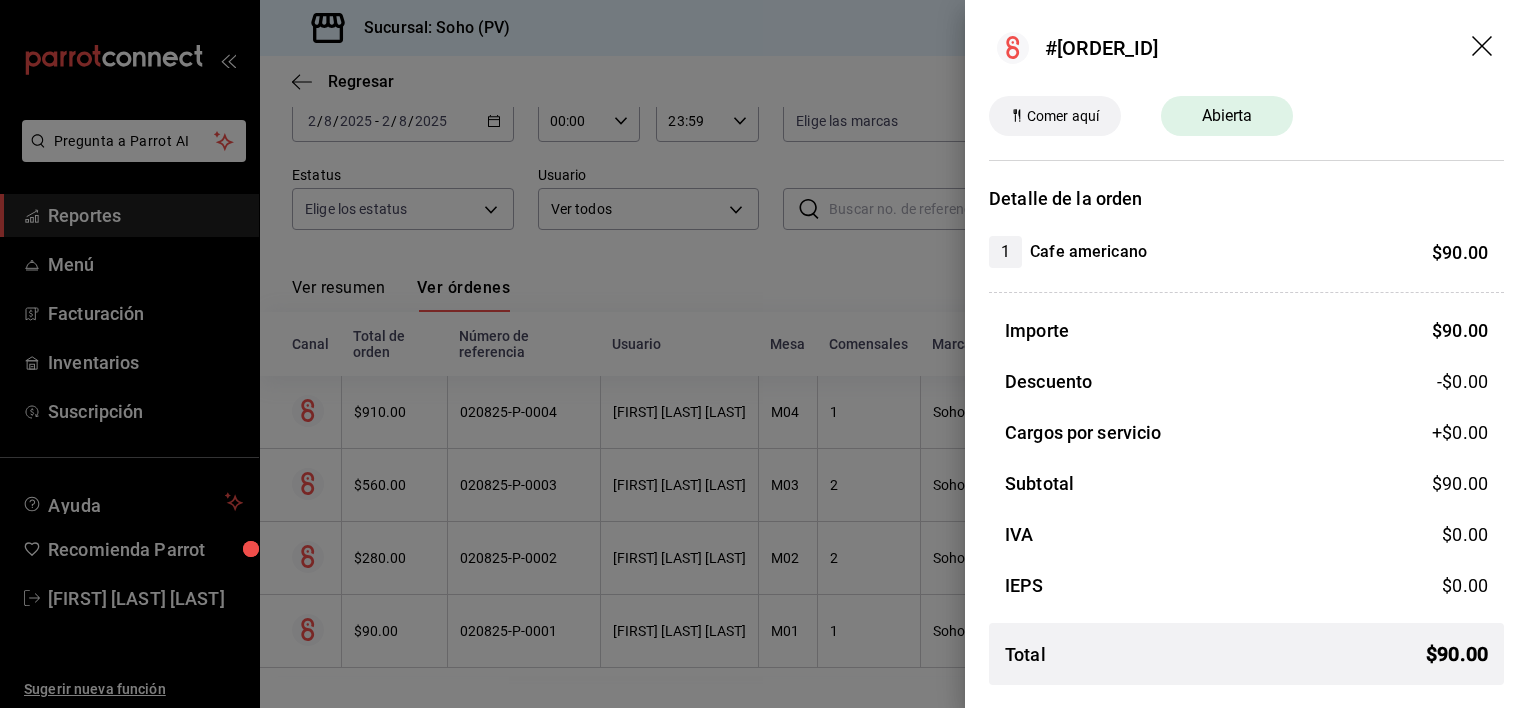 click at bounding box center [764, 354] 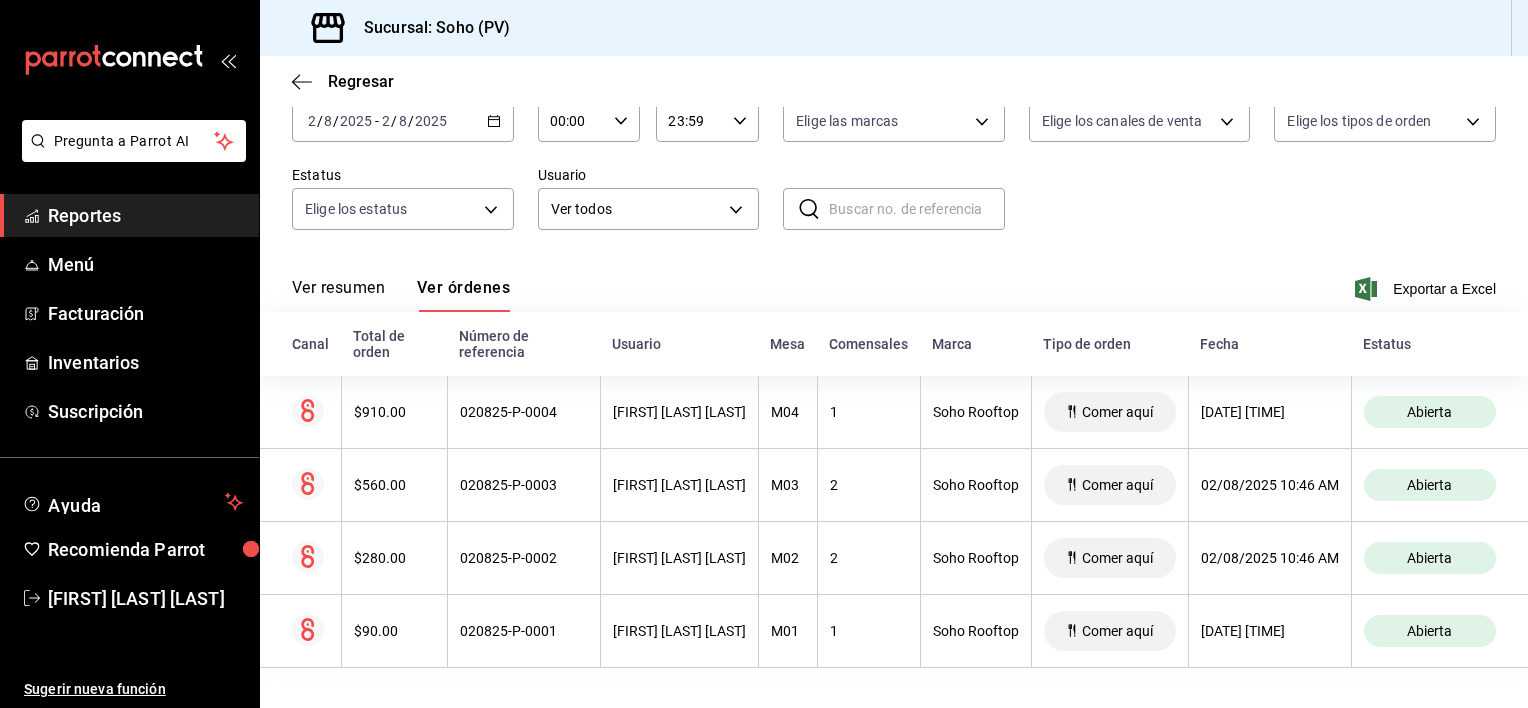 click on "[FIRST] [LAST] [LAST]" at bounding box center (679, 558) 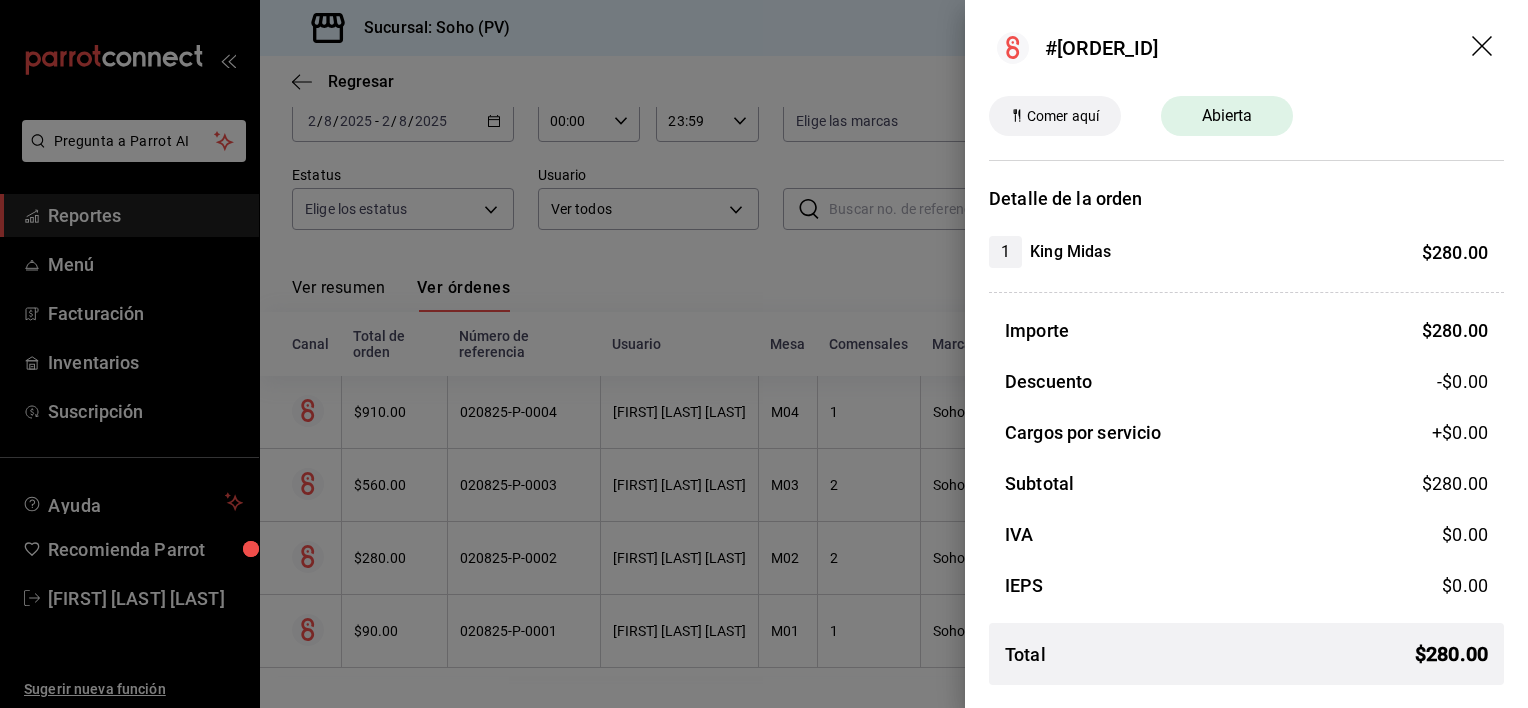 click at bounding box center (764, 354) 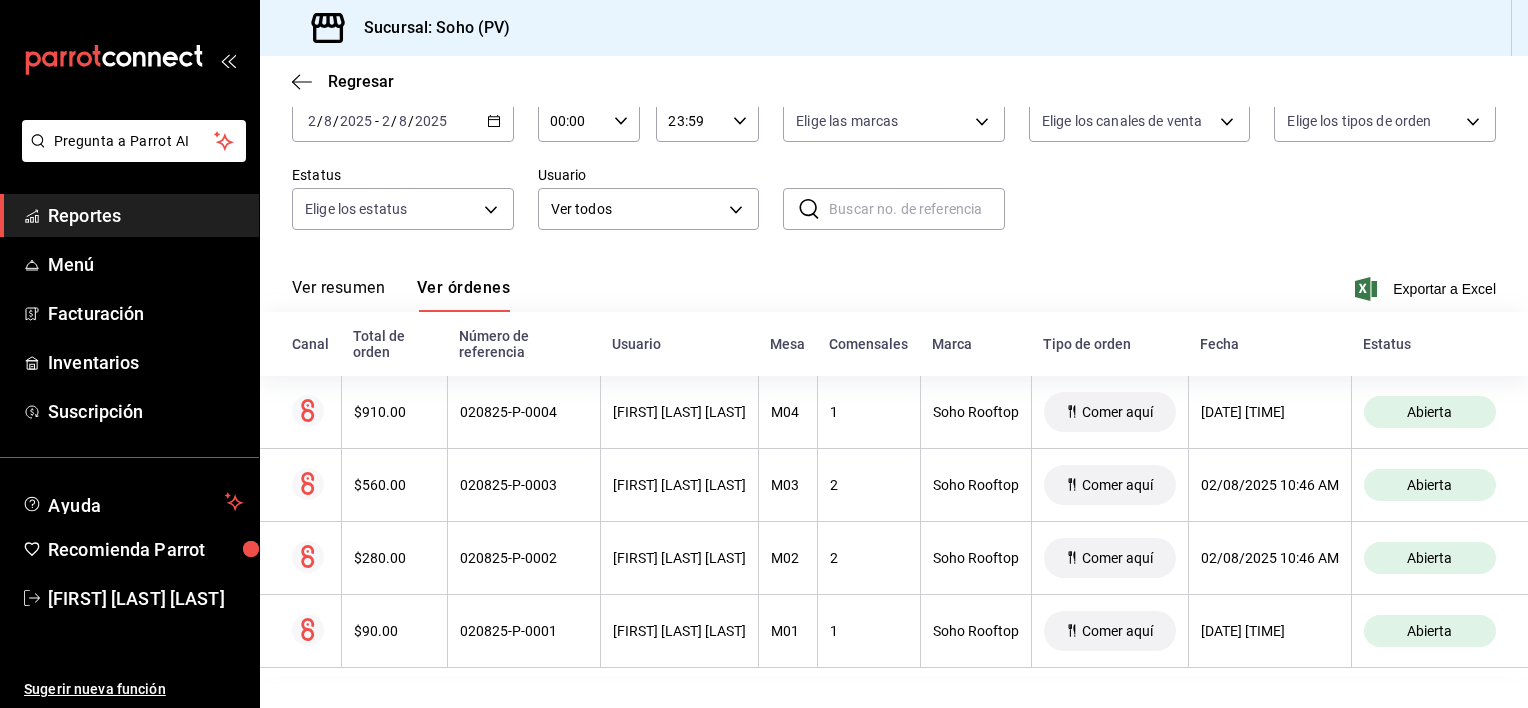 click on "[FIRST] [LAST] [LAST]" at bounding box center (679, 485) 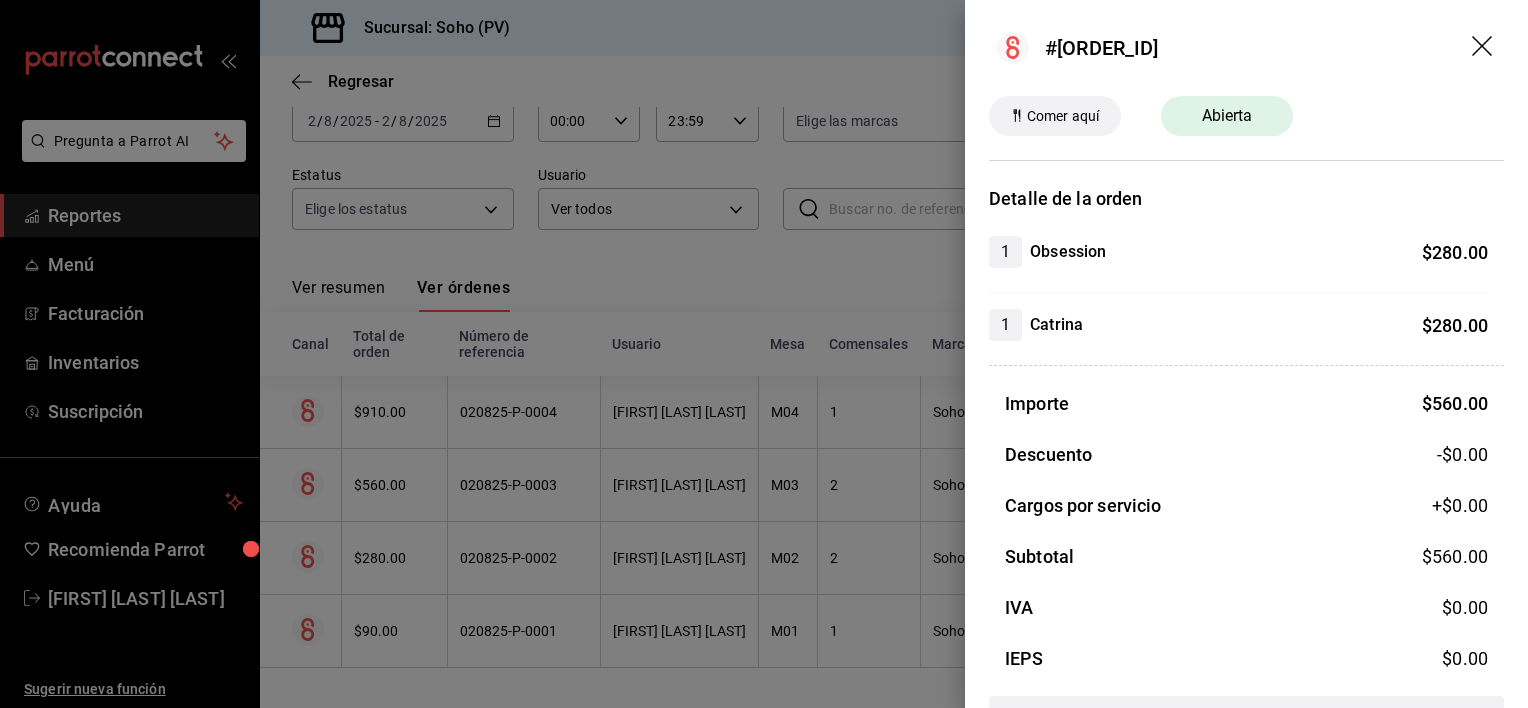 click at bounding box center (764, 354) 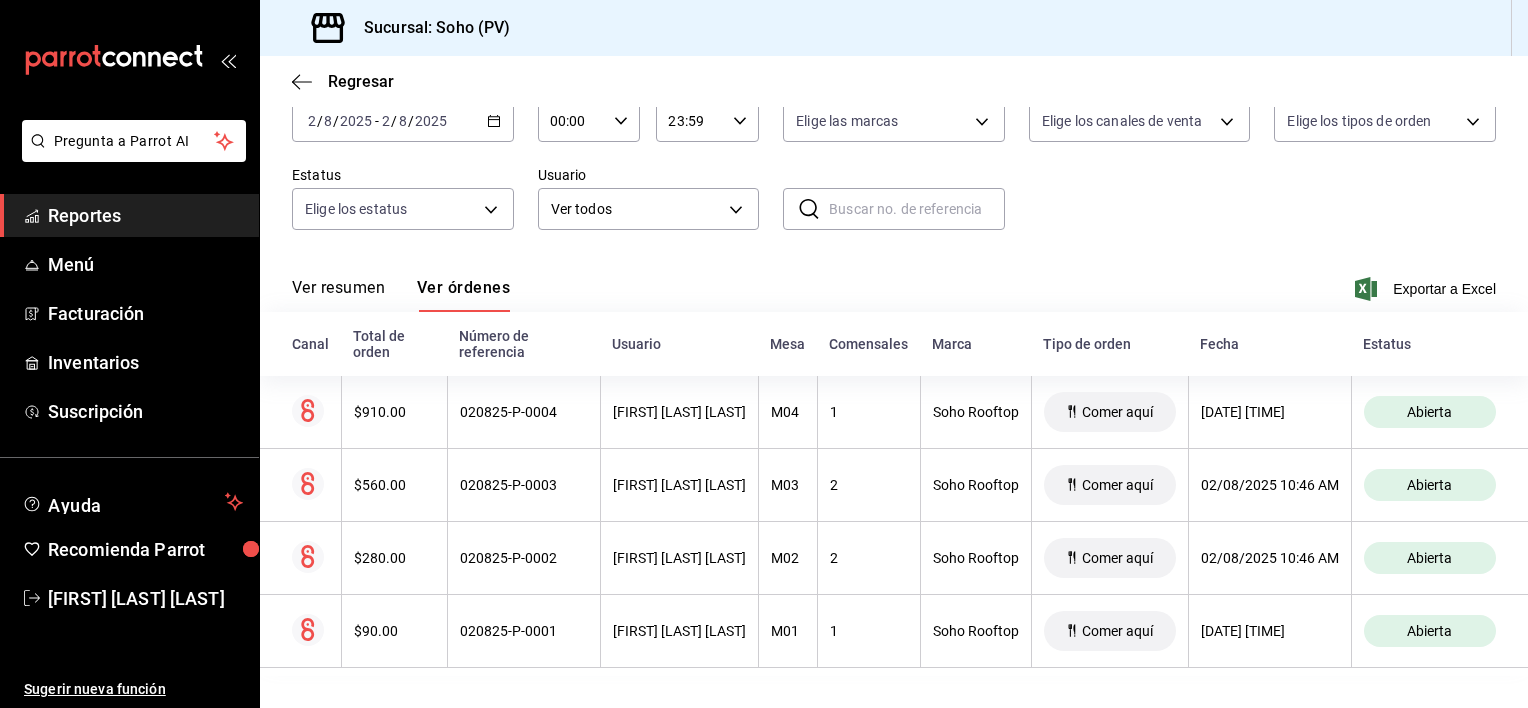 click on "[FIRST] [LAST] [LAST]" at bounding box center (679, 412) 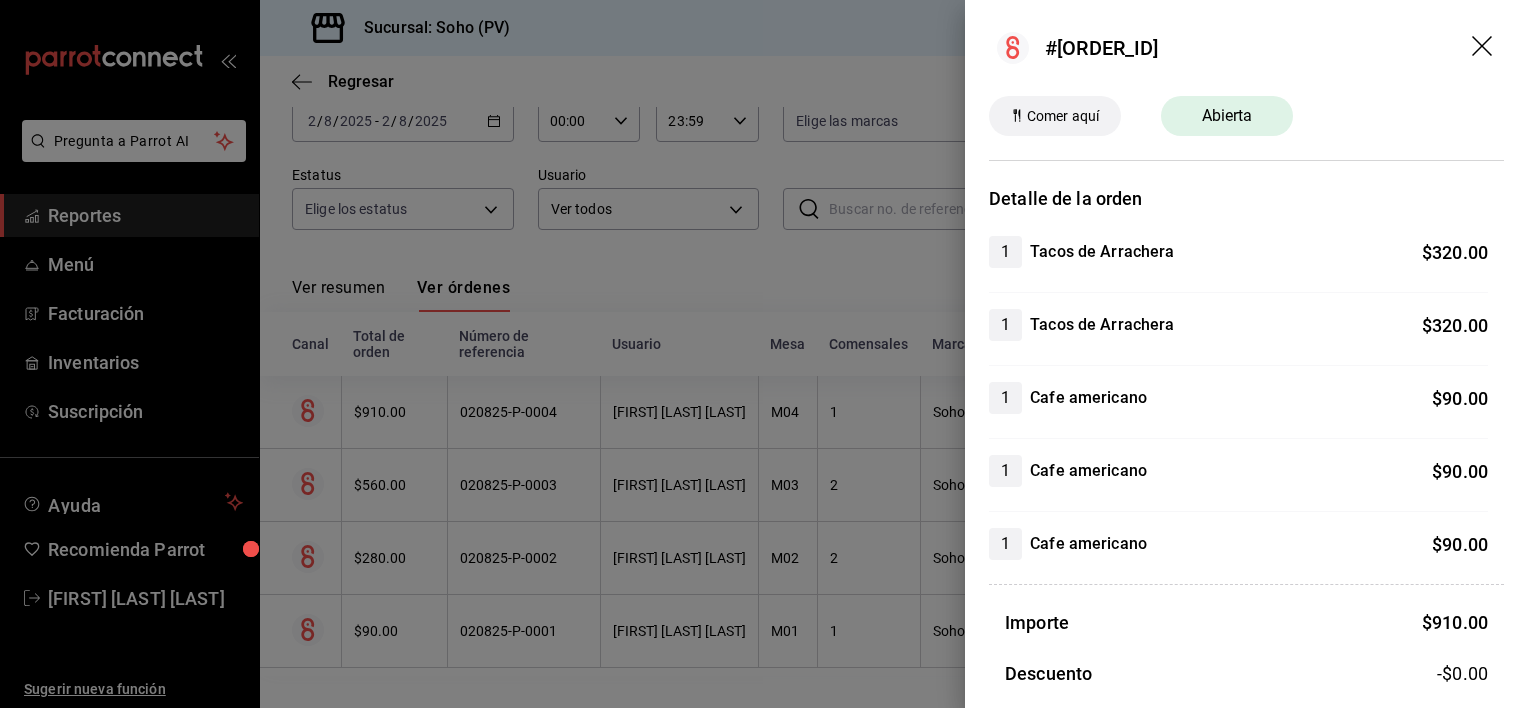 click at bounding box center [764, 354] 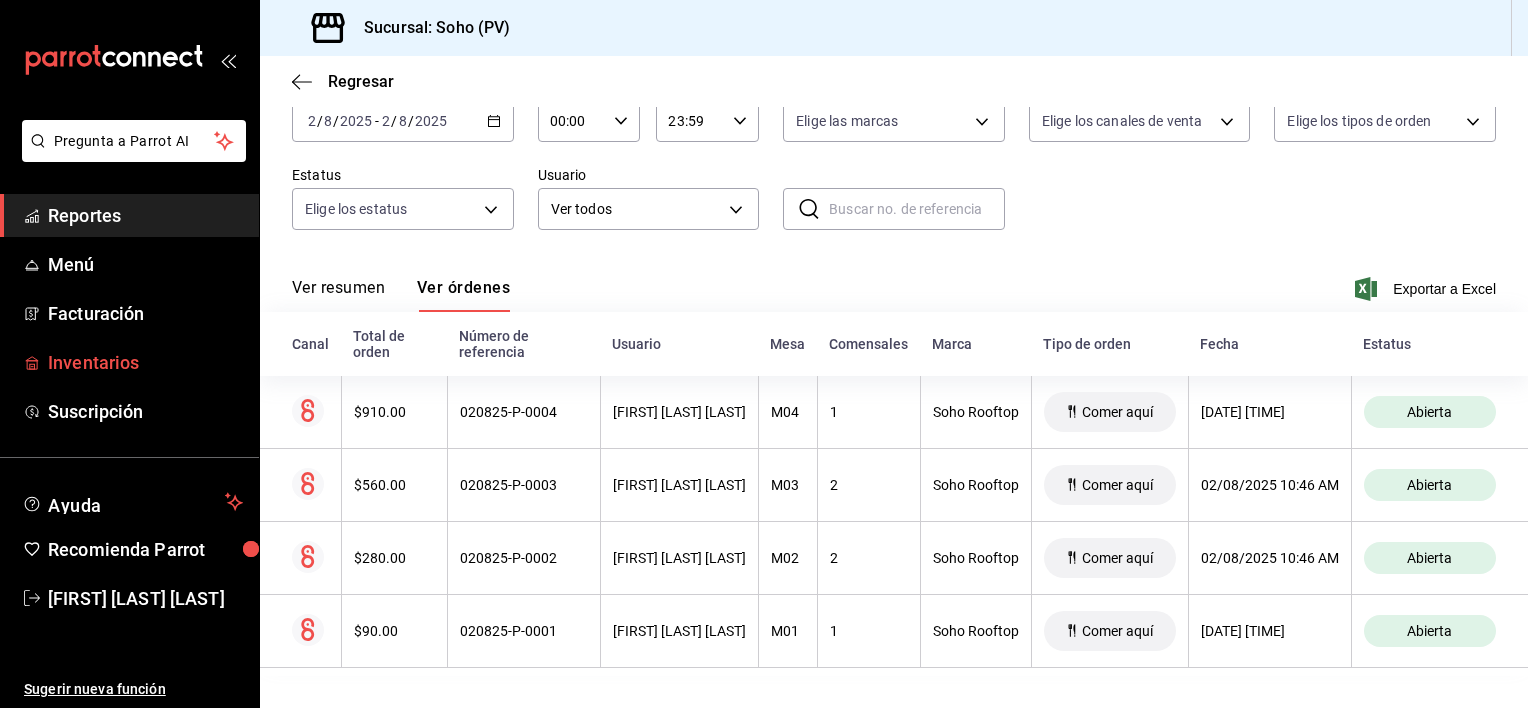 click on "Inventarios" at bounding box center [145, 362] 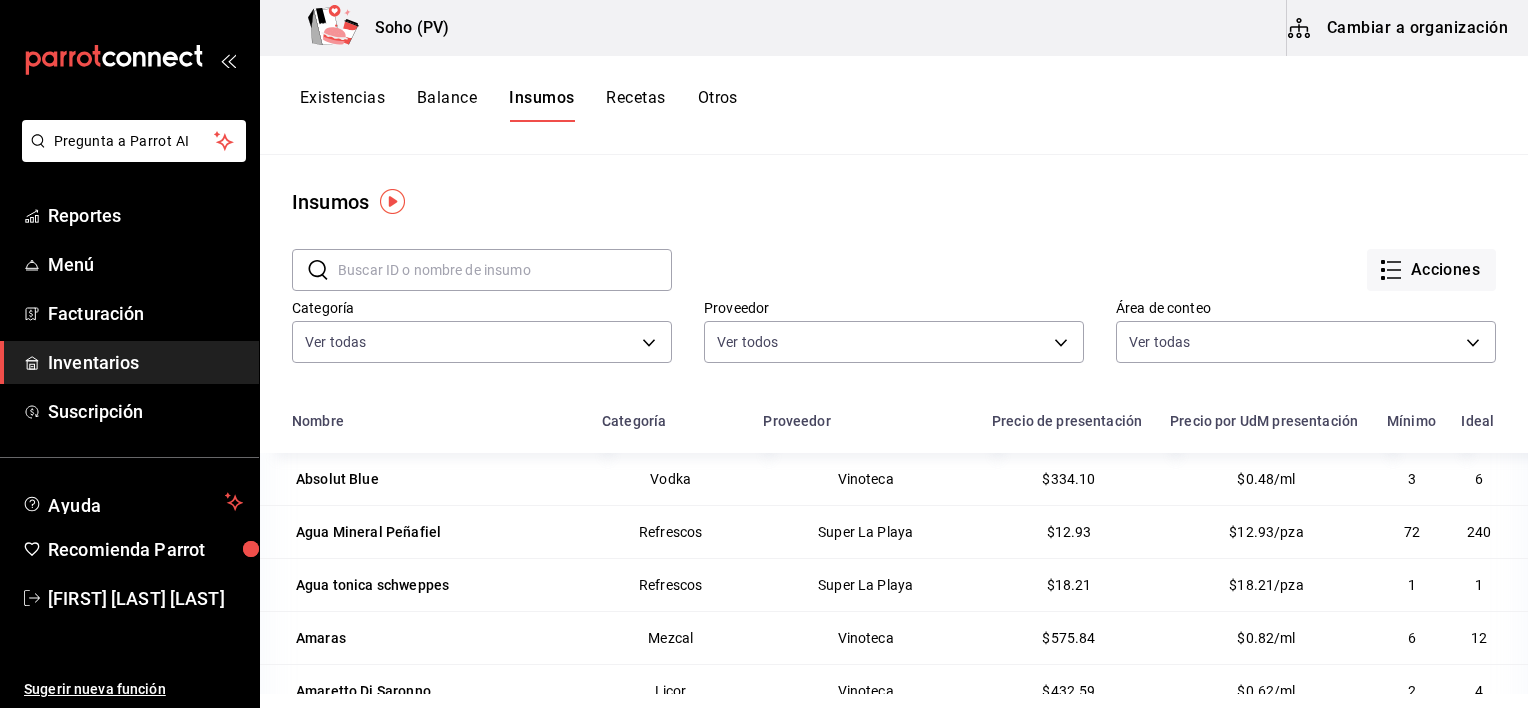 click on "Cambiar a organización" at bounding box center (1399, 28) 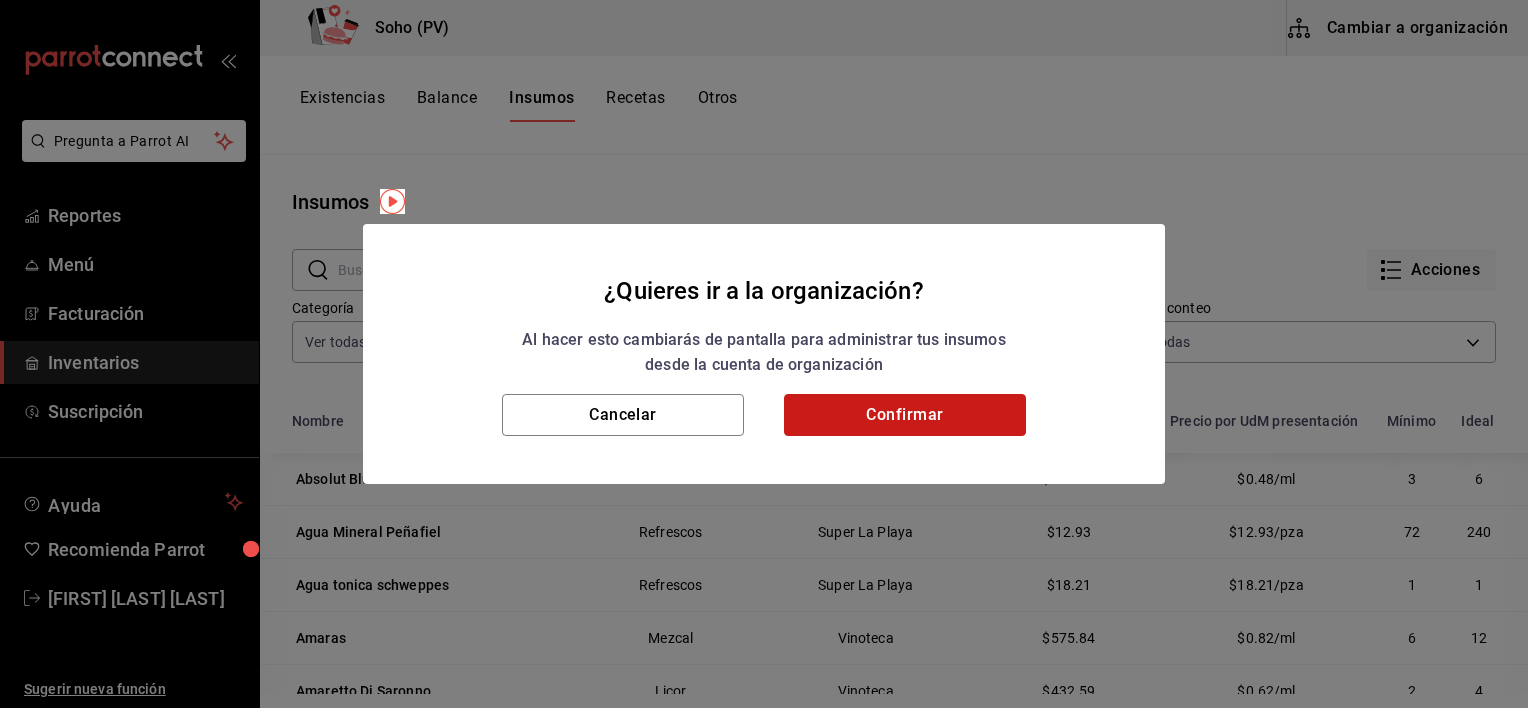 click on "Confirmar" at bounding box center (905, 415) 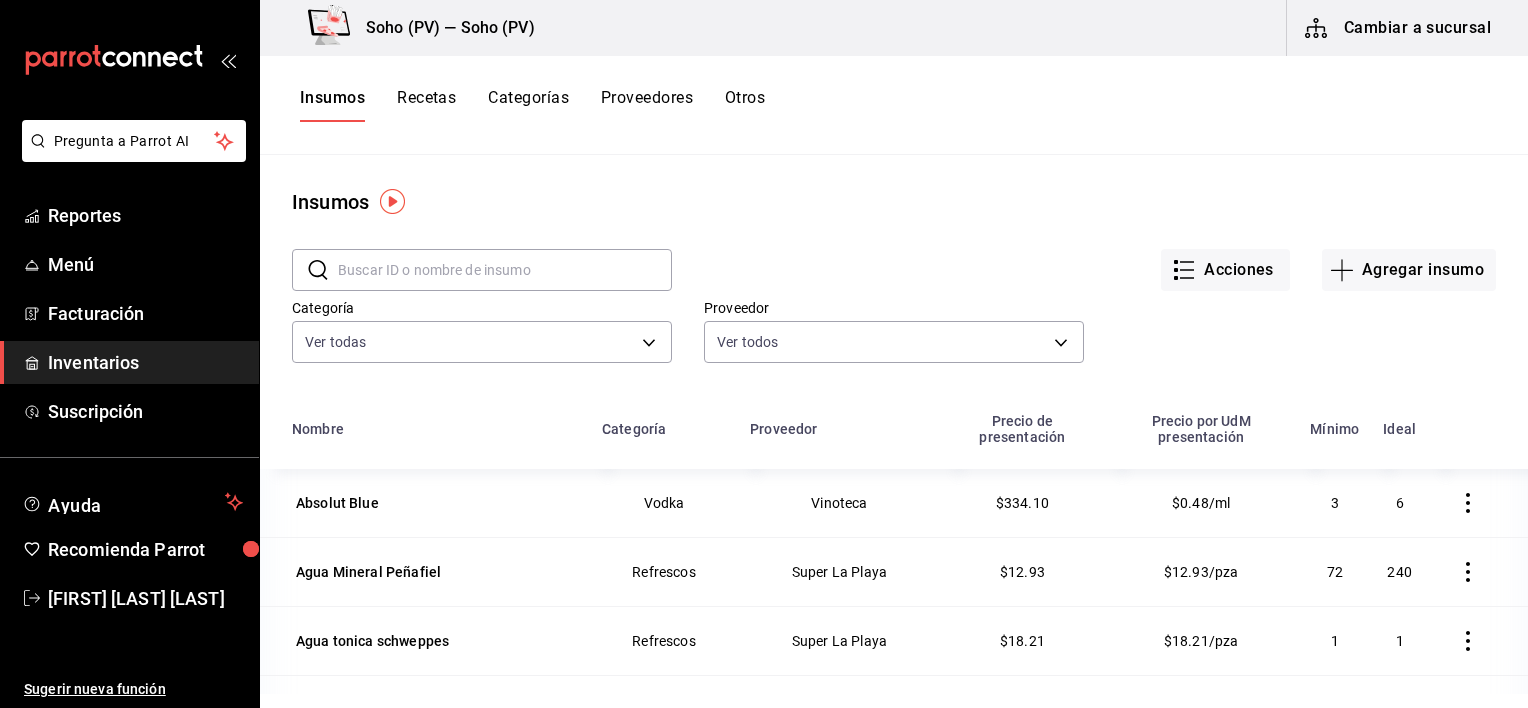 click on "Categoría Ver todas 3f6e633e-ee3e-4bbd-96f3-e704616316e5,3581768e-2b26-4ecd-a933-8edf4454982f,ca73fdc7-5844-4e34-a716-8855119e16ed,9c595ae6-b6d2-4698-8652-92ea8f1b96a7,c75d96b9-310b-4c6f-81c2-64590127d888,cd5a2d3d-425e-4fe0-b018-16e9a4093de8,529b13dc-60b3-4c83-bb99-77498337cb97,807cfd84-bb9f-4962-8be8-266d2855c152,d504ab49-17ad-4072-9b31-7e53b55b8890,7f7fdf8b-cc7d-40f5-91d3-aa74e20e31f1,6ac9d8e8-1ede-4632-965e-3128bd714b2b,7511173c-7944-40d6-b654-45a2f1c5bf92,2aaec5eb-50e2-4fc5-b049-3f6cf01e1a01,493ff6d8-58df-449b-8bb9-456ec6f85400,00f472c5-4a26-4e86-ba47-1bafe166b682,f4722162-5afc-408c-985b-fd1ba01a86f8,baccbc0b-939b-41cc-afac-435a6a72931a,4727cad1-21af-4f17-b632-d1003abb6226,23ef0417-c277-4f2f-a458-5567c86885b8 Proveedor Ver todos" at bounding box center (878, 314) 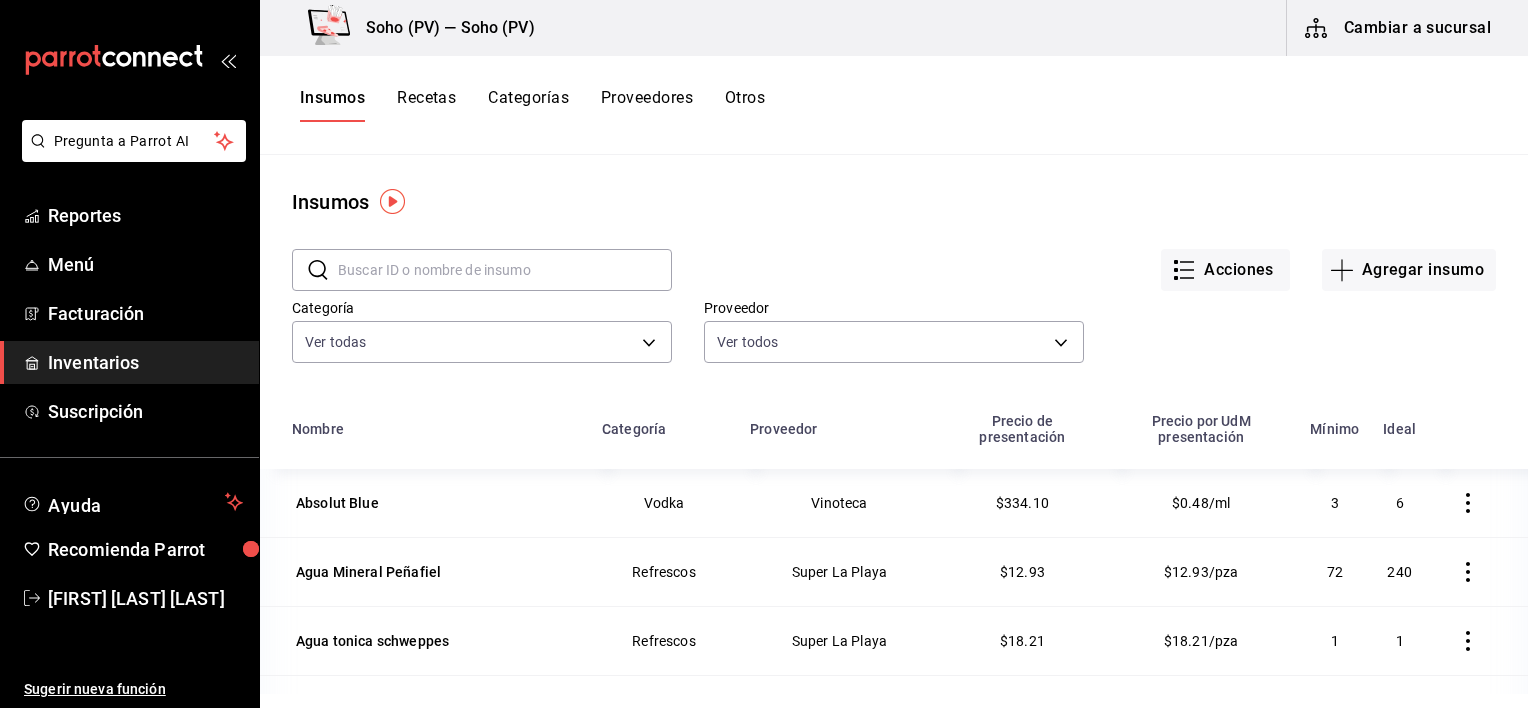 click at bounding box center (505, 270) 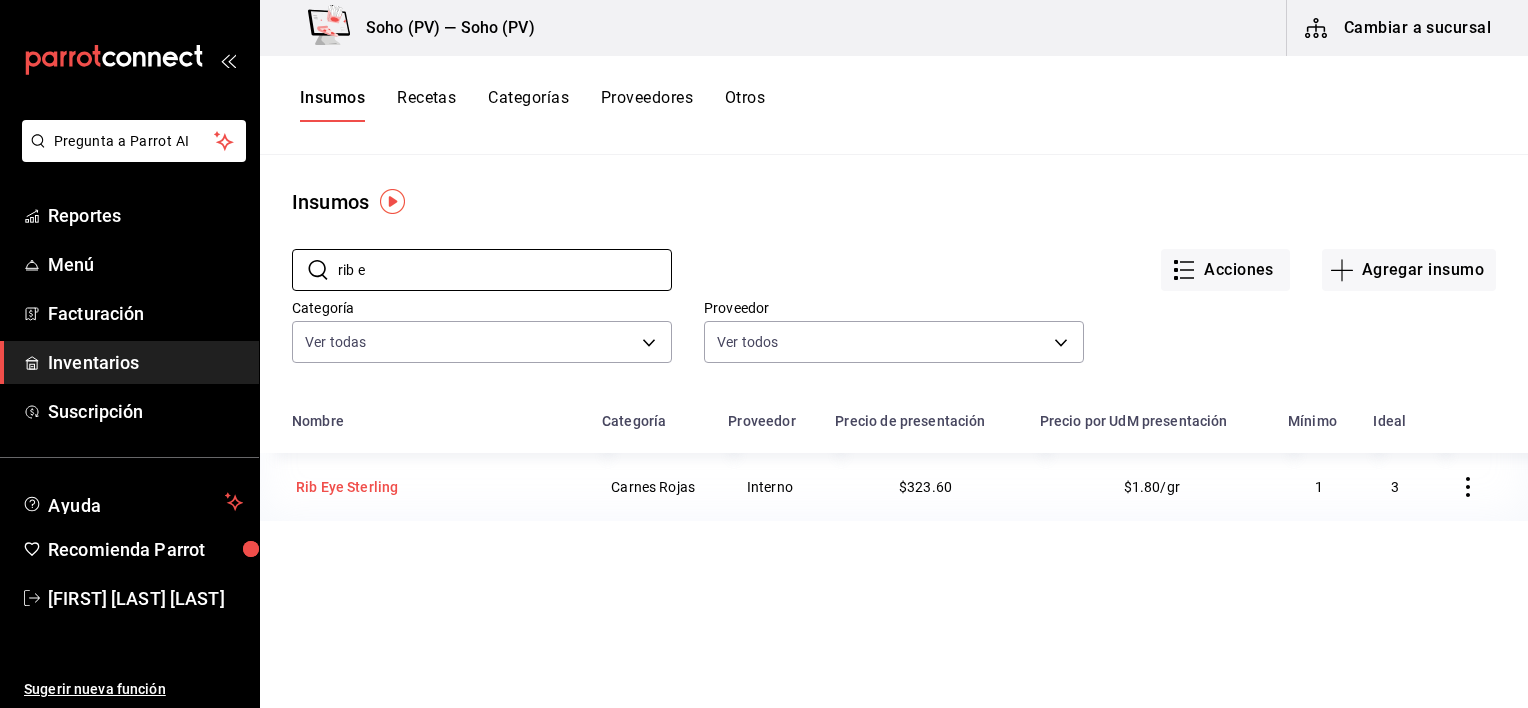 type on "rib e" 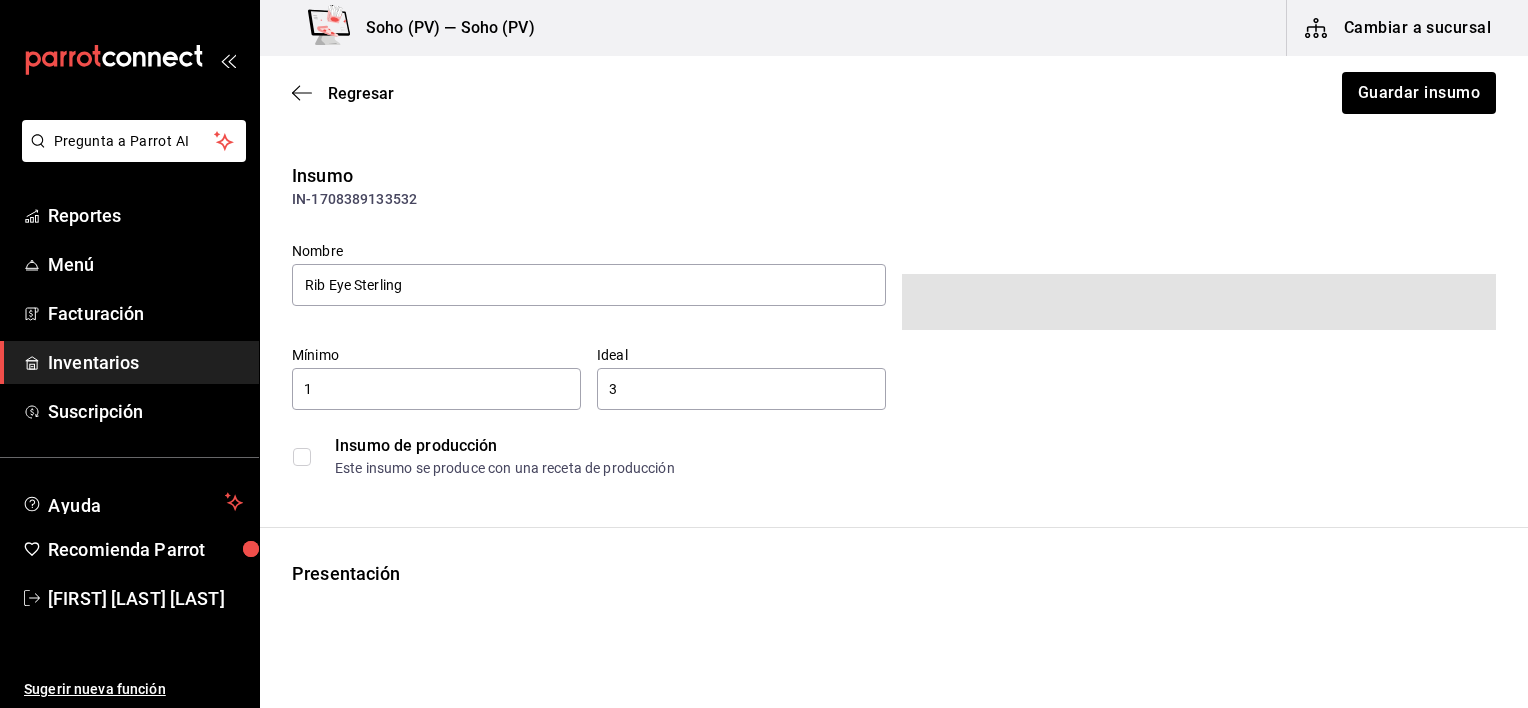 type on "$375.38" 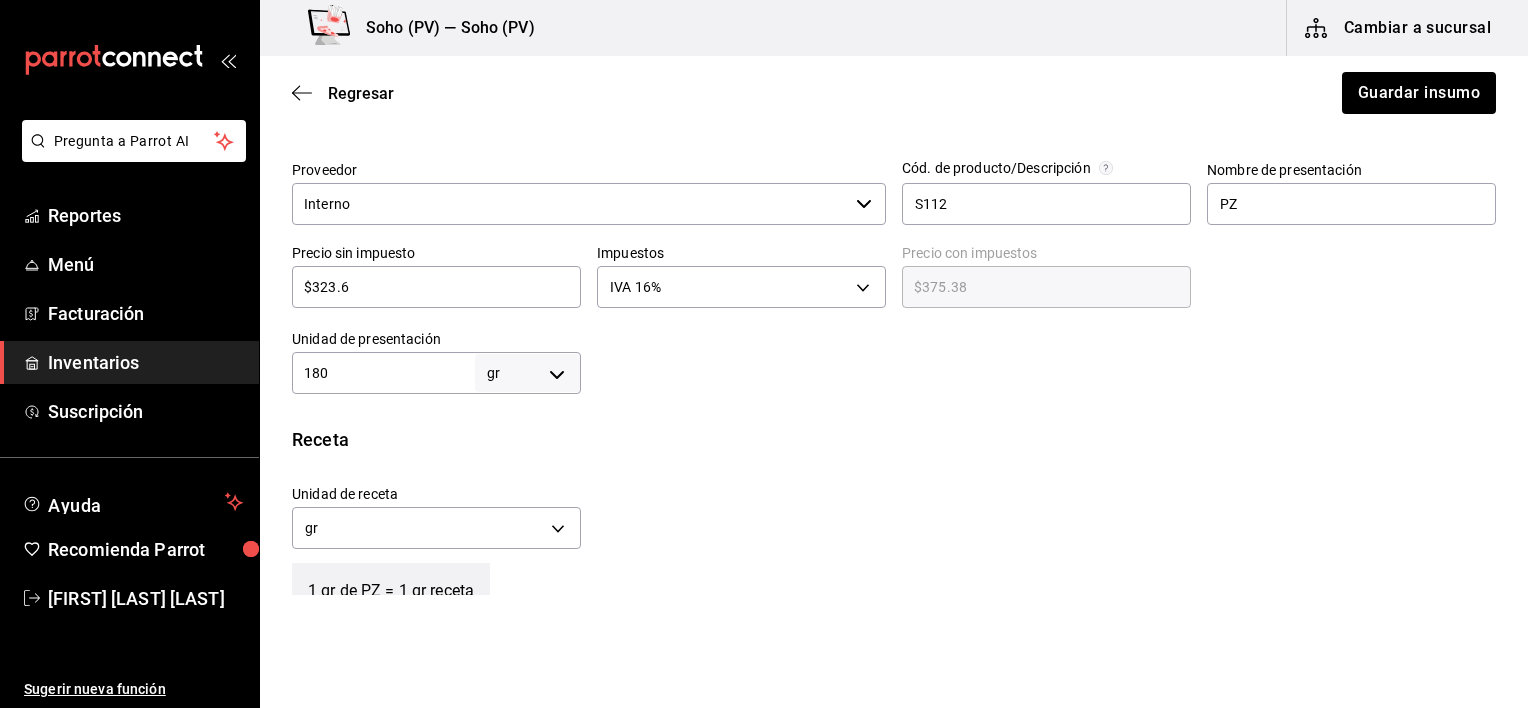 scroll, scrollTop: 442, scrollLeft: 0, axis: vertical 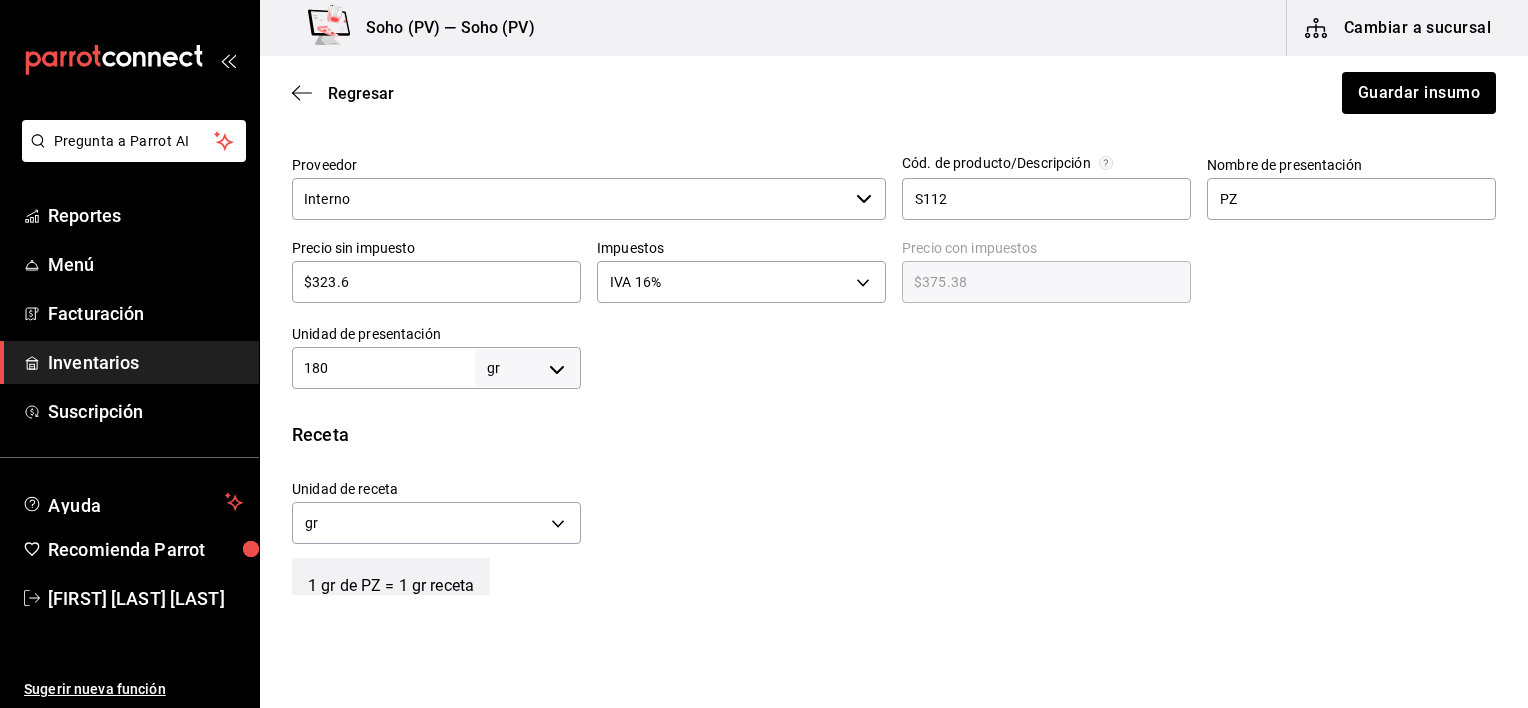 click on "180" at bounding box center [383, 368] 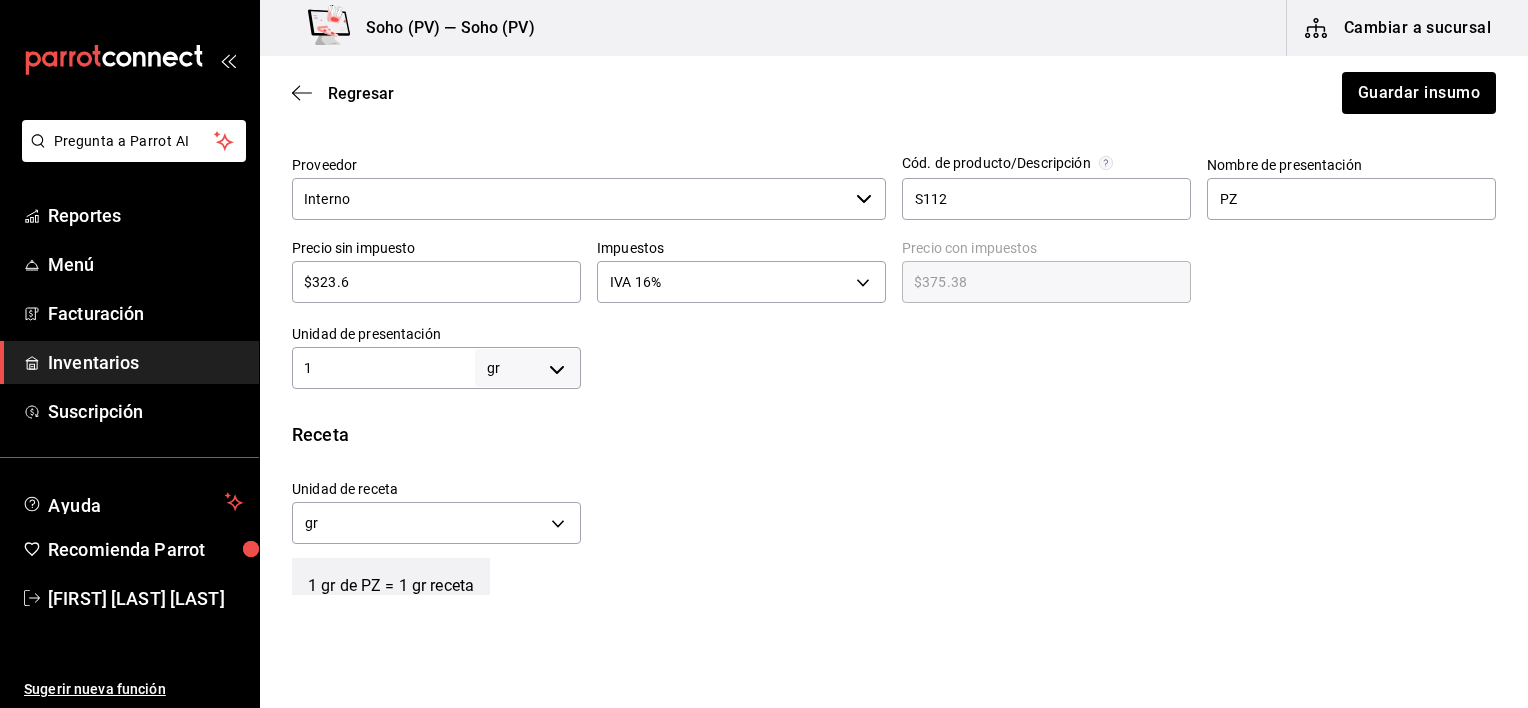 type on "1" 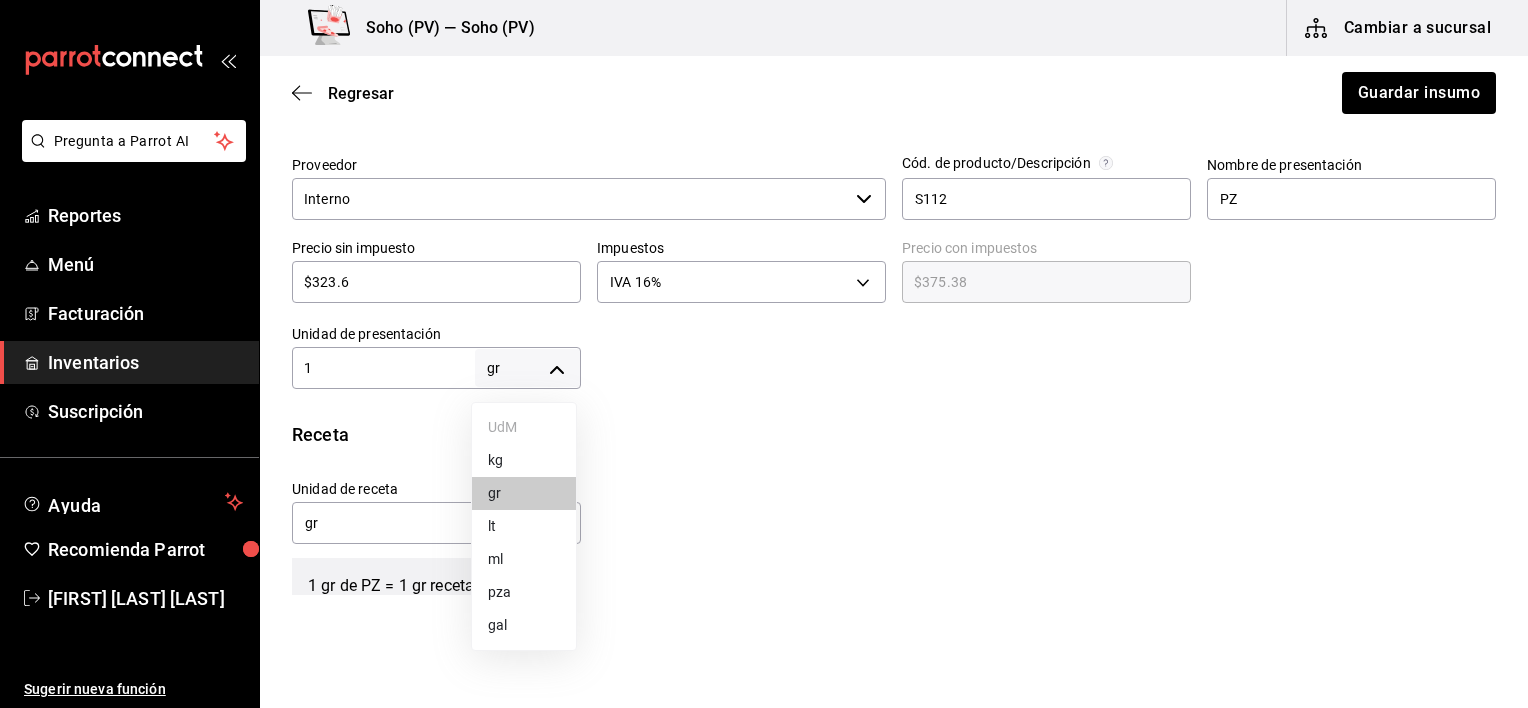 click on "Pregunta a Parrot AI Reportes   Menú   Facturación   Inventarios   Suscripción   Ayuda Recomienda Parrot   [FIRST] [LAST] [LAST]   Sugerir nueva función   Soho (PV) Cambiar a organización Existencias Balance Insumos Recetas Otros Existencias ​ ​ Ordenar por Acciones Categoría Ver todas [UUID],[UUID],[UUID],[UUID],[UUID],[UUID],[UUID],[UUID],[UUID],[UUID],[UUID],[UUID],[UUID],[UUID],[UUID],[UUID],[UUID],[UUID],[UUID] Proveedor Ver todos Exportar a Excel Nombre Mínimo Ideal Dif. % 1" at bounding box center [764, 297] 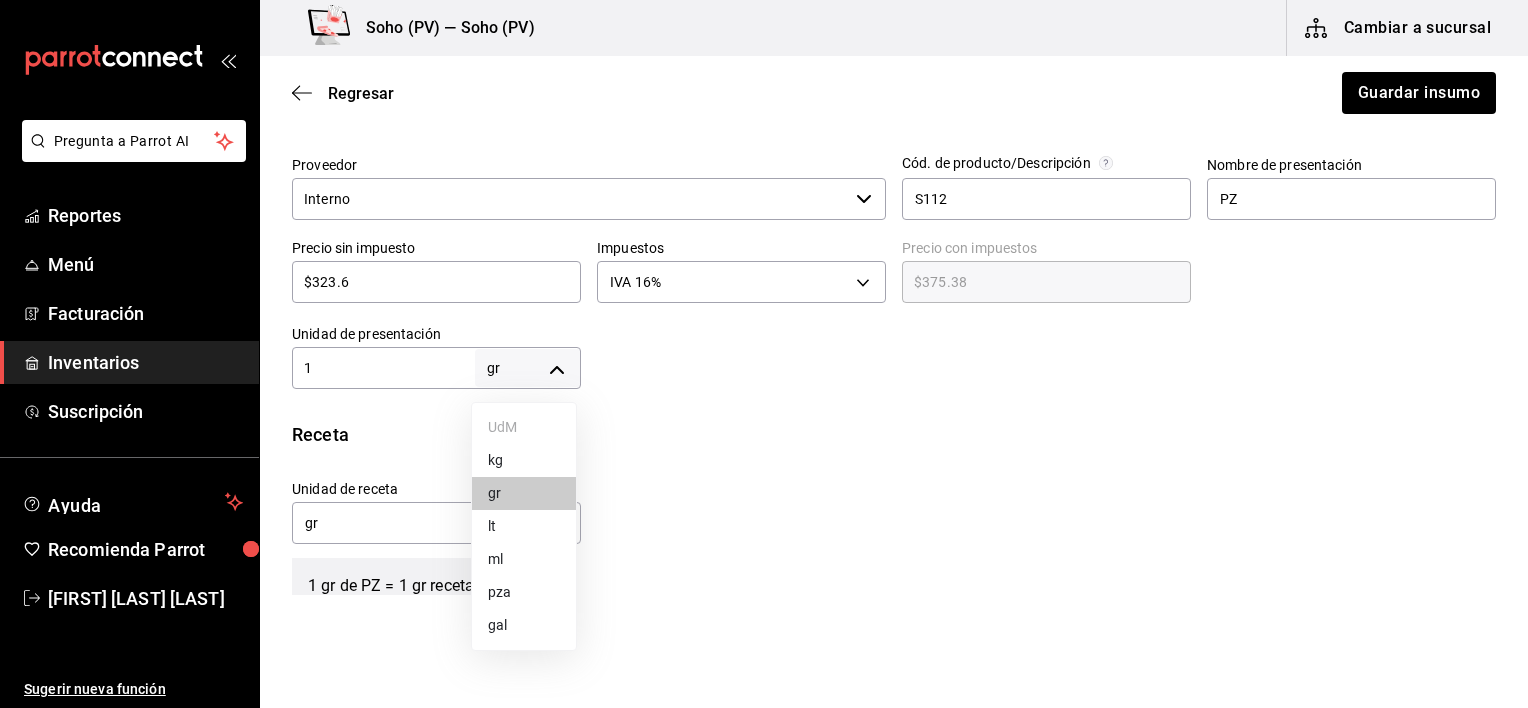 type on "UNIT" 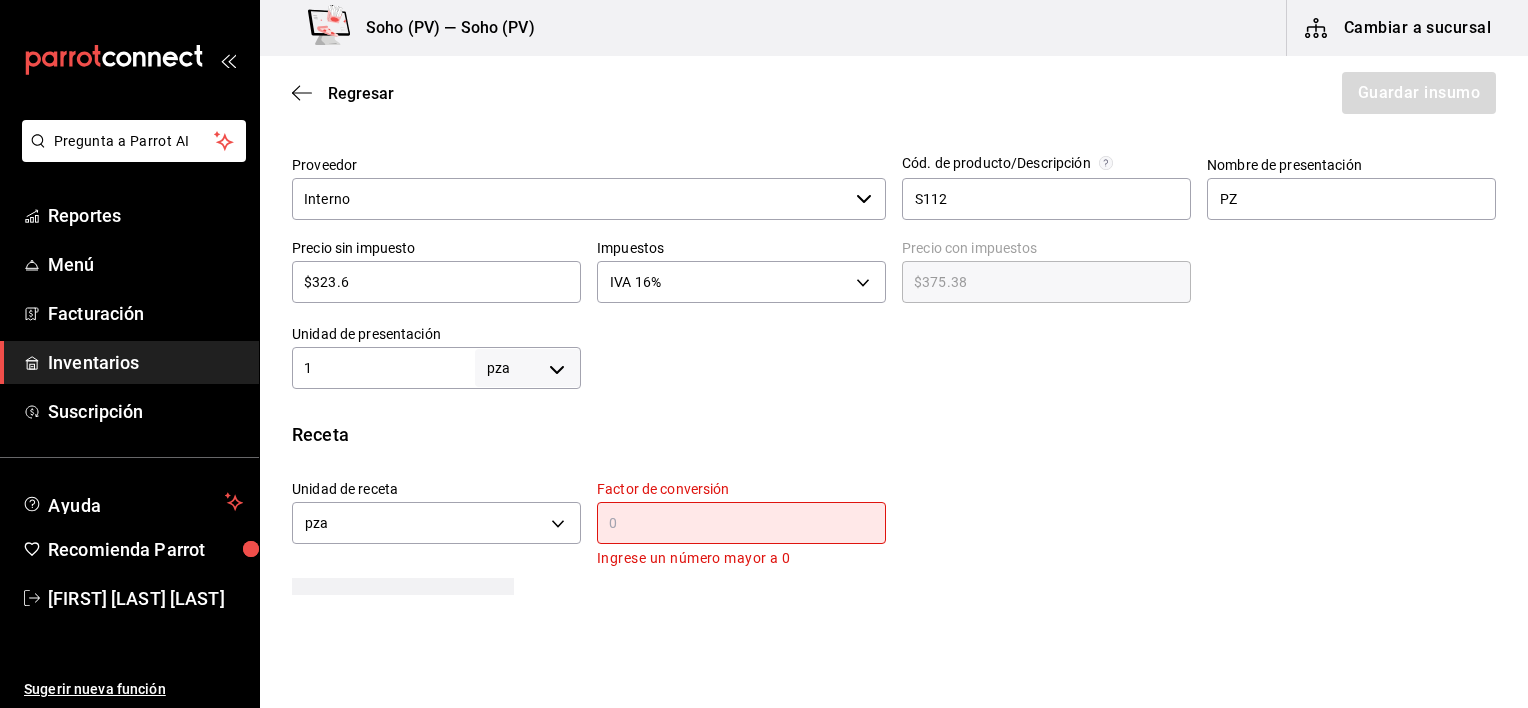 click at bounding box center [741, 523] 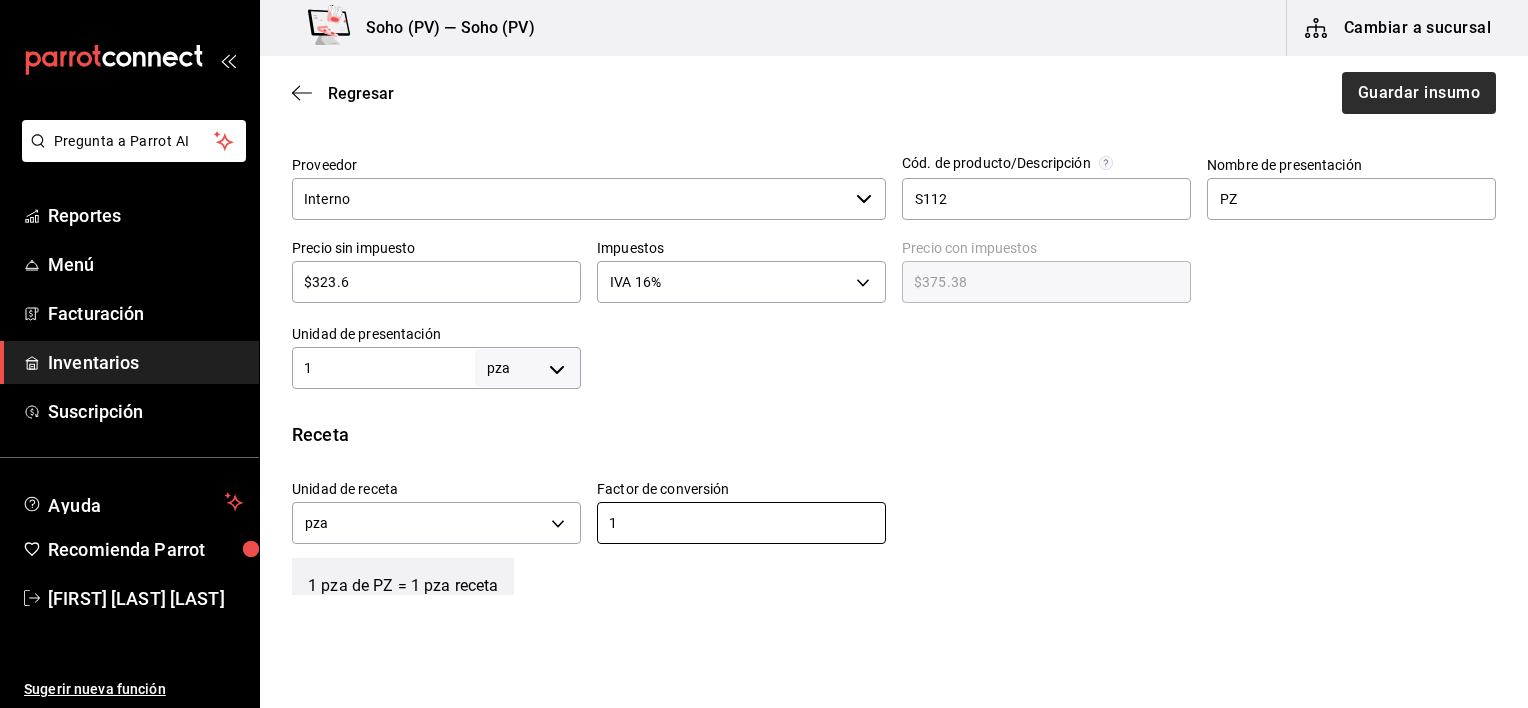 type on "1" 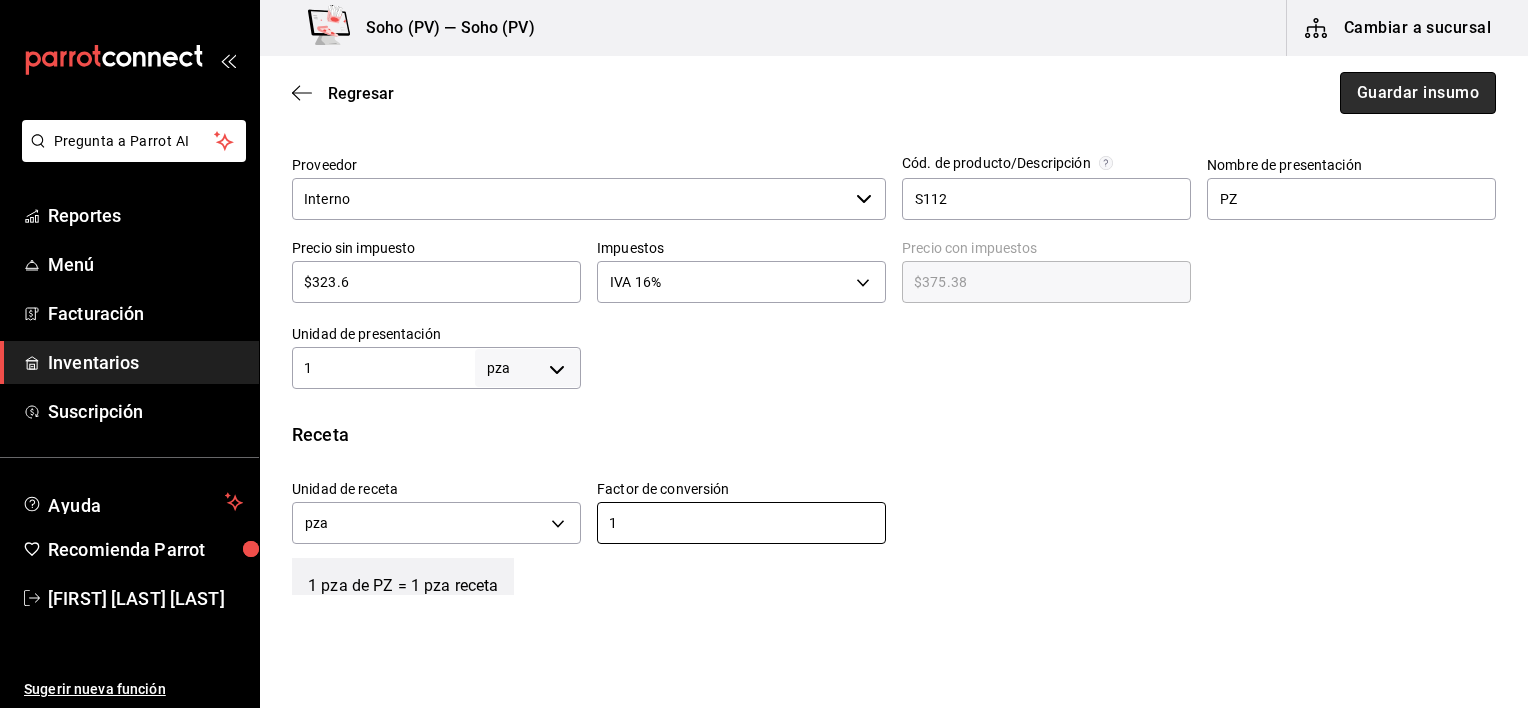 click on "Guardar insumo" at bounding box center [1418, 93] 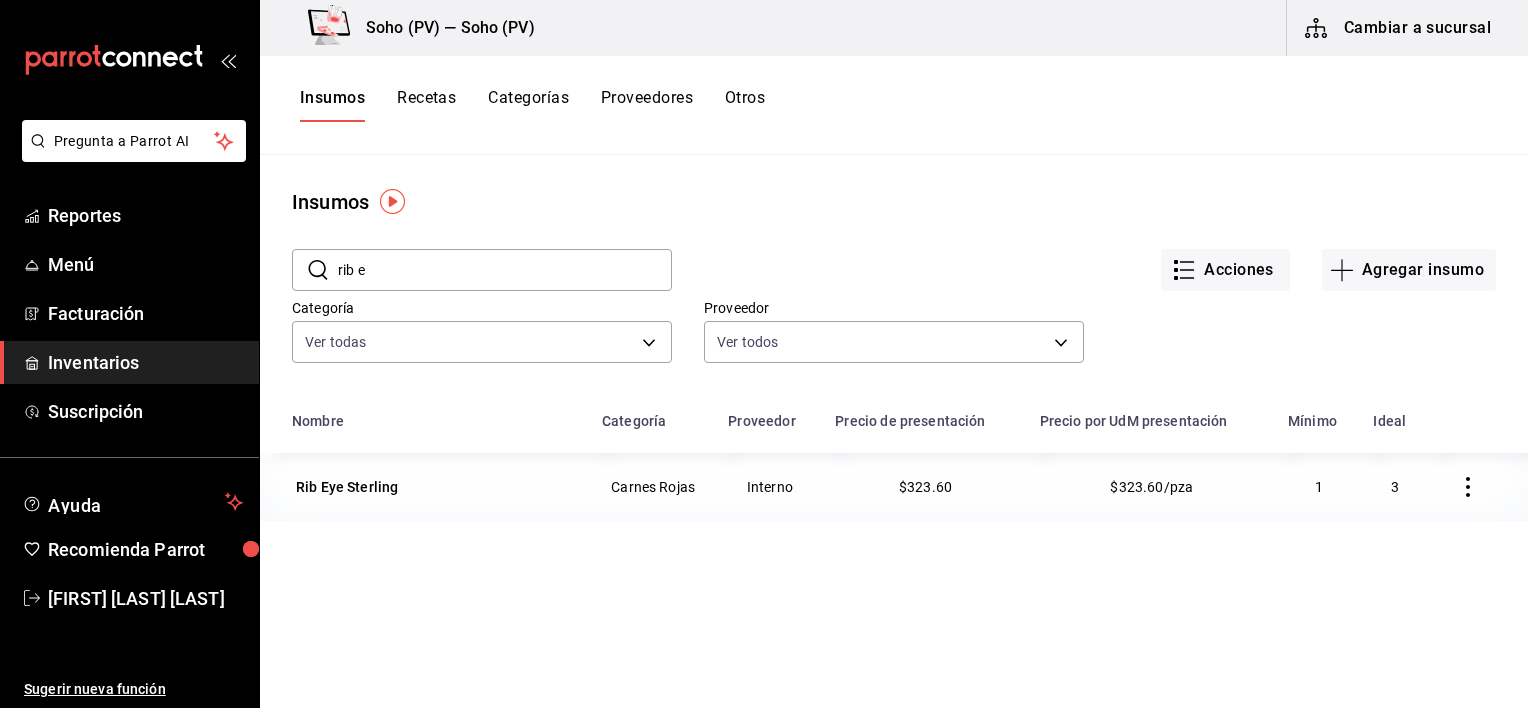 click on "$323.60" at bounding box center (925, 487) 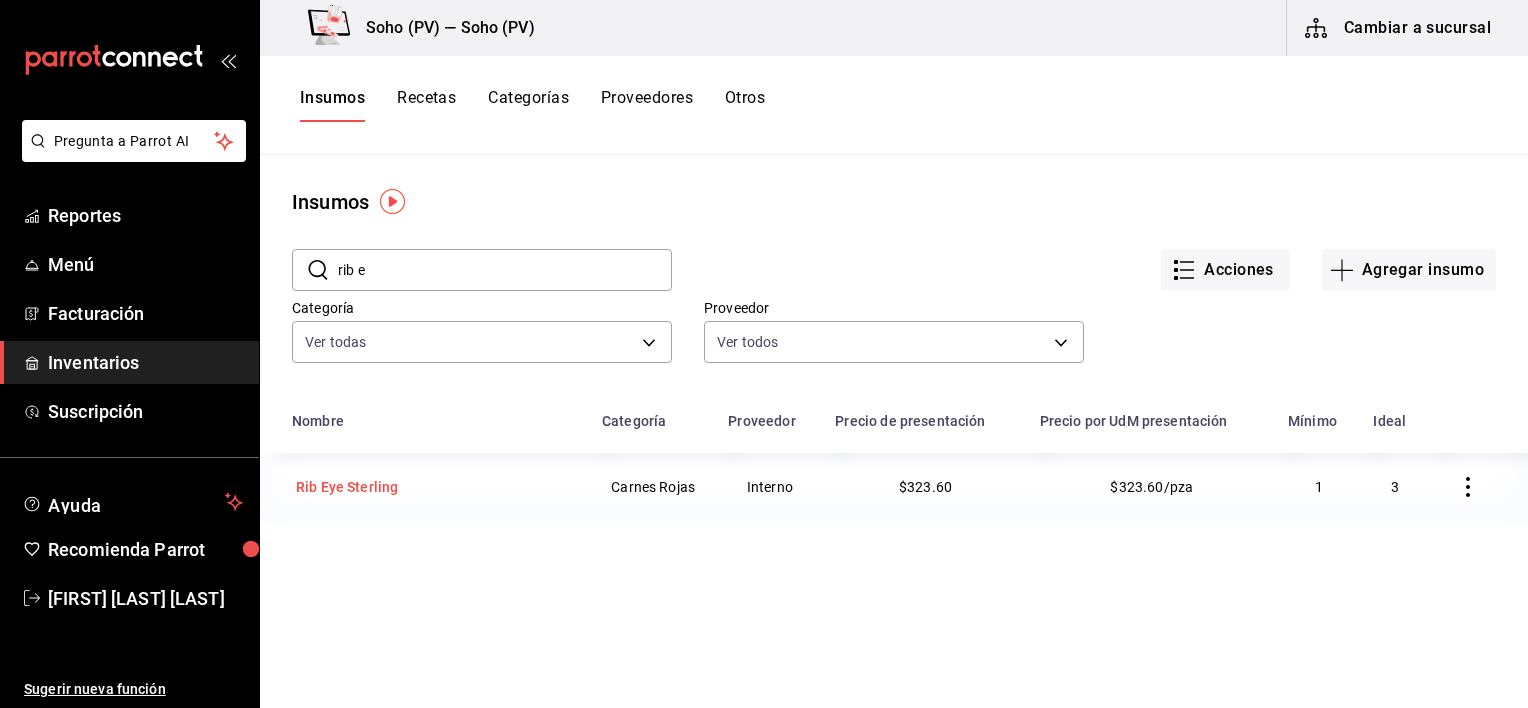 click on "Rib Eye Sterling" at bounding box center (347, 487) 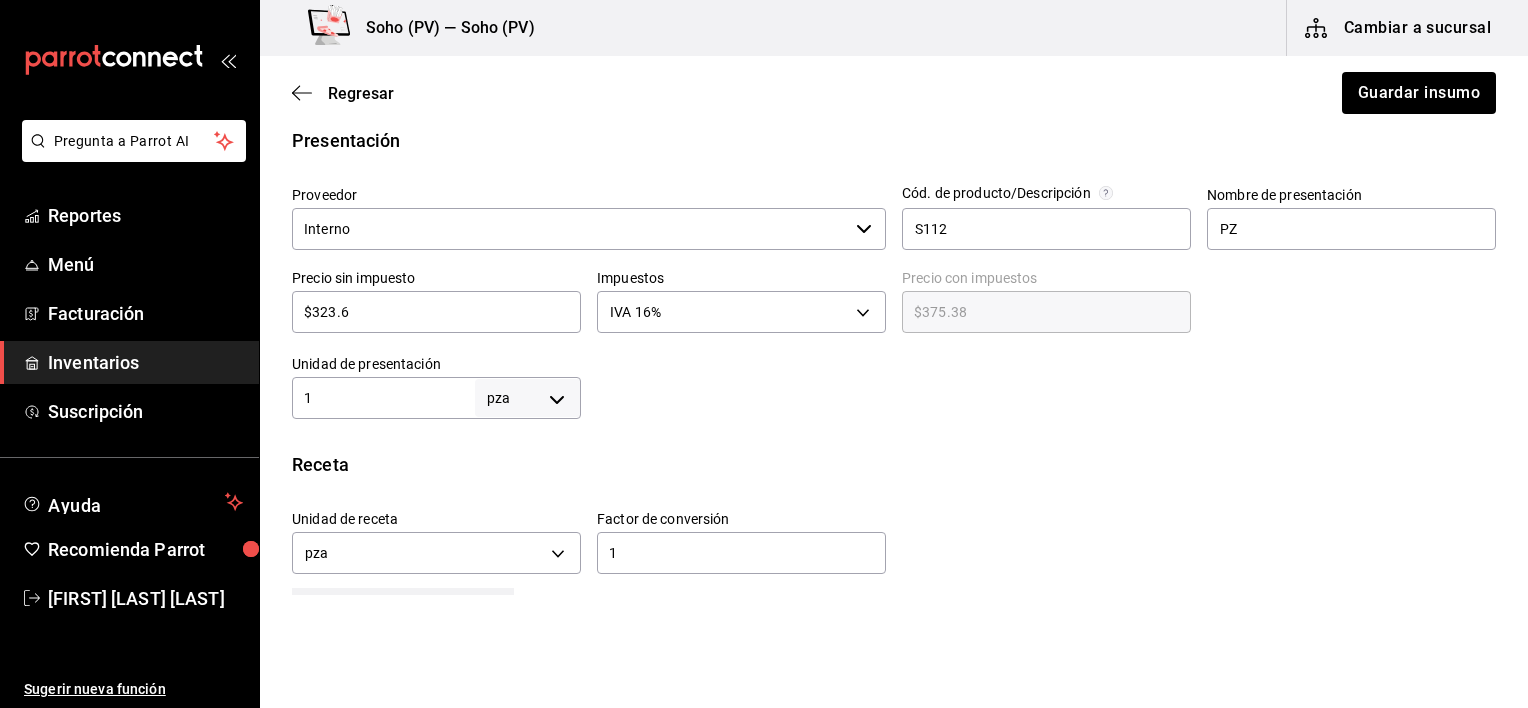scroll, scrollTop: 512, scrollLeft: 0, axis: vertical 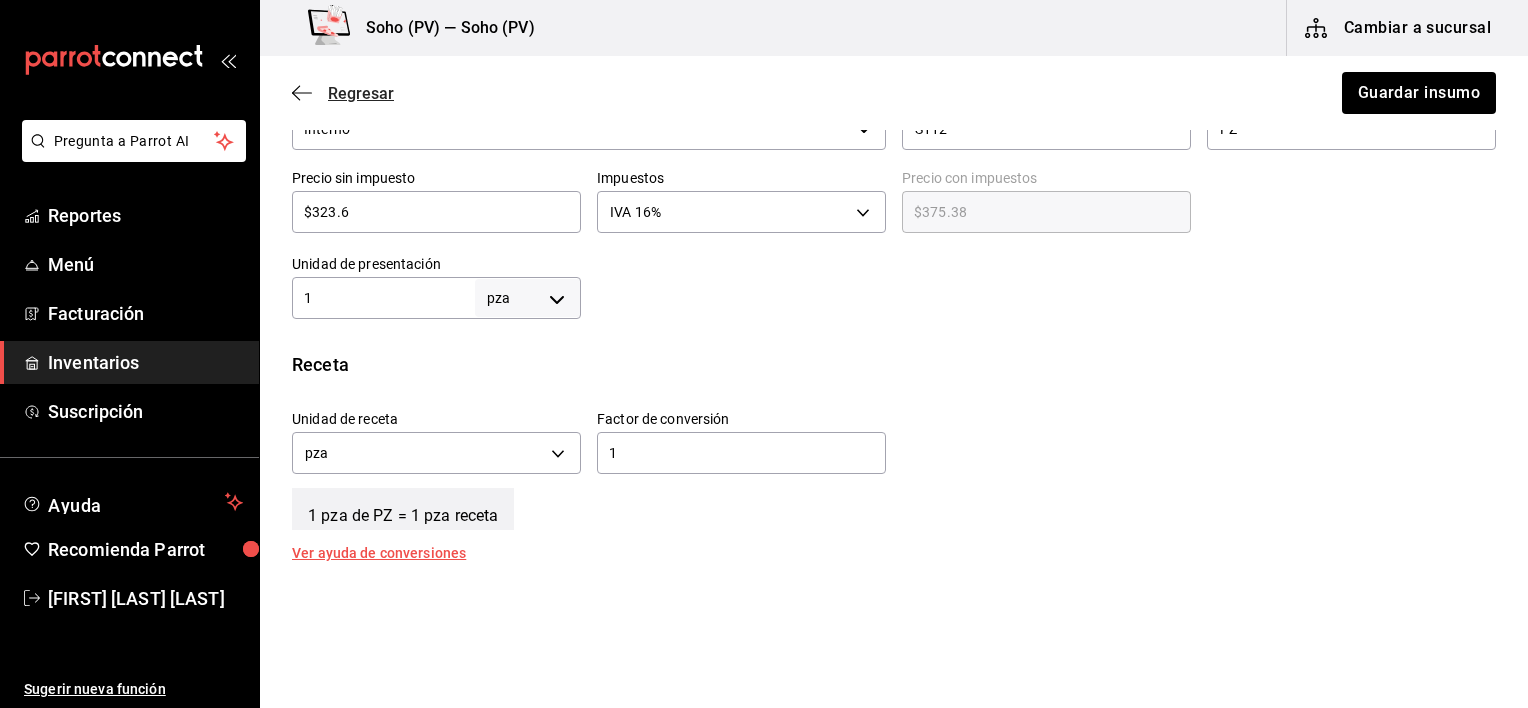 click on "Regresar" at bounding box center (361, 93) 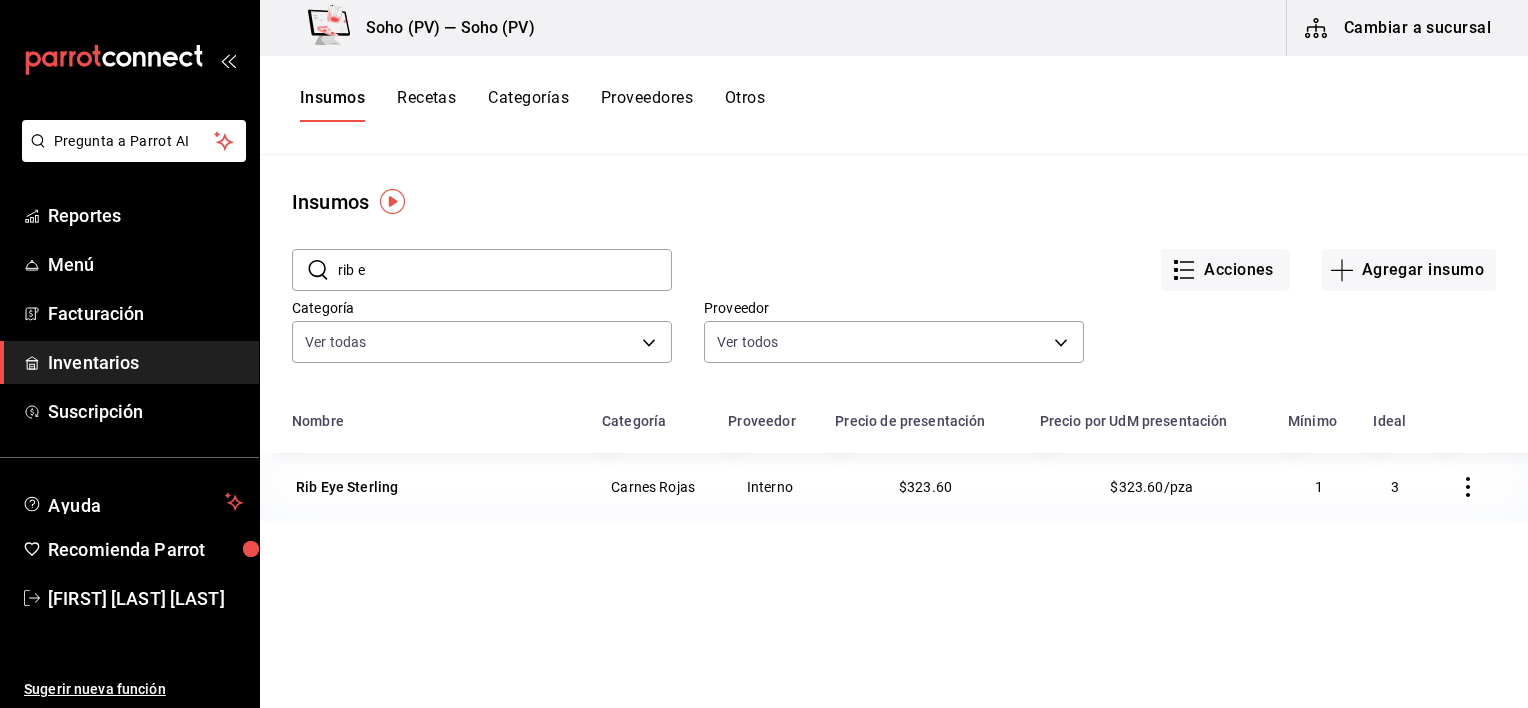 click on "Cambiar a sucursal" at bounding box center [1399, 28] 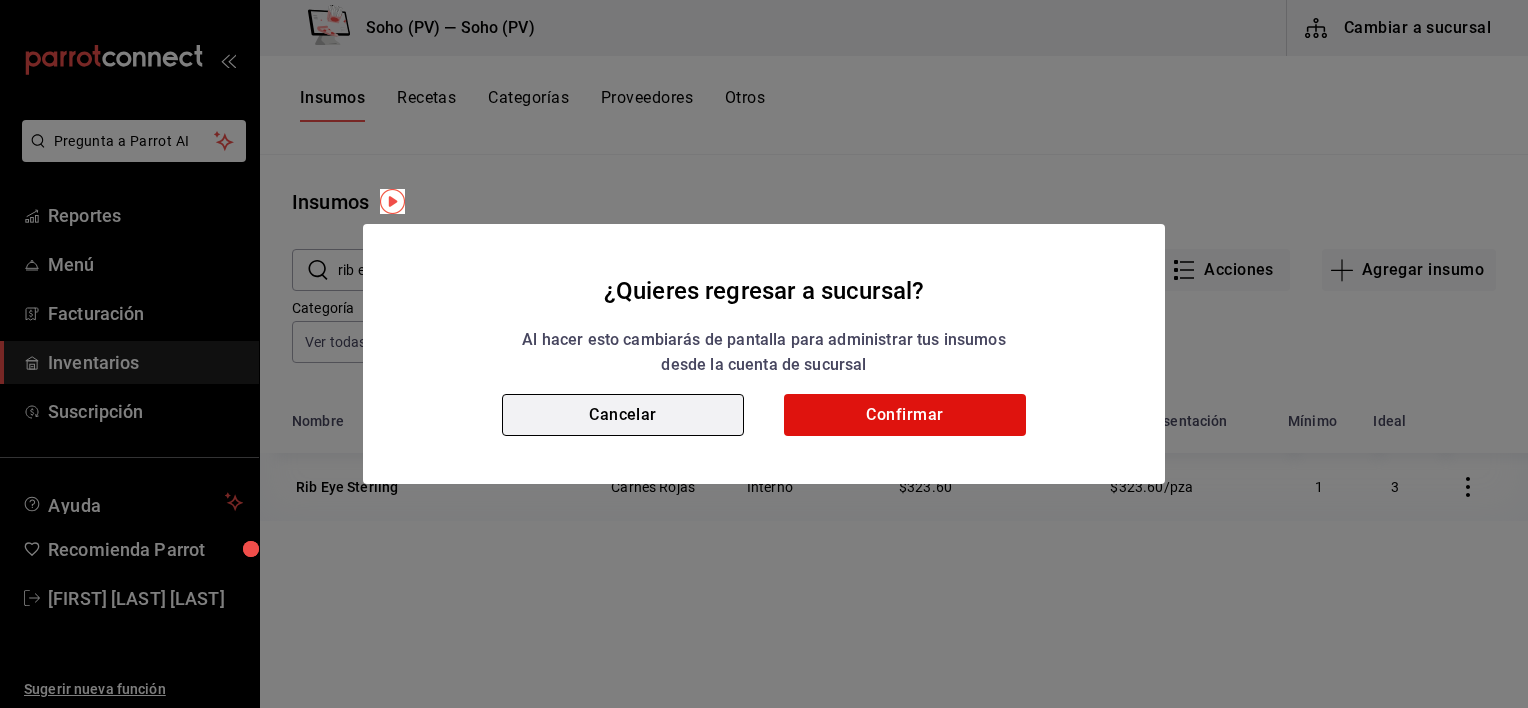 click on "Cancelar" at bounding box center (623, 415) 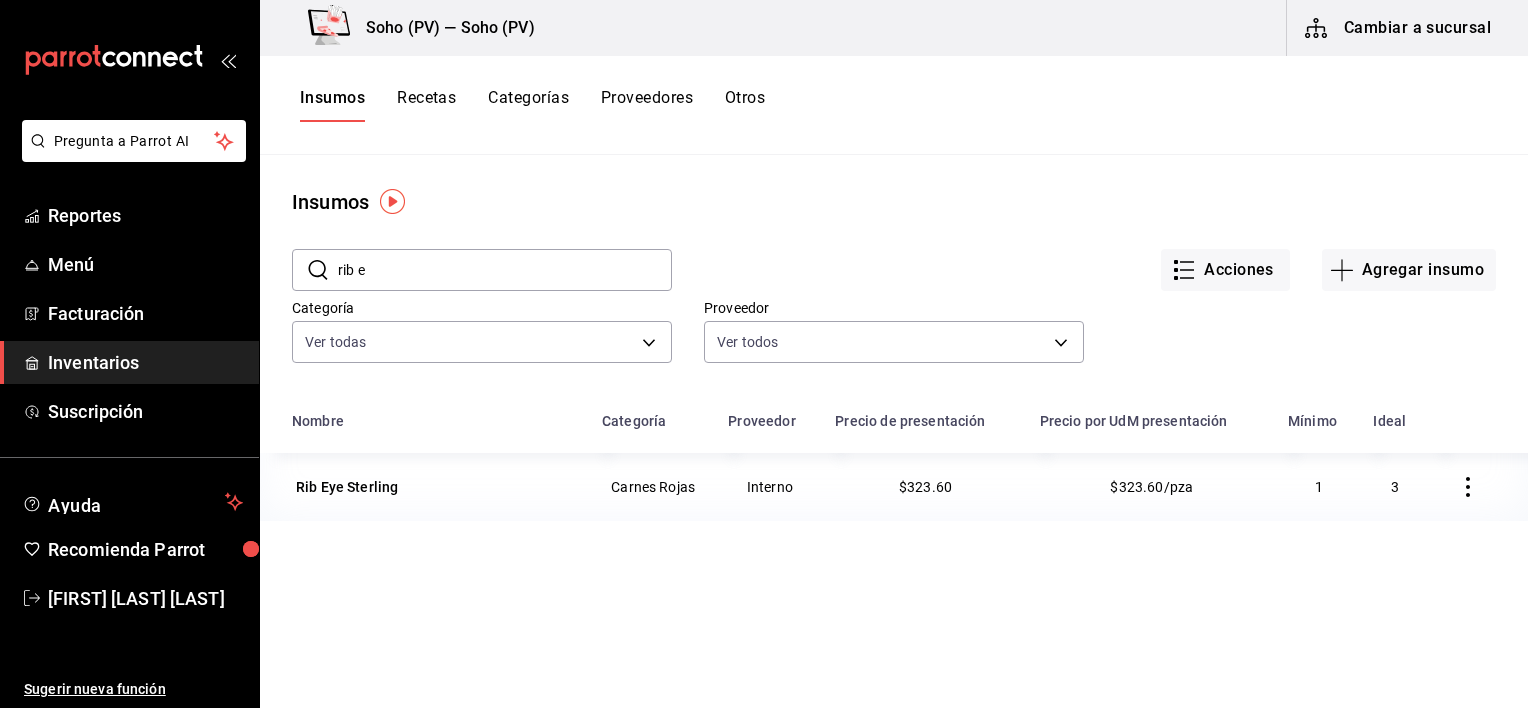 click on "Recetas" at bounding box center [426, 105] 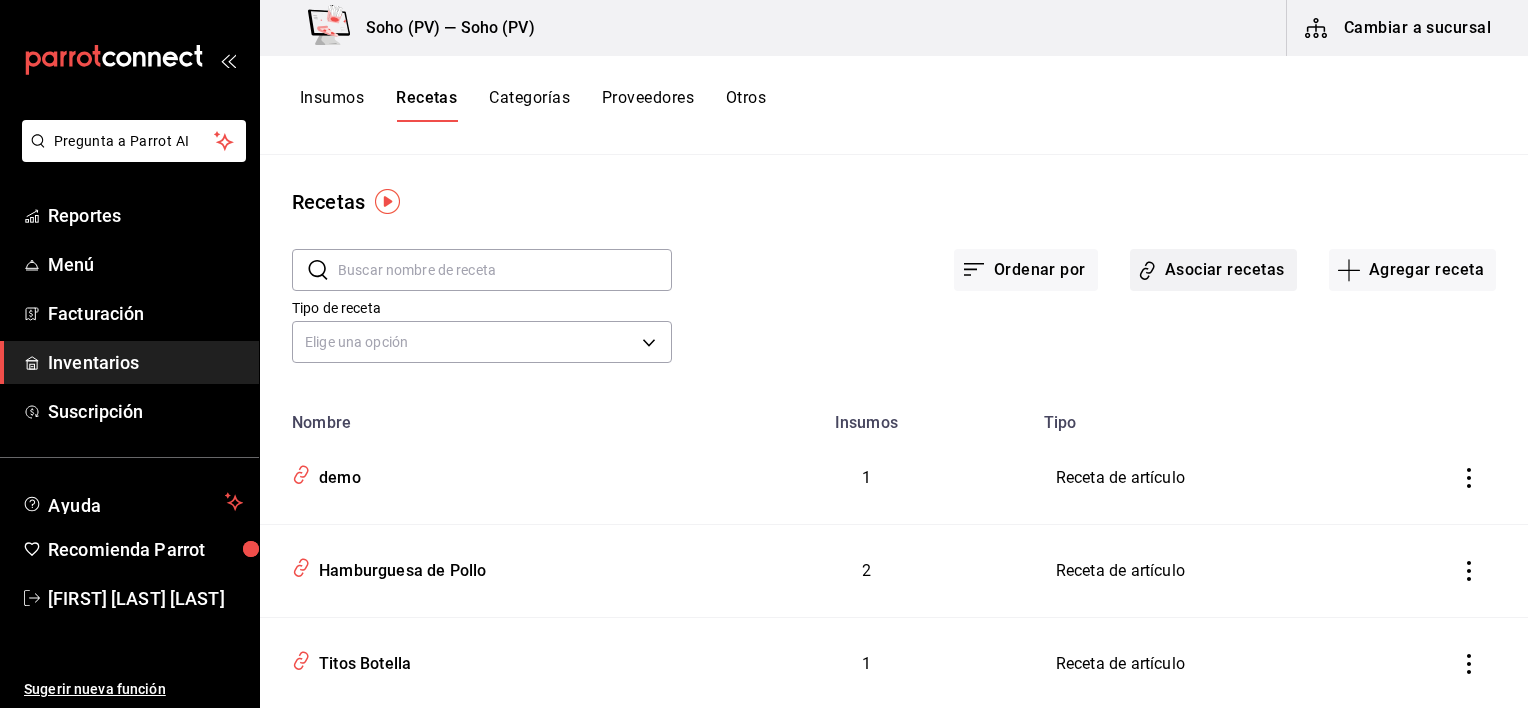 click on "Asociar recetas" at bounding box center (1213, 270) 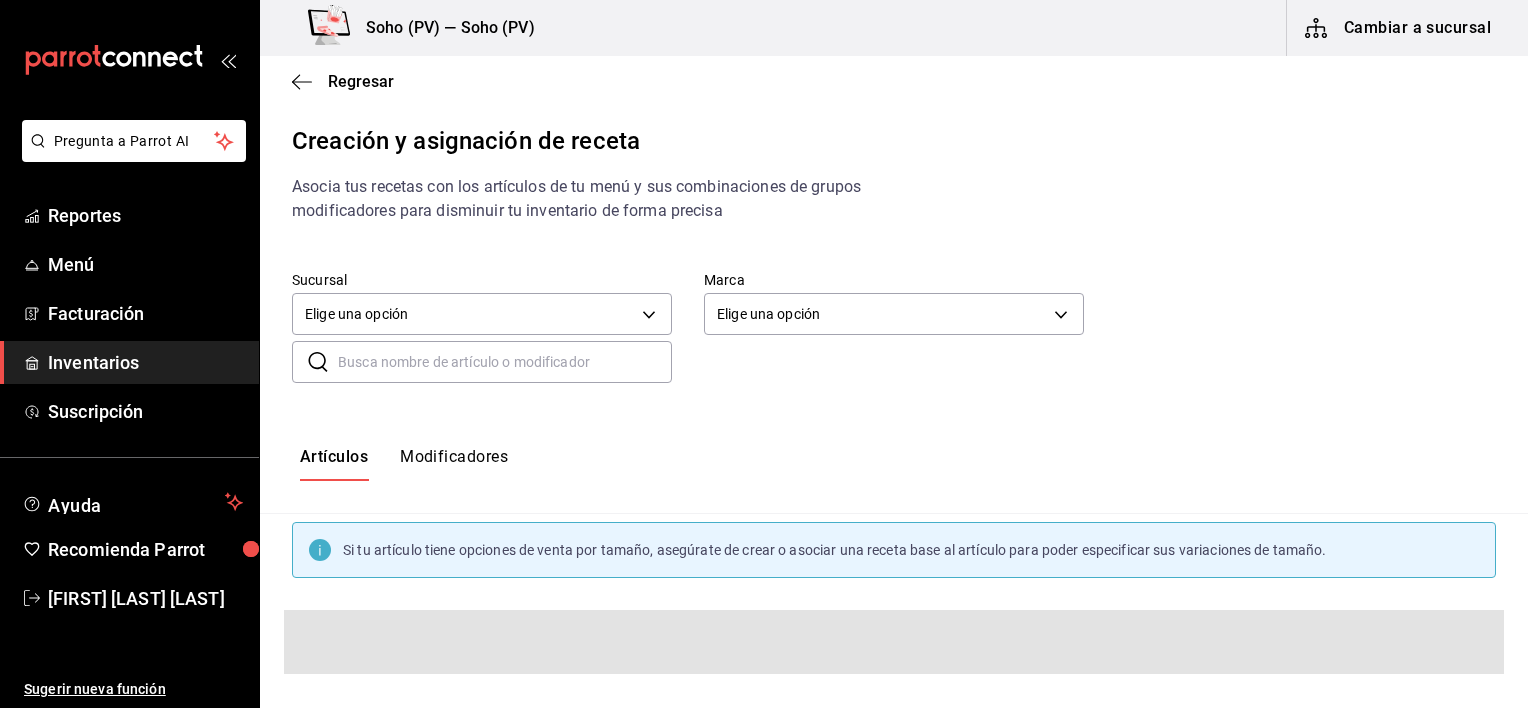 click at bounding box center [505, 362] 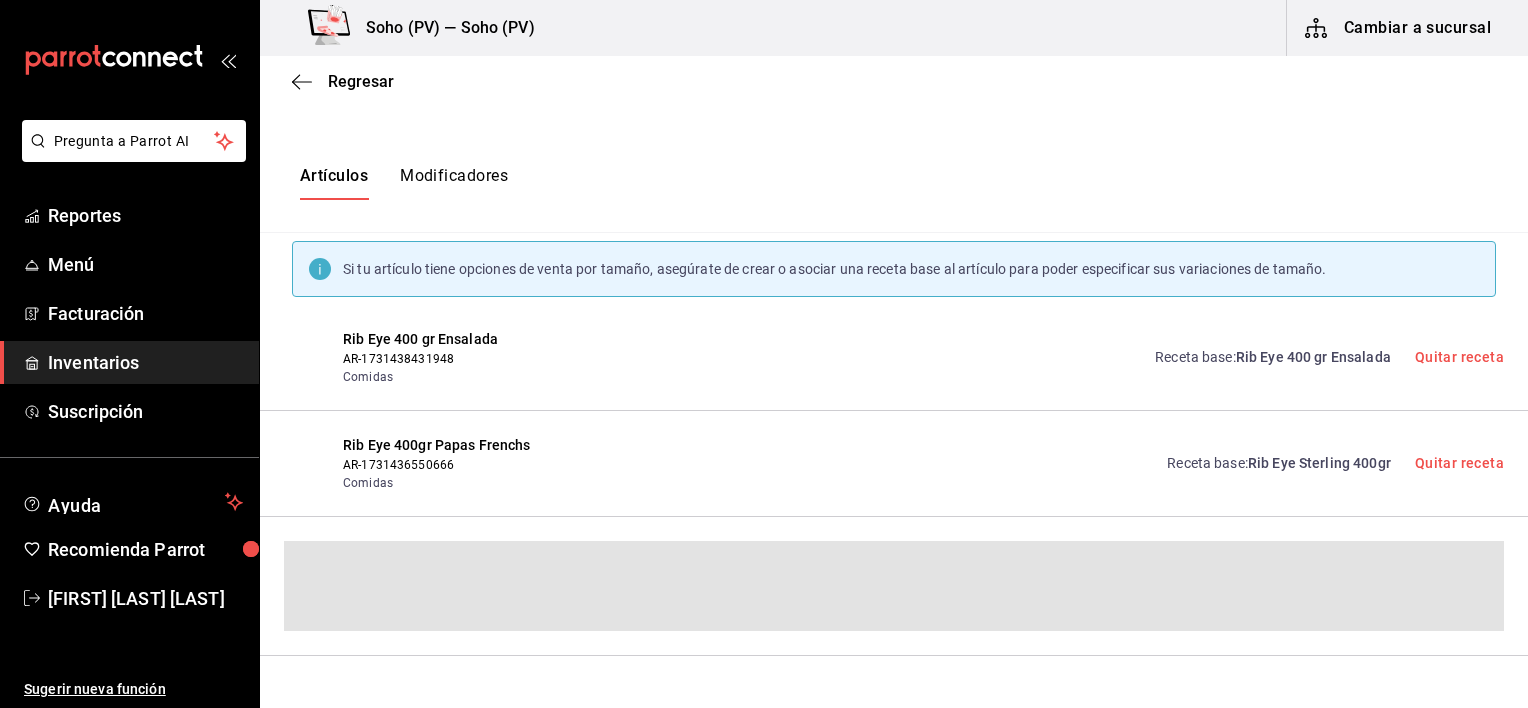 scroll, scrollTop: 123, scrollLeft: 0, axis: vertical 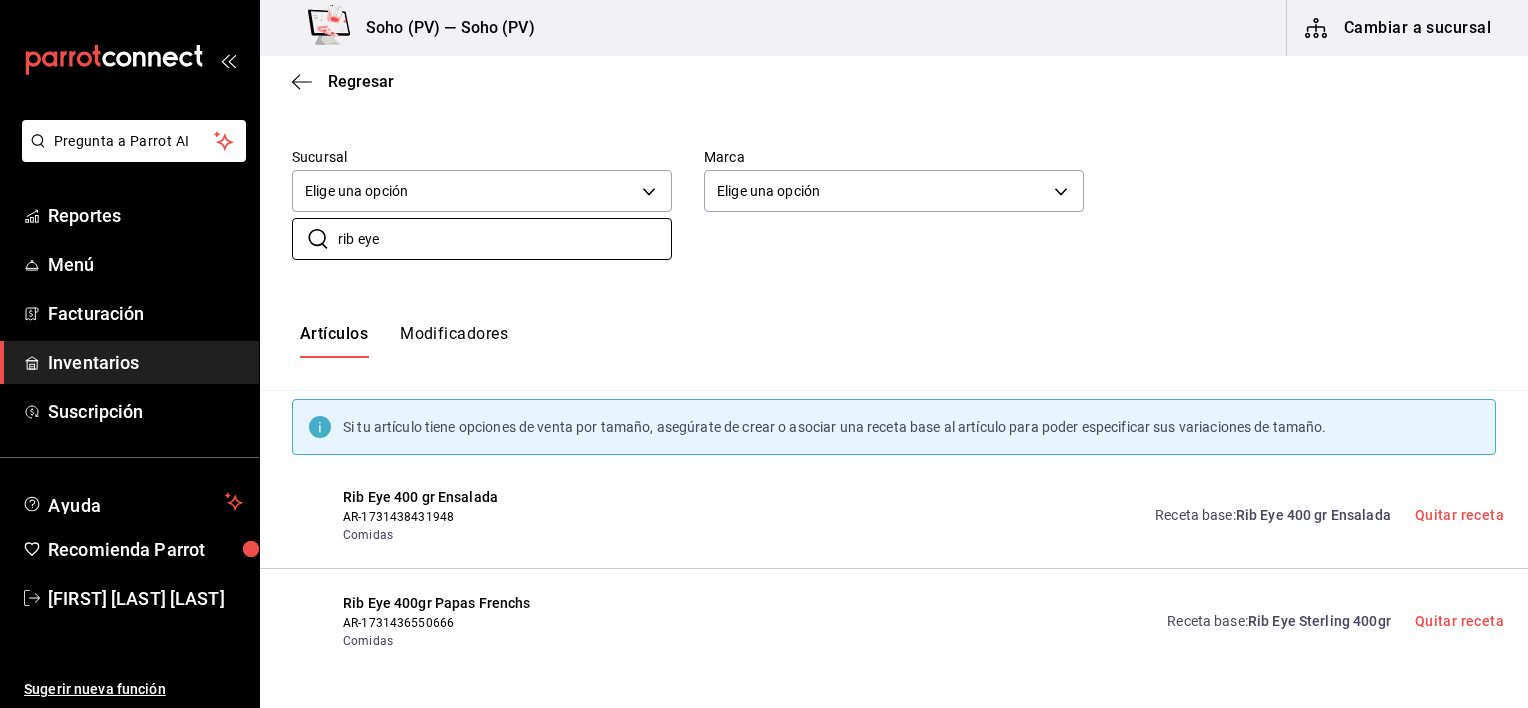 type on "rib eye" 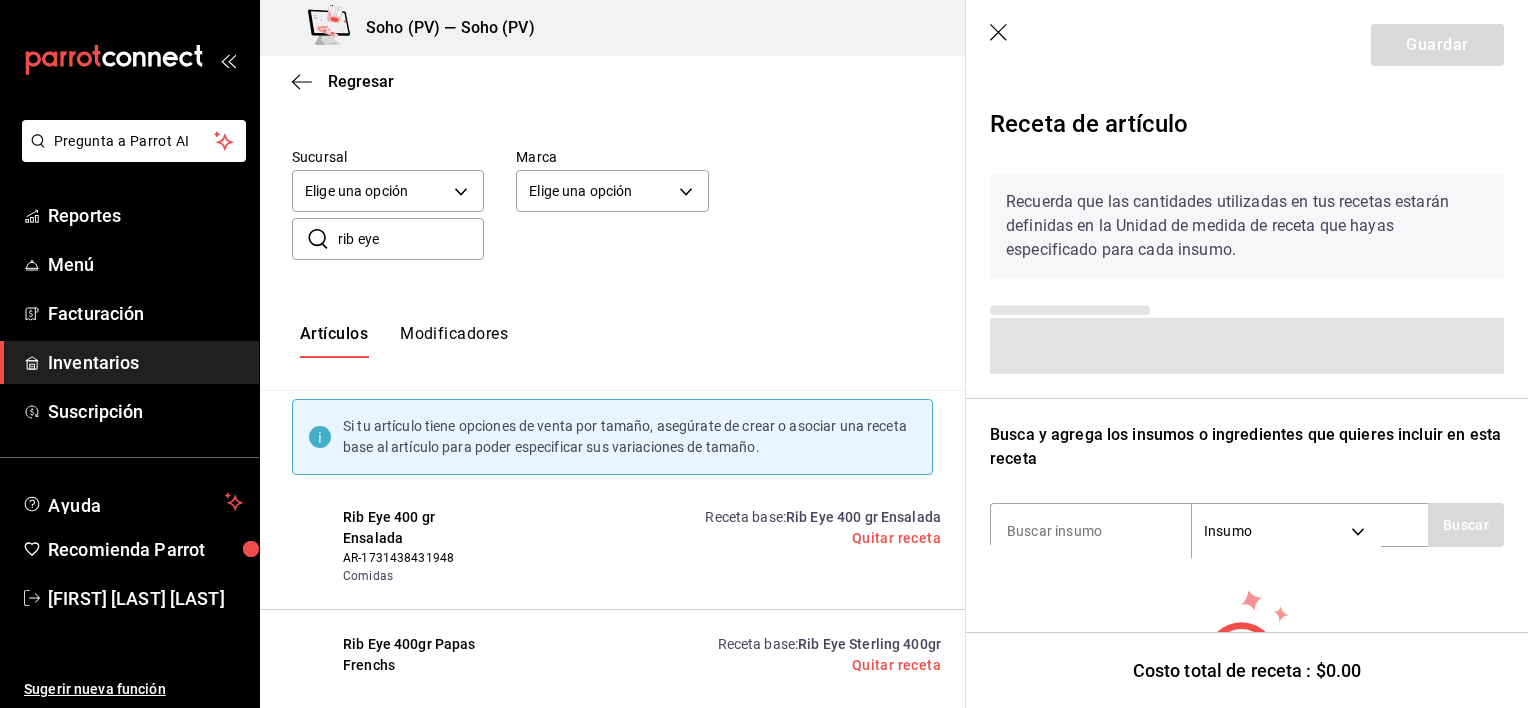 click on "Pregunta a Parrot AI Reportes   Menú   Facturación   Inventarios   Suscripción   Ayuda Recomienda Parrot   [FIRST] [LAST] [LAST]   Sugerir nueva función   Soho (PV) Cambiar a sucursal Regresar Creación y asignación de receta Asocia tus recetas con los artículos de tu menú y sus combinaciones de grupos modificadores para disminuir tu inventario de forma precisa Sucursal Elige una opción default Marca Elige una opción default ​ rib eye ​ Artículos Modificadores Si tu artículo tiene opciones de venta por tamaño, asegúrate de crear o asociar una receta base al artículo para poder especificar sus variaciones de tamaño. Rib Eye 400 gr Ensalada AR-[ID] Comidas Receta base :  Rib Eye 400 gr Ensalada Quitar receta Rib Eye 400gr Papas Frenchs AR-[ID] Comidas Receta base :  Rib Eye Sterling 400gr Quitar receta Guardar Receta de artículo Busca y agrega los insumos o ingredientes que quieres incluir en esta receta Insumo SUPPLY Buscar No hay insumos a mostrar." at bounding box center [764, 337] 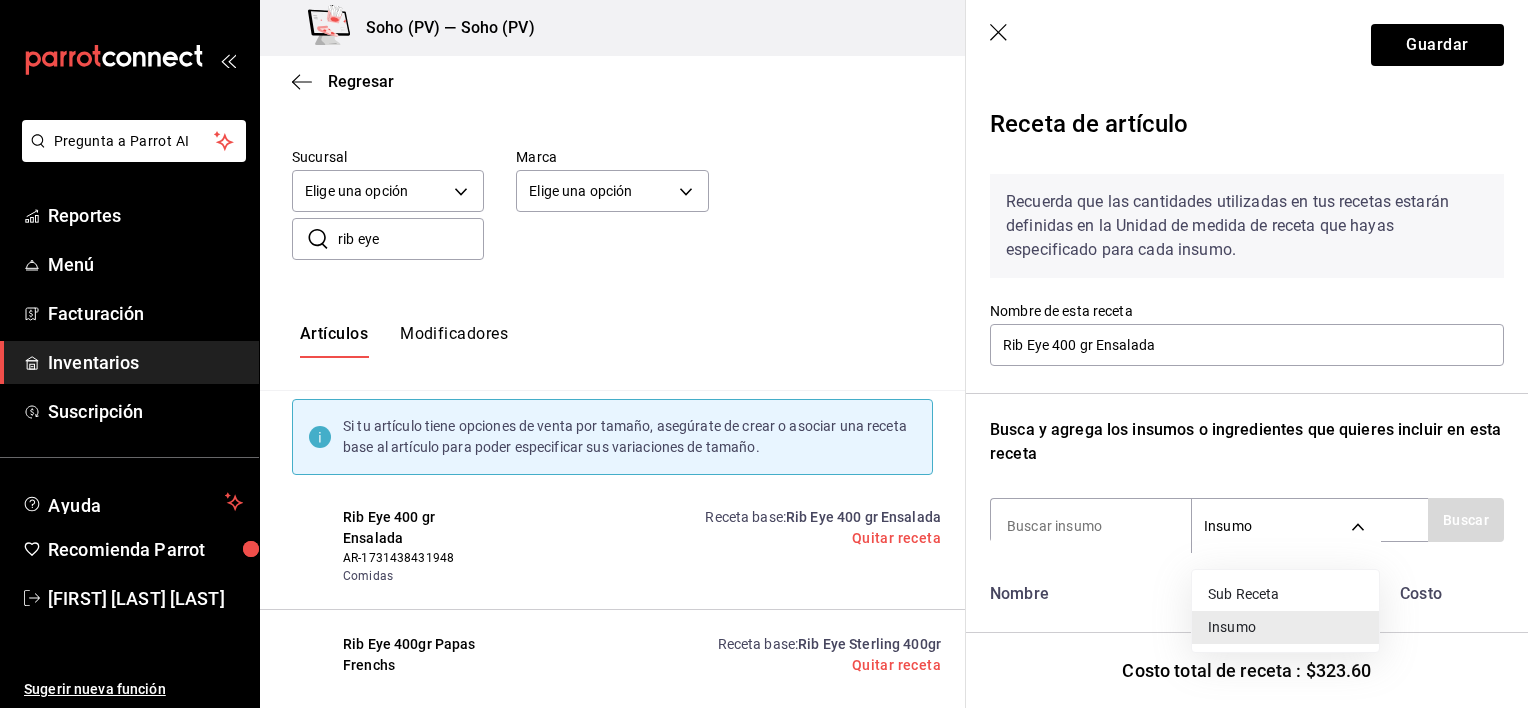 drag, startPoint x: 1521, startPoint y: 261, endPoint x: 1518, endPoint y: 334, distance: 73.061615 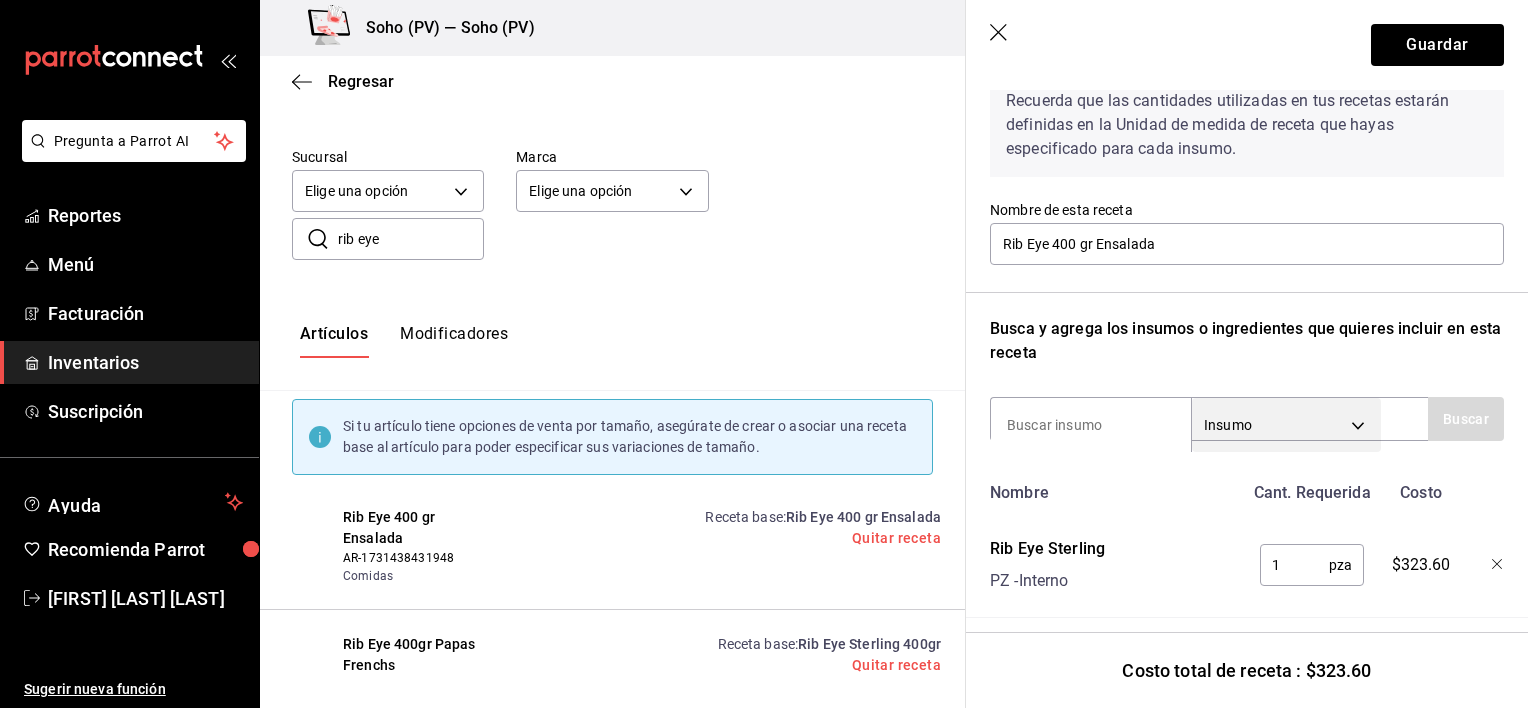 scroll, scrollTop: 112, scrollLeft: 0, axis: vertical 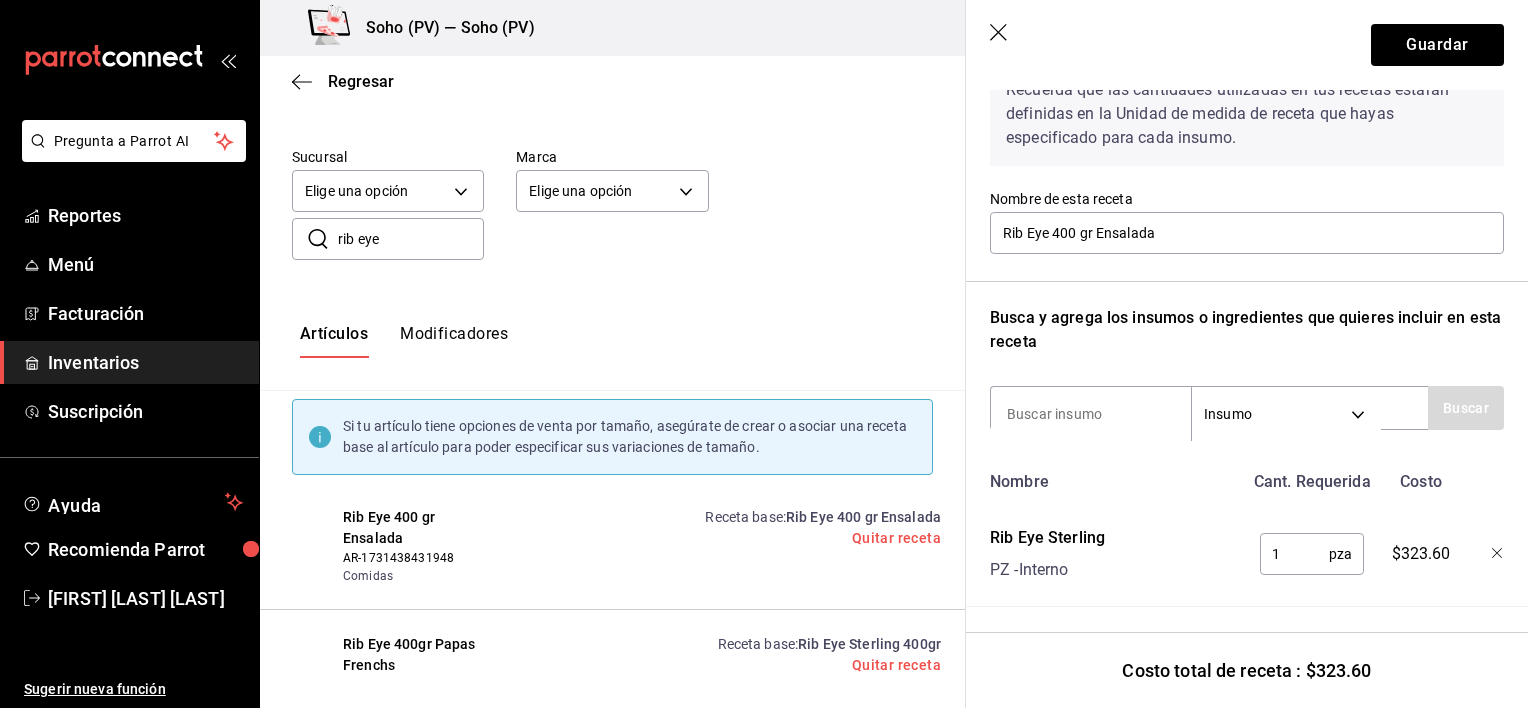 click on "​ rib eye ​" at bounding box center [596, 223] 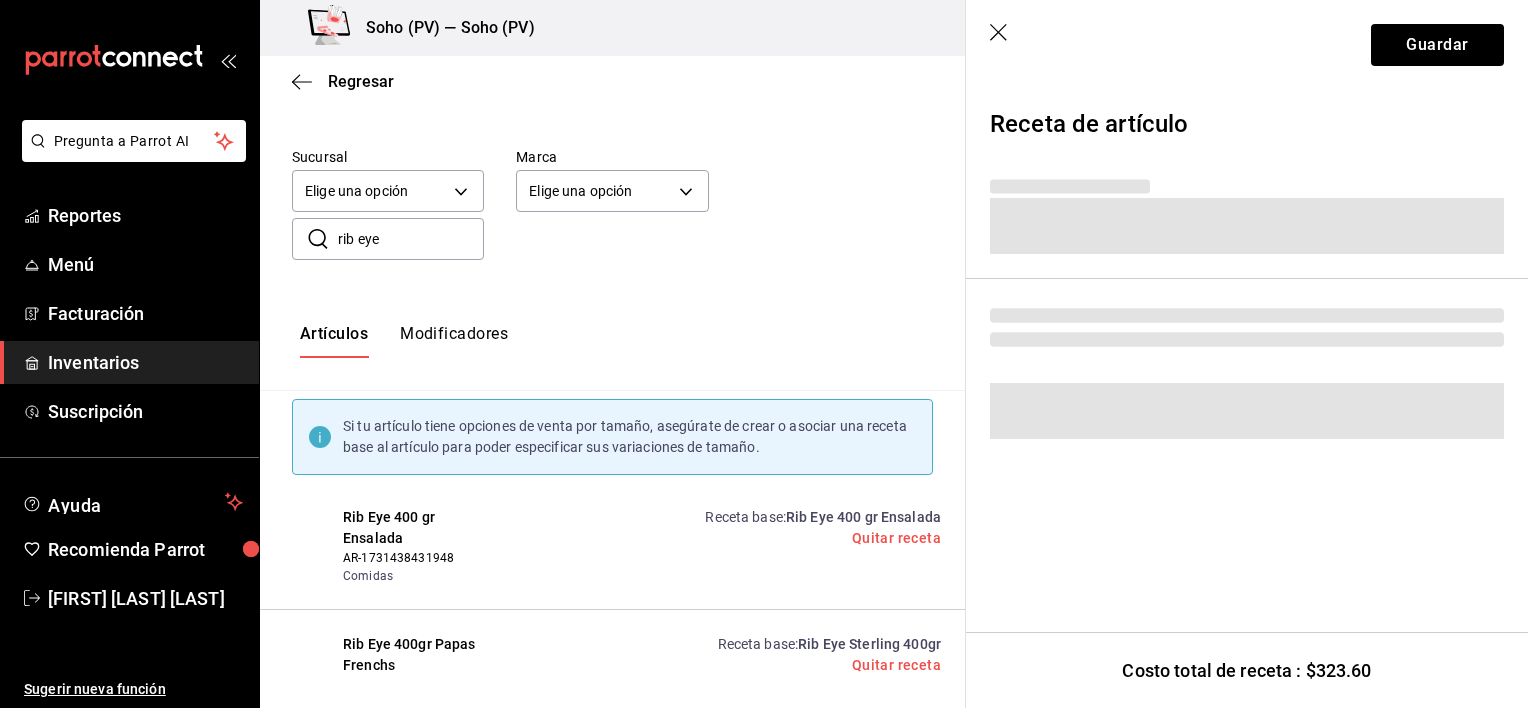 scroll, scrollTop: 0, scrollLeft: 0, axis: both 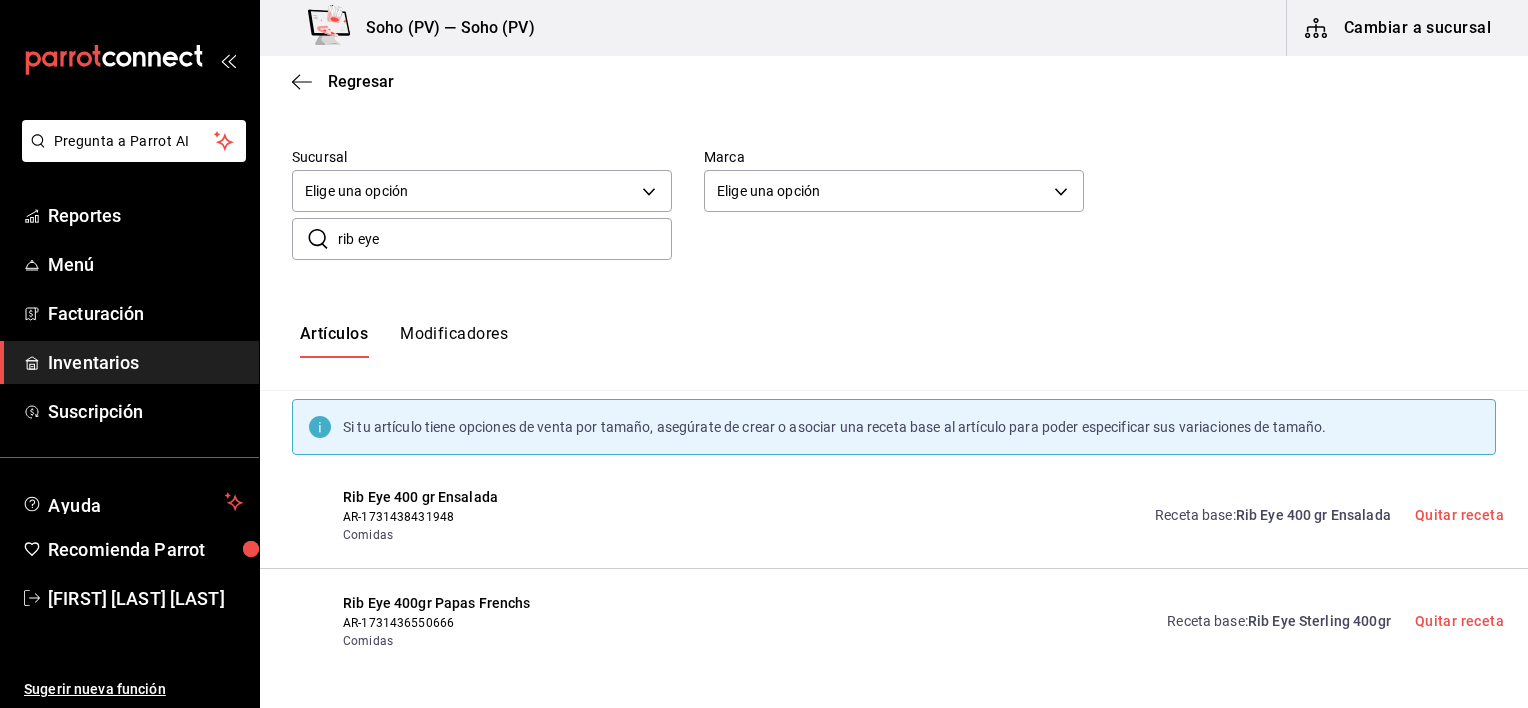 click on "Rib Eye 400gr Papas Frenchs" at bounding box center [477, 603] 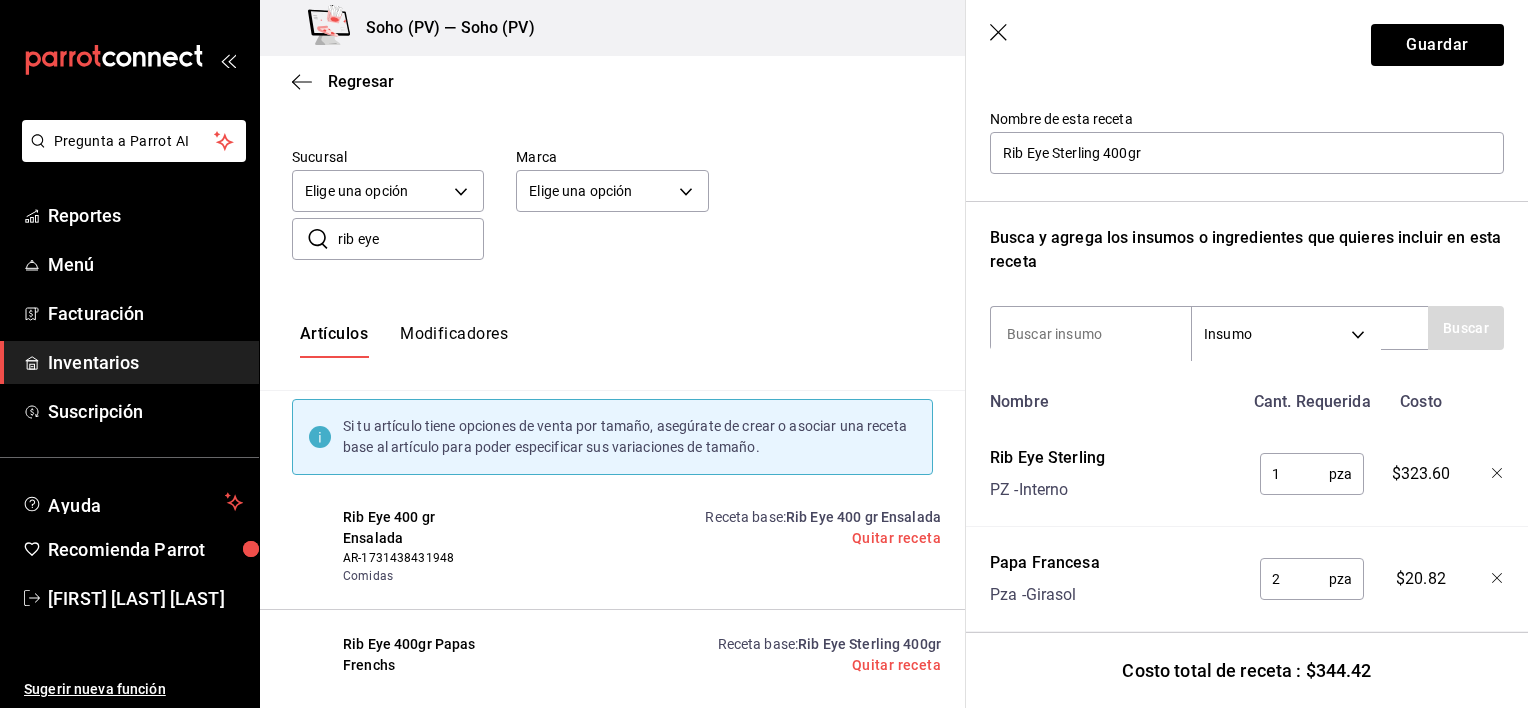scroll, scrollTop: 193, scrollLeft: 0, axis: vertical 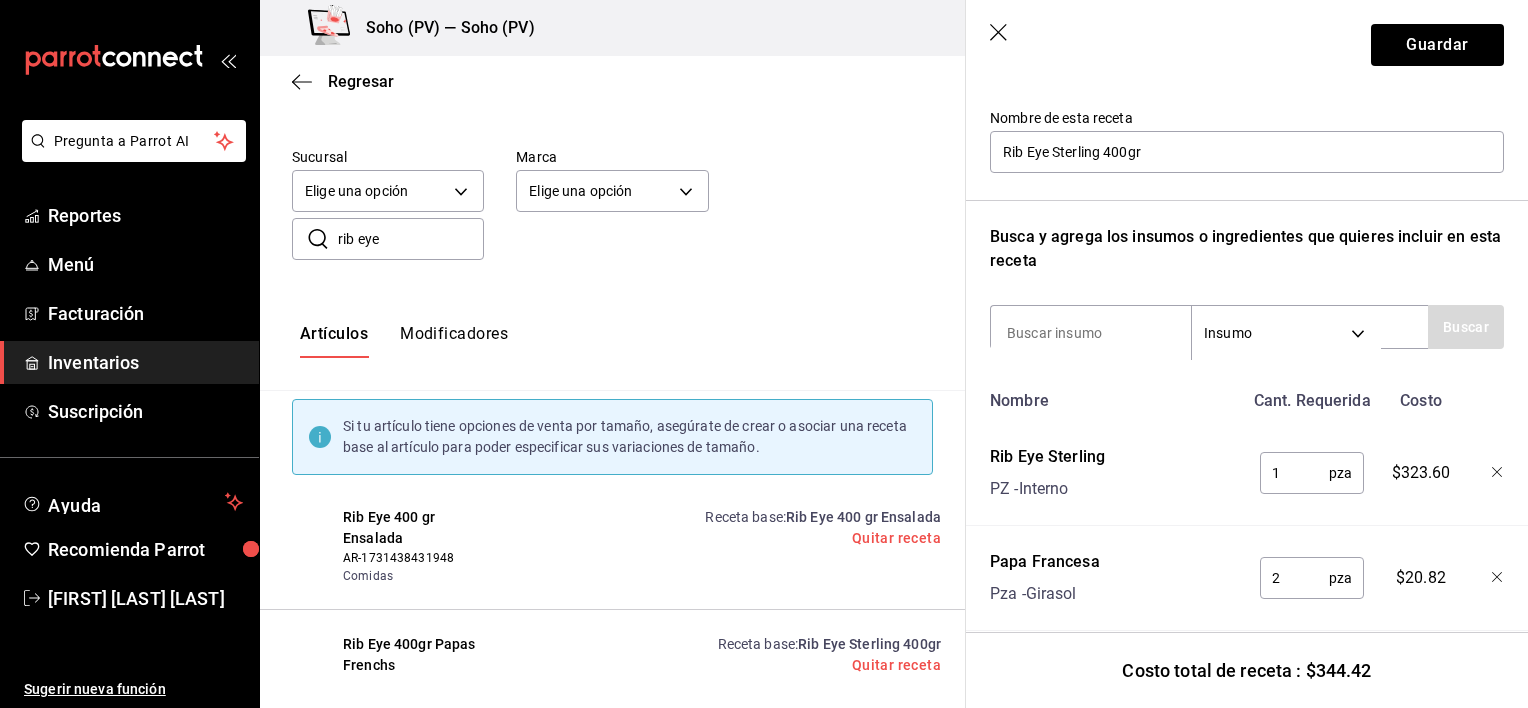 click 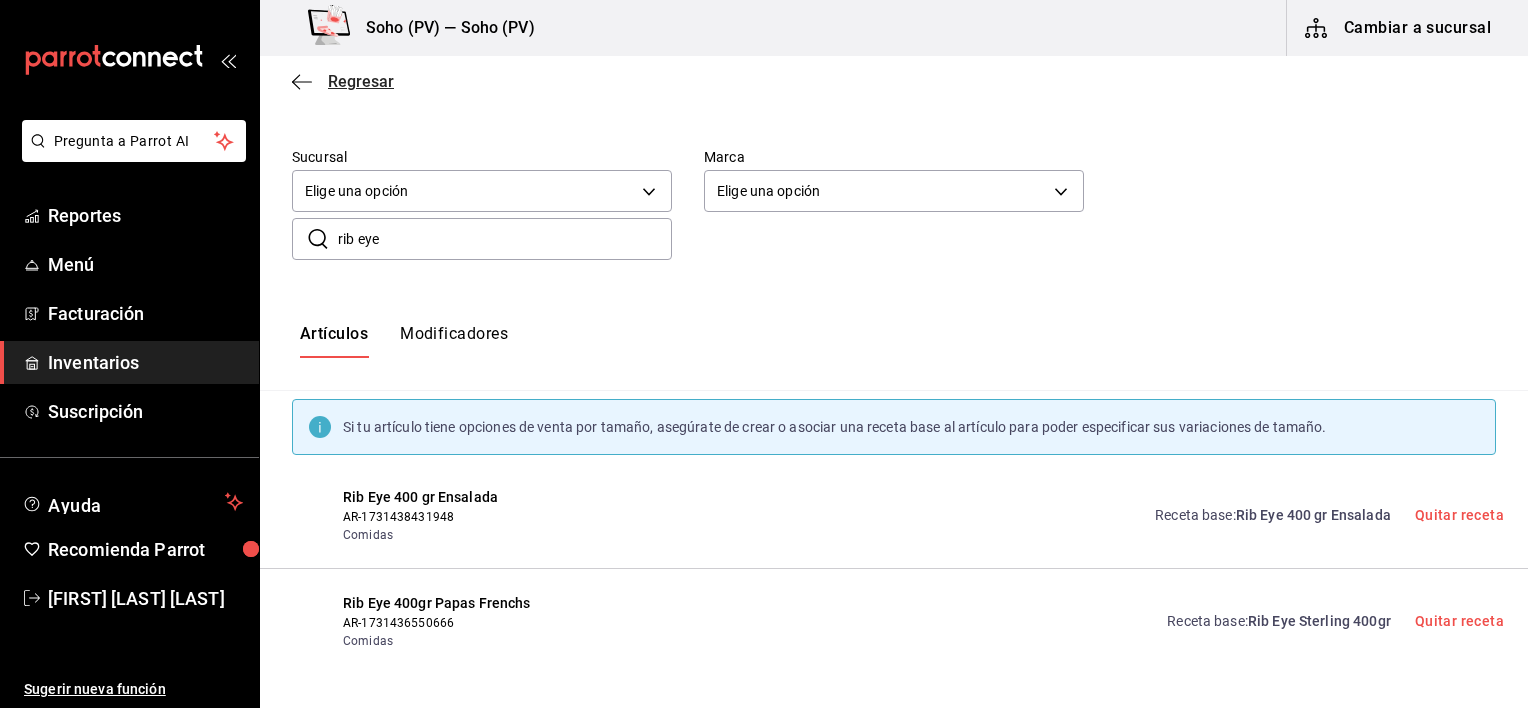 click on "Regresar" at bounding box center [361, 81] 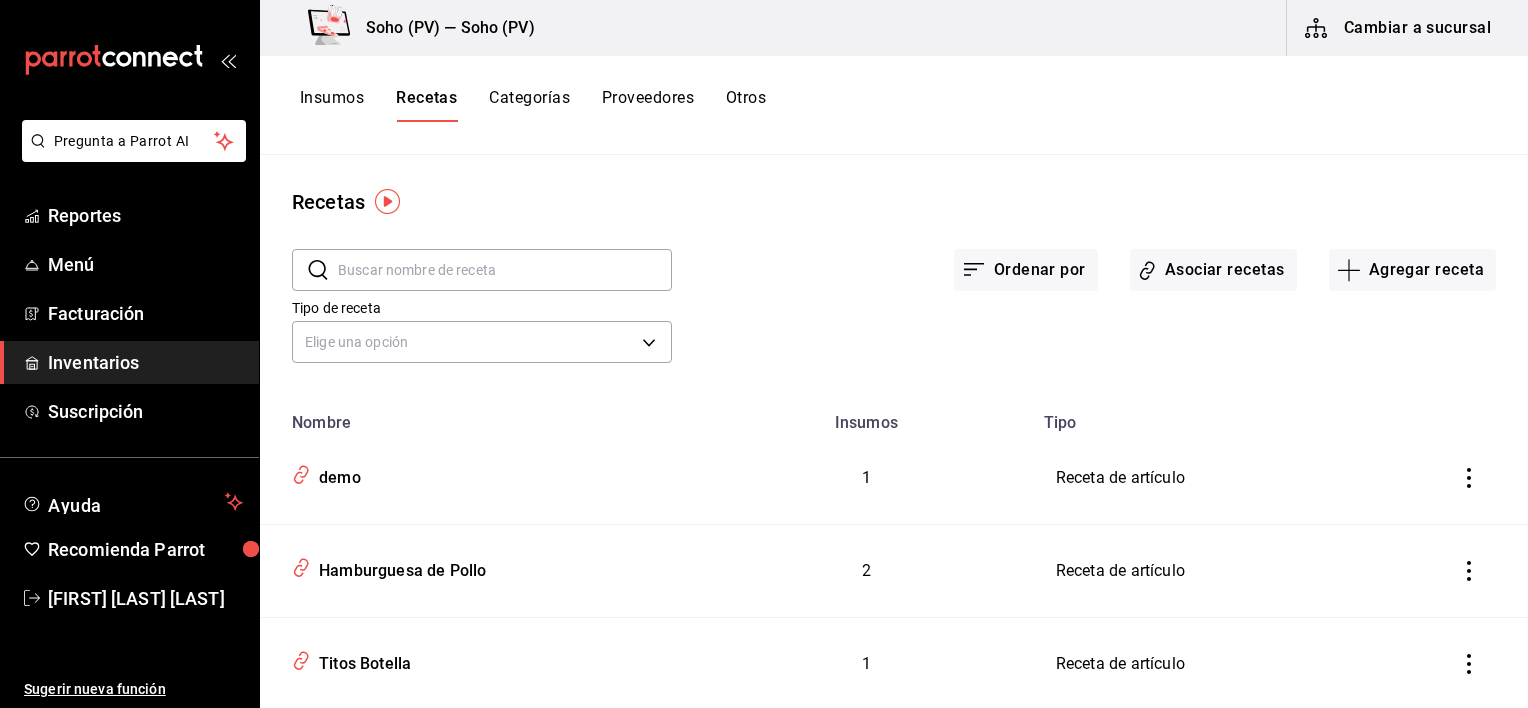 click on "Inventarios" at bounding box center (145, 362) 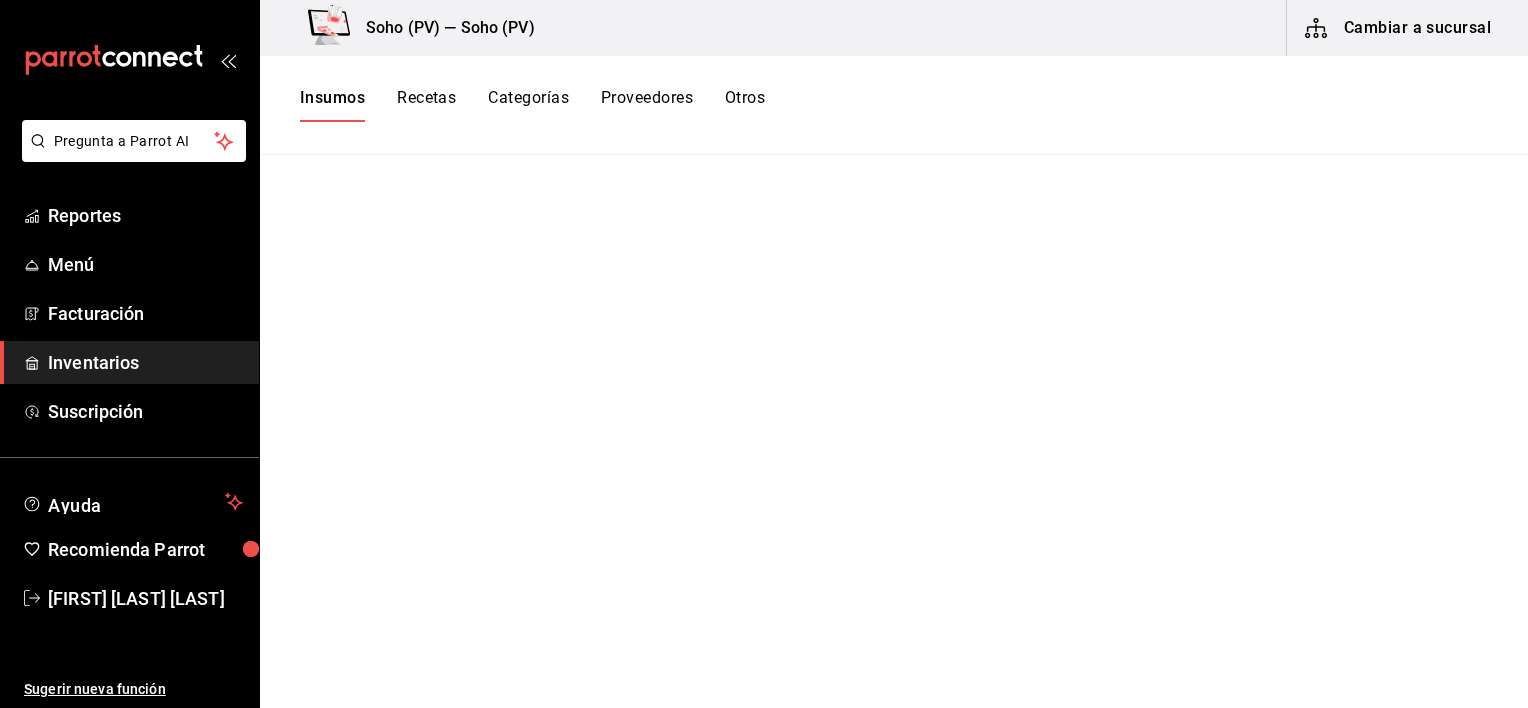 click on "Cambiar a sucursal" at bounding box center [1399, 28] 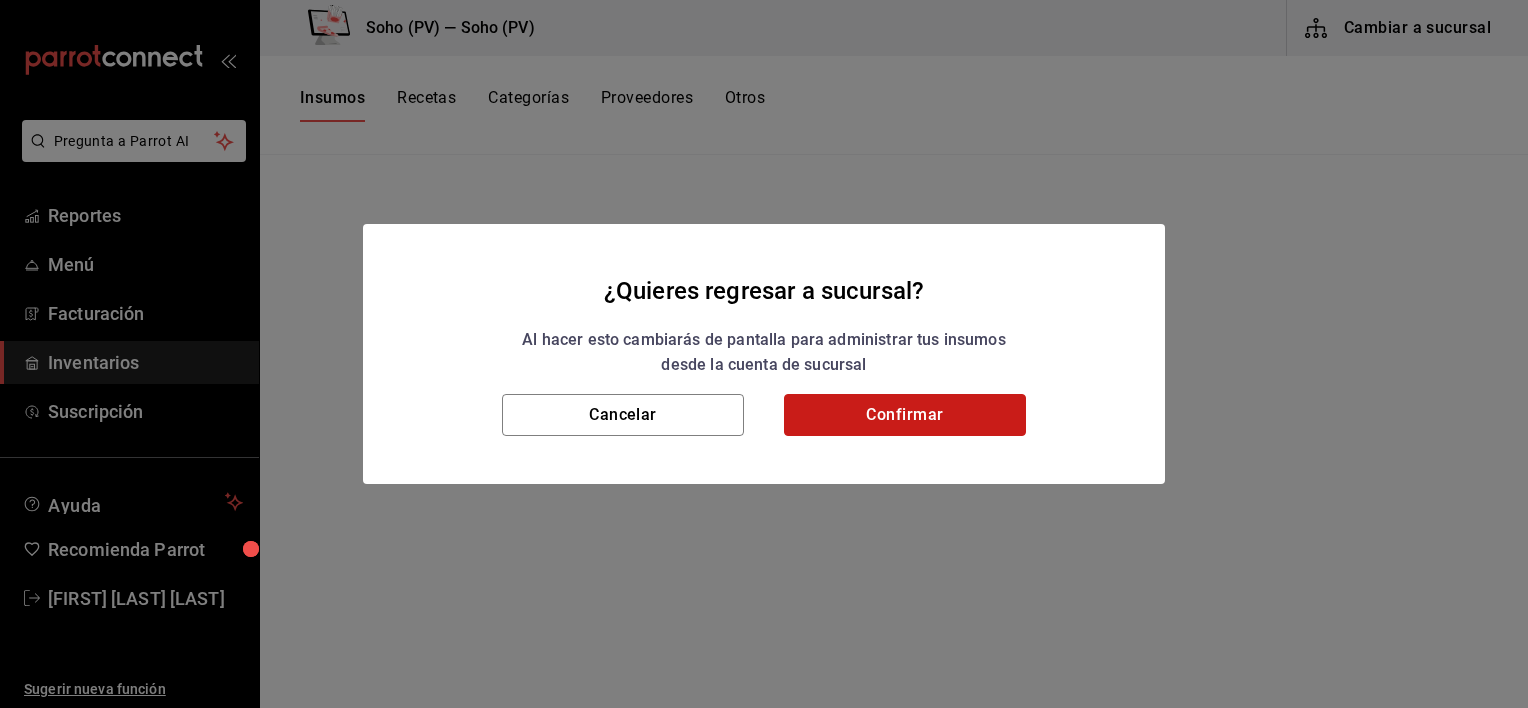 click on "Confirmar" at bounding box center [905, 415] 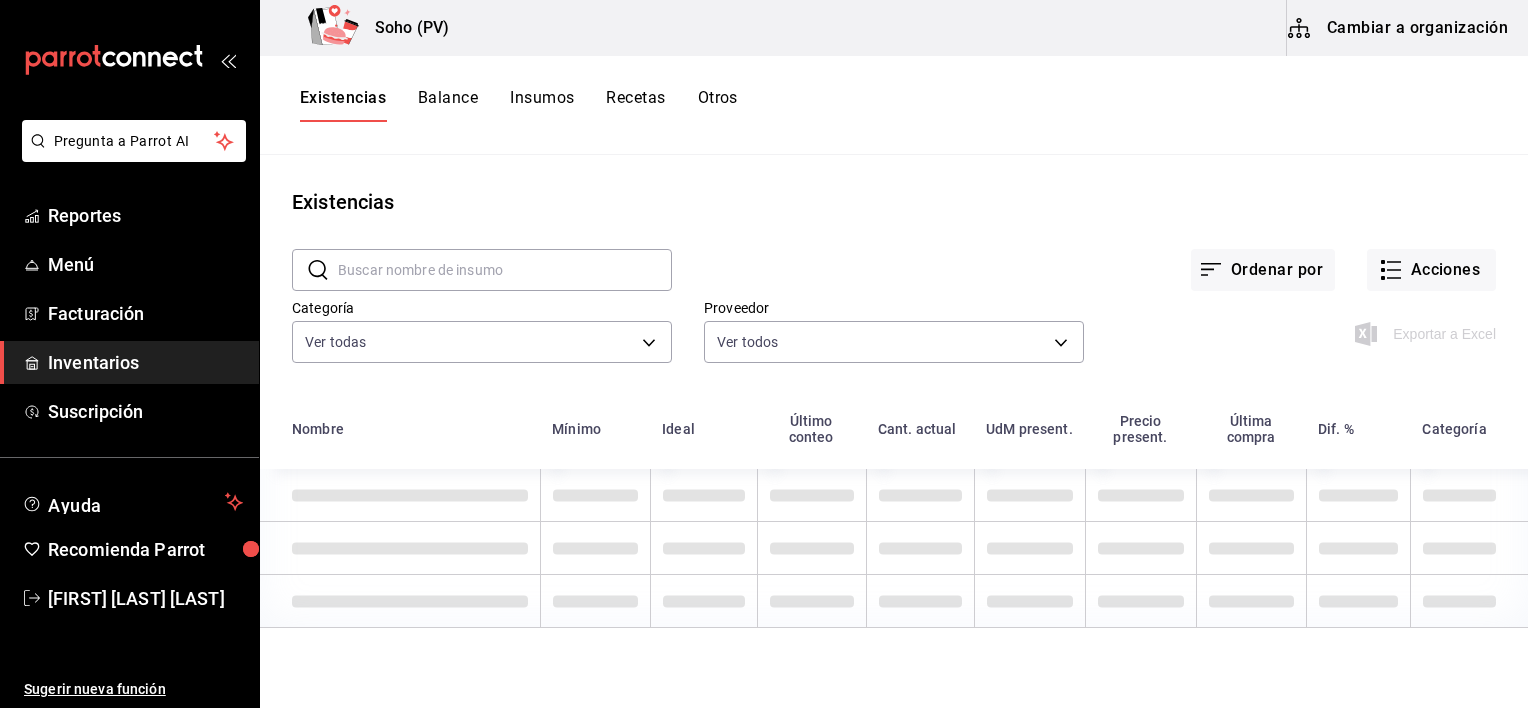 click at bounding box center (505, 270) 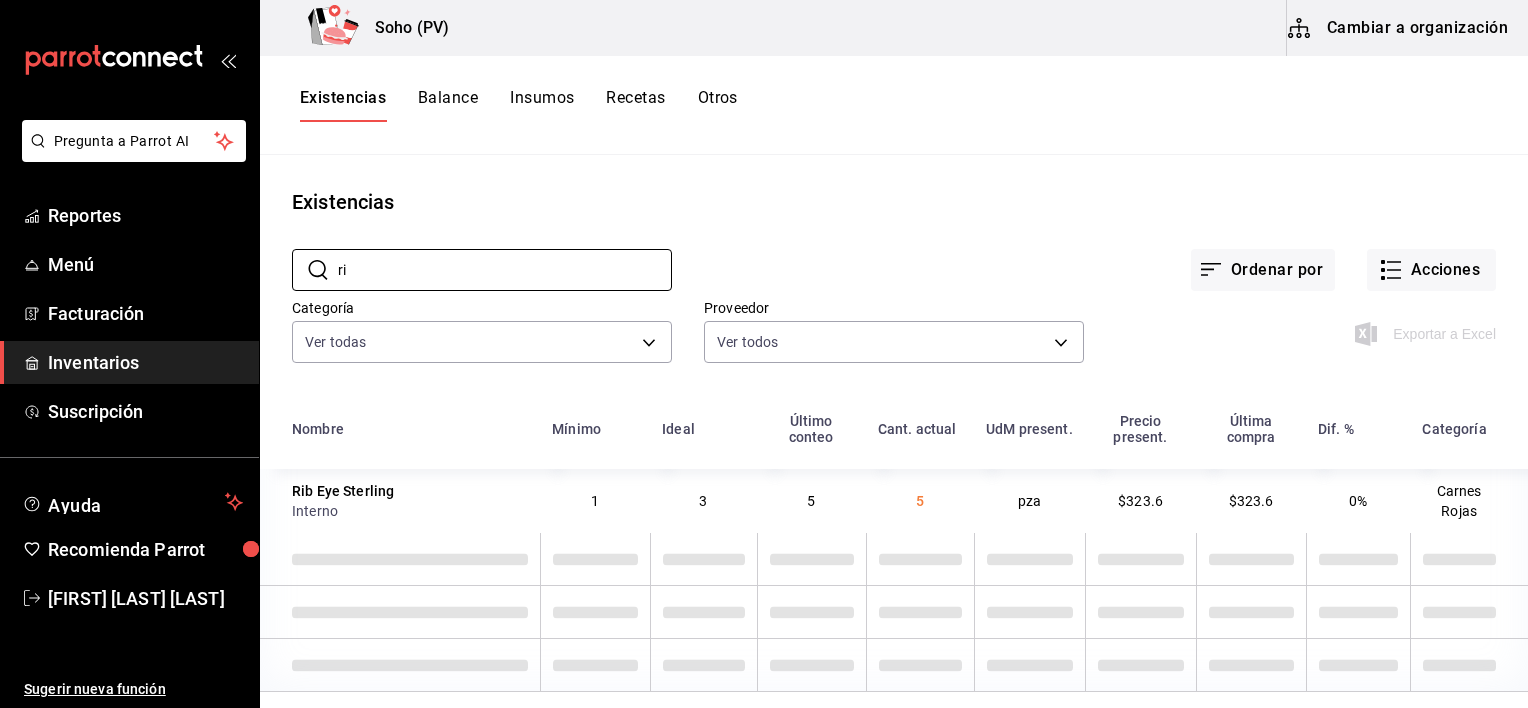 type on "r" 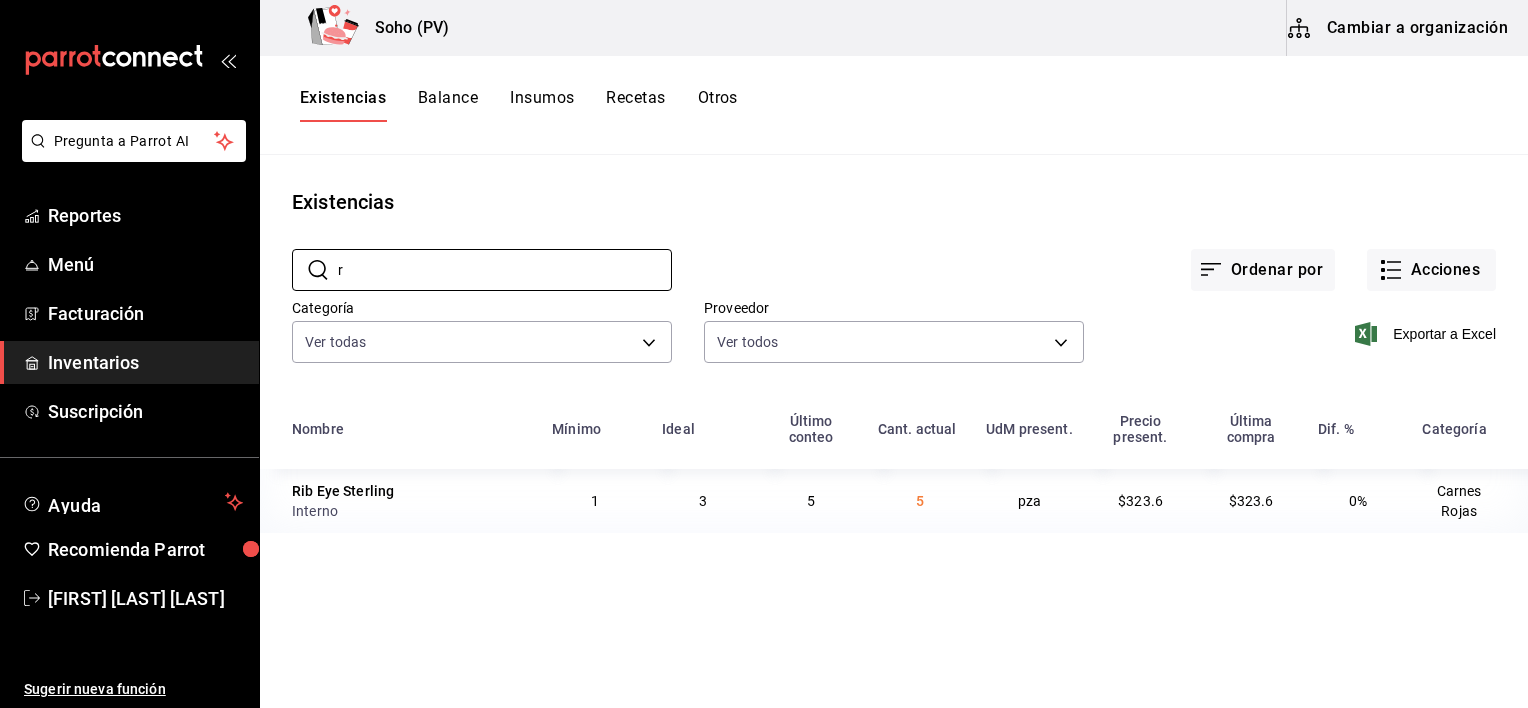 type 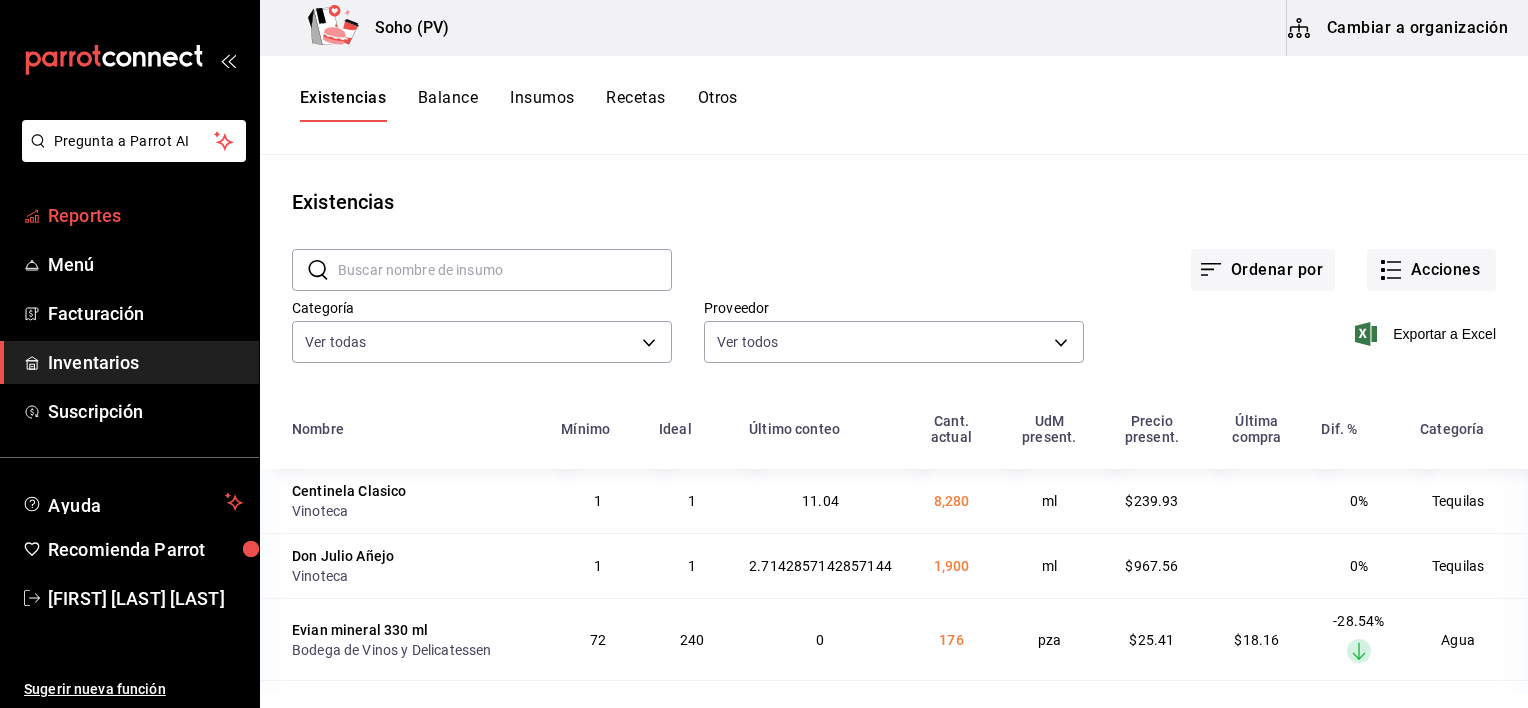 click on "Reportes" at bounding box center (145, 215) 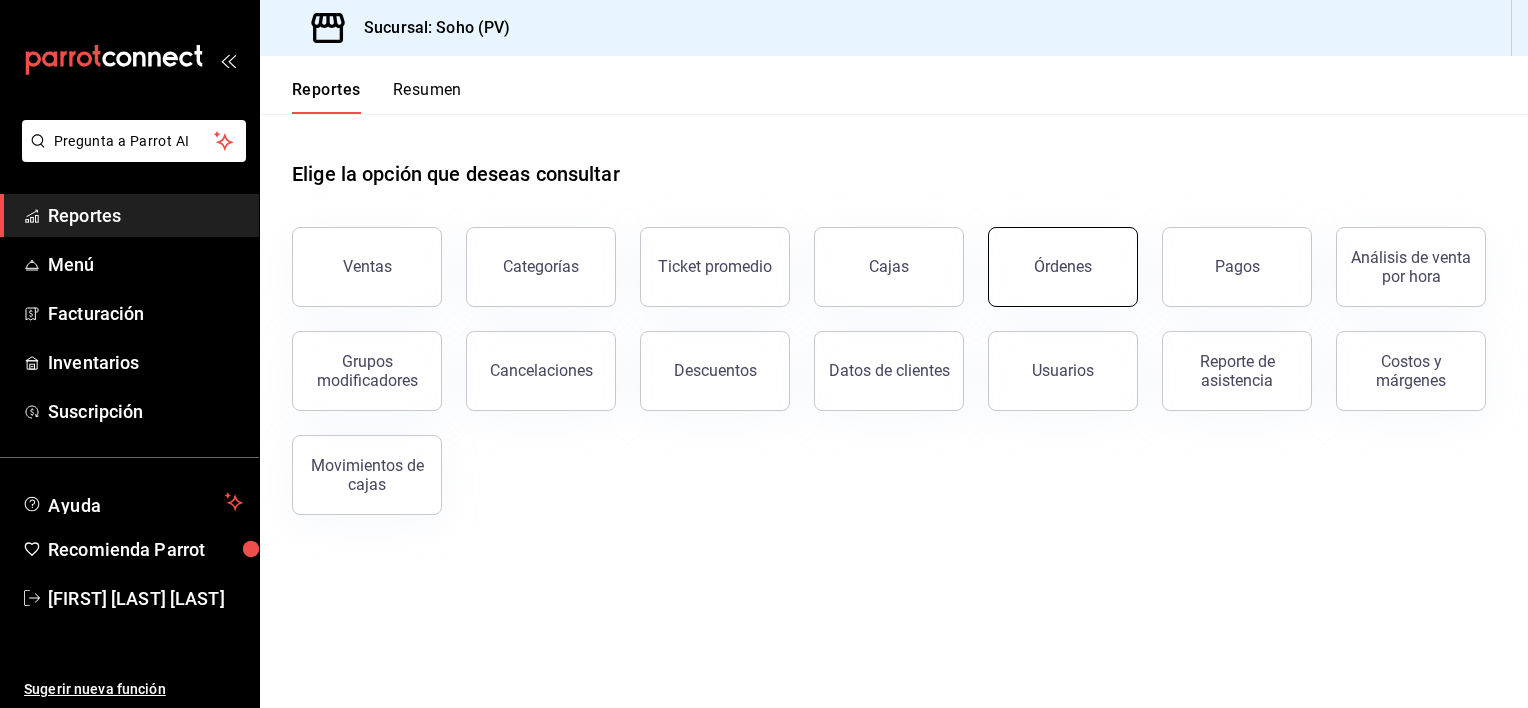 click on "Órdenes" at bounding box center (1063, 267) 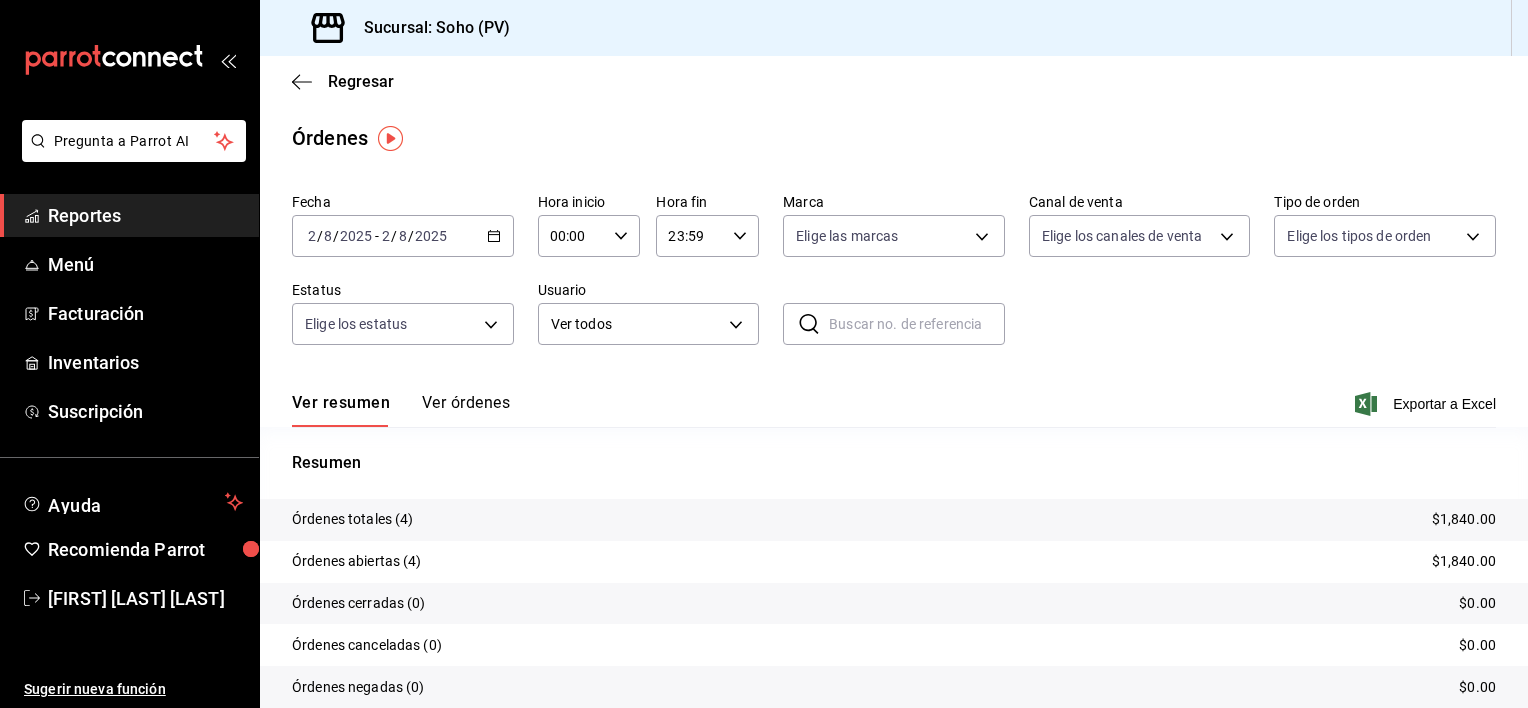 click on "Ver órdenes" at bounding box center (466, 410) 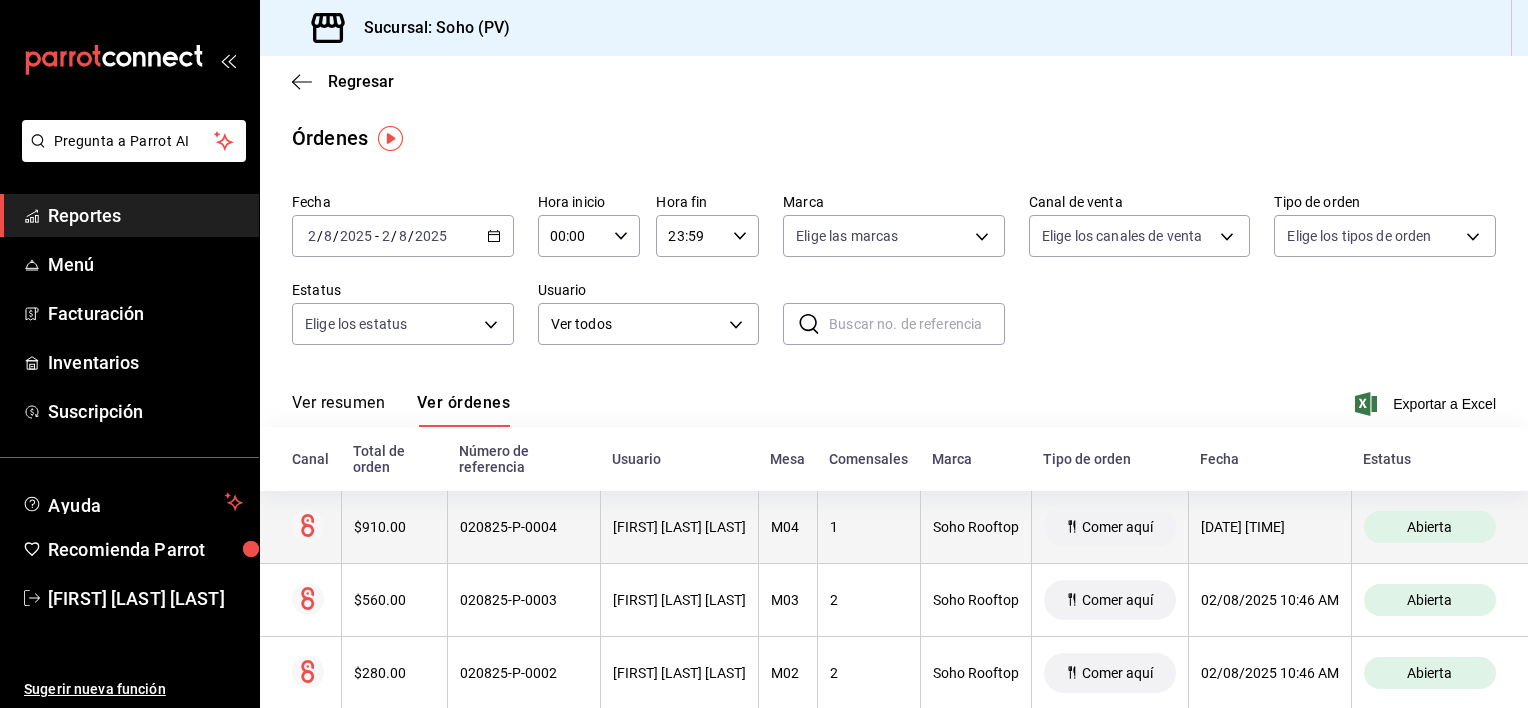 click on "020825-P-0004" at bounding box center [524, 527] 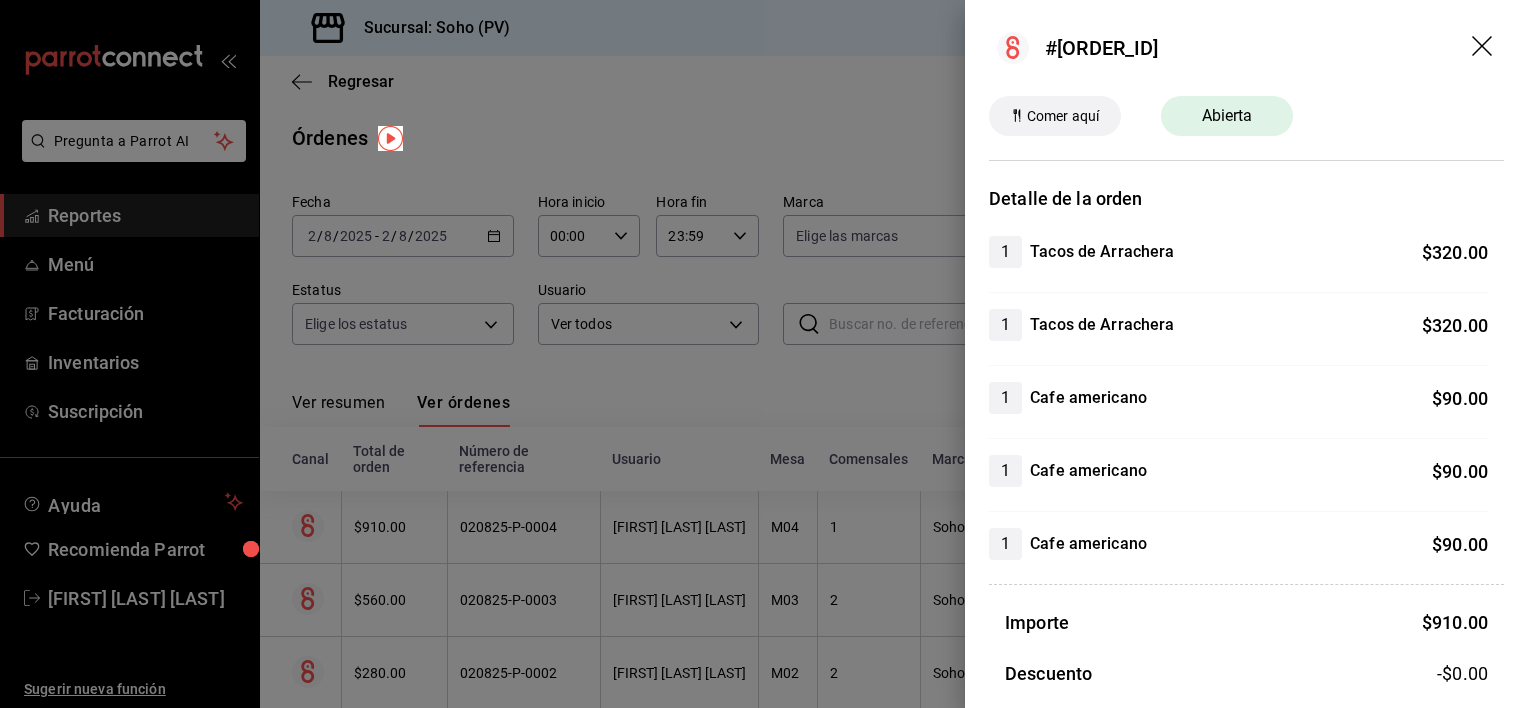 click at bounding box center (764, 354) 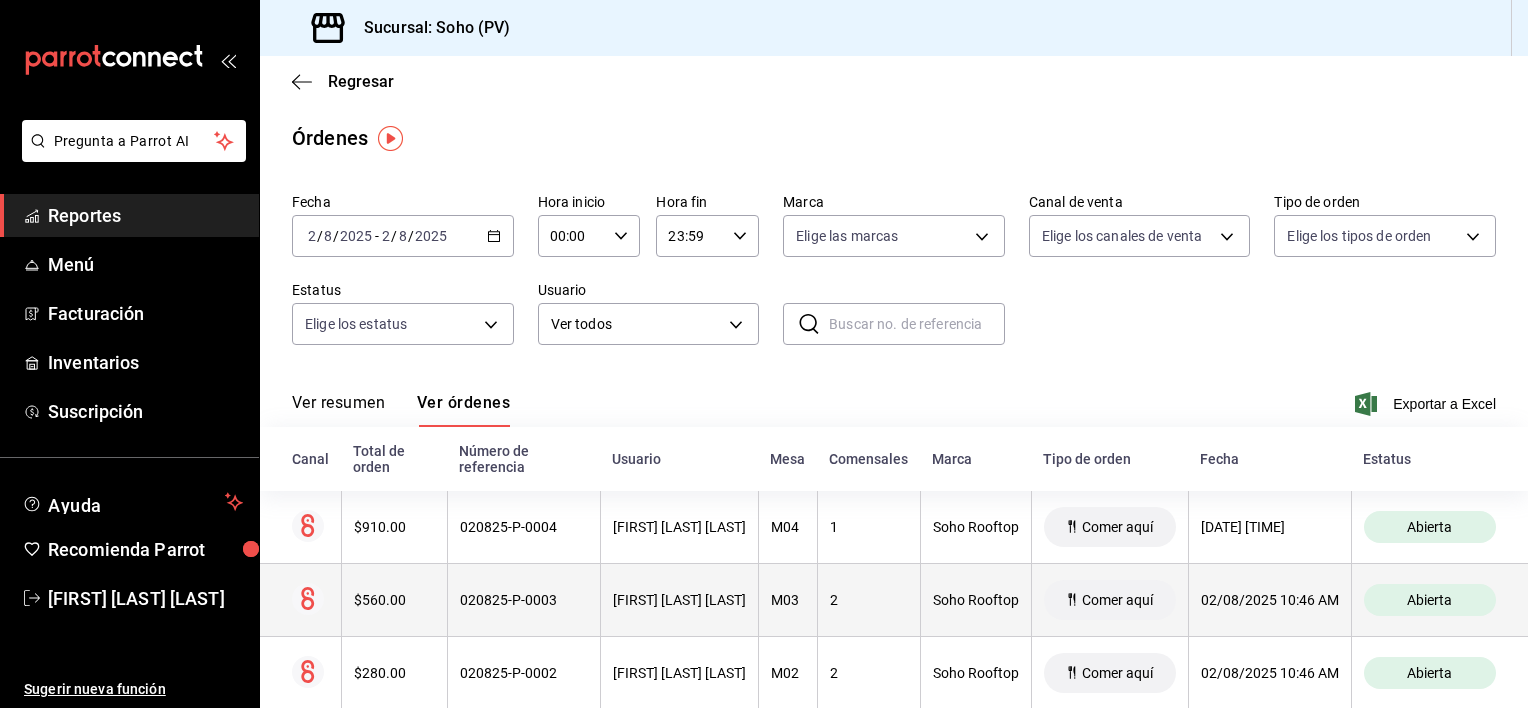 click on "[FIRST] [LAST] [LAST]" at bounding box center (679, 600) 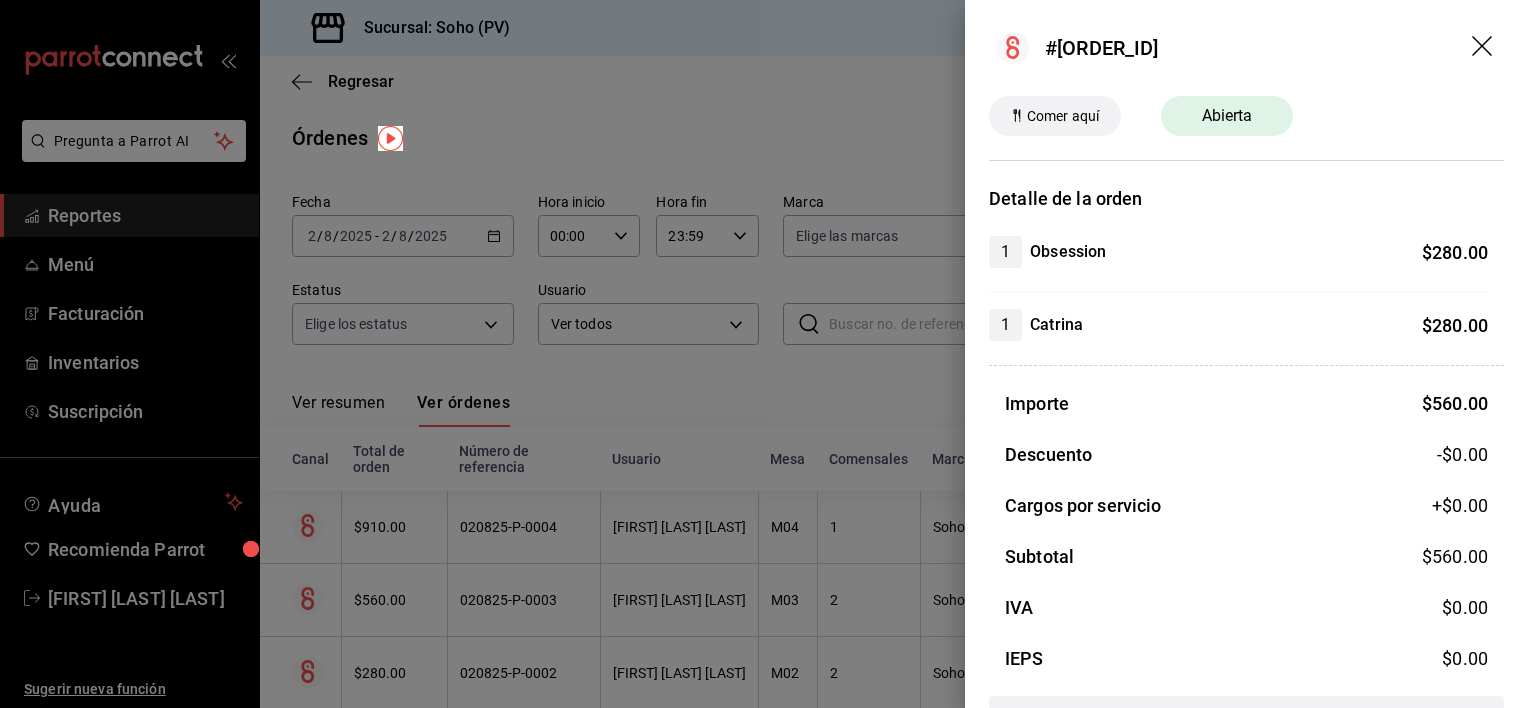 click at bounding box center [764, 354] 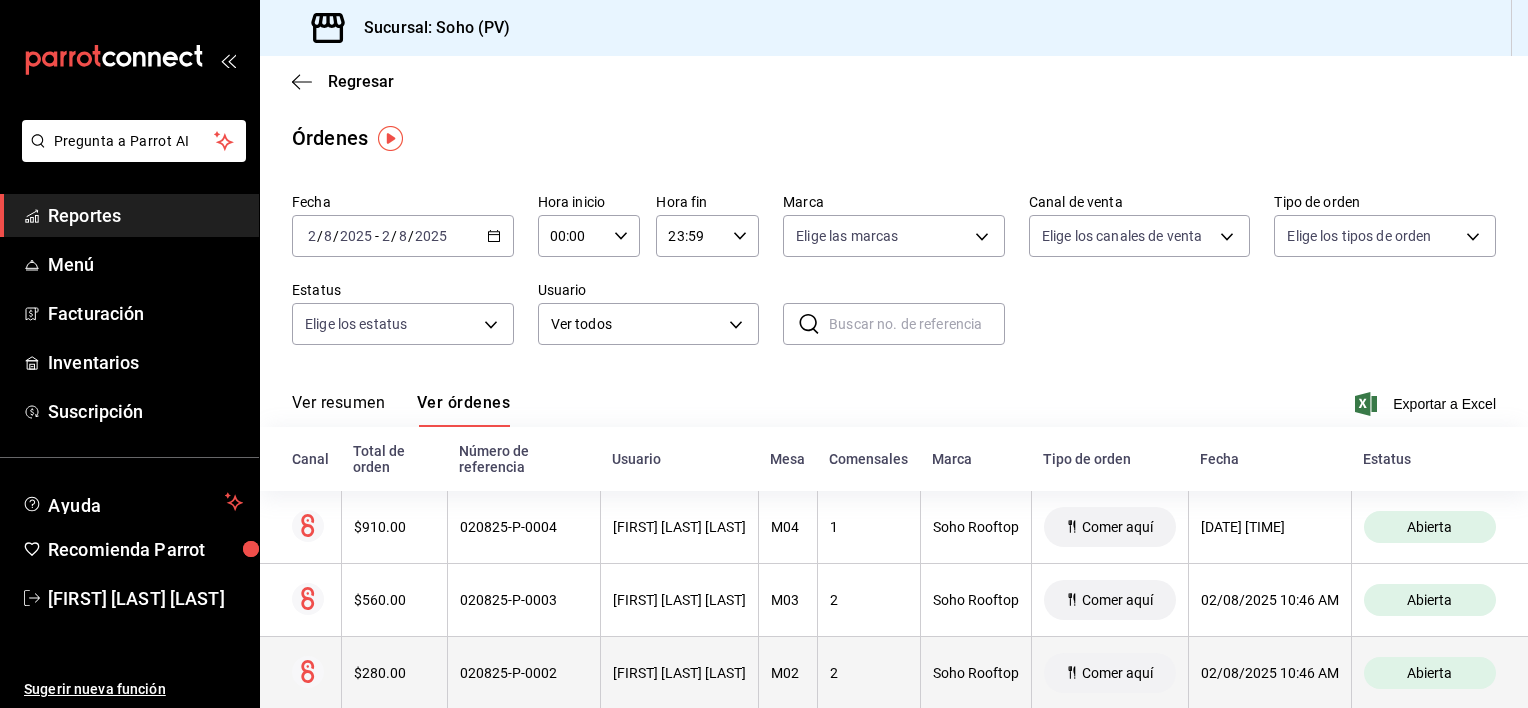 click on "[FIRST] [LAST] [LAST]" at bounding box center (679, 673) 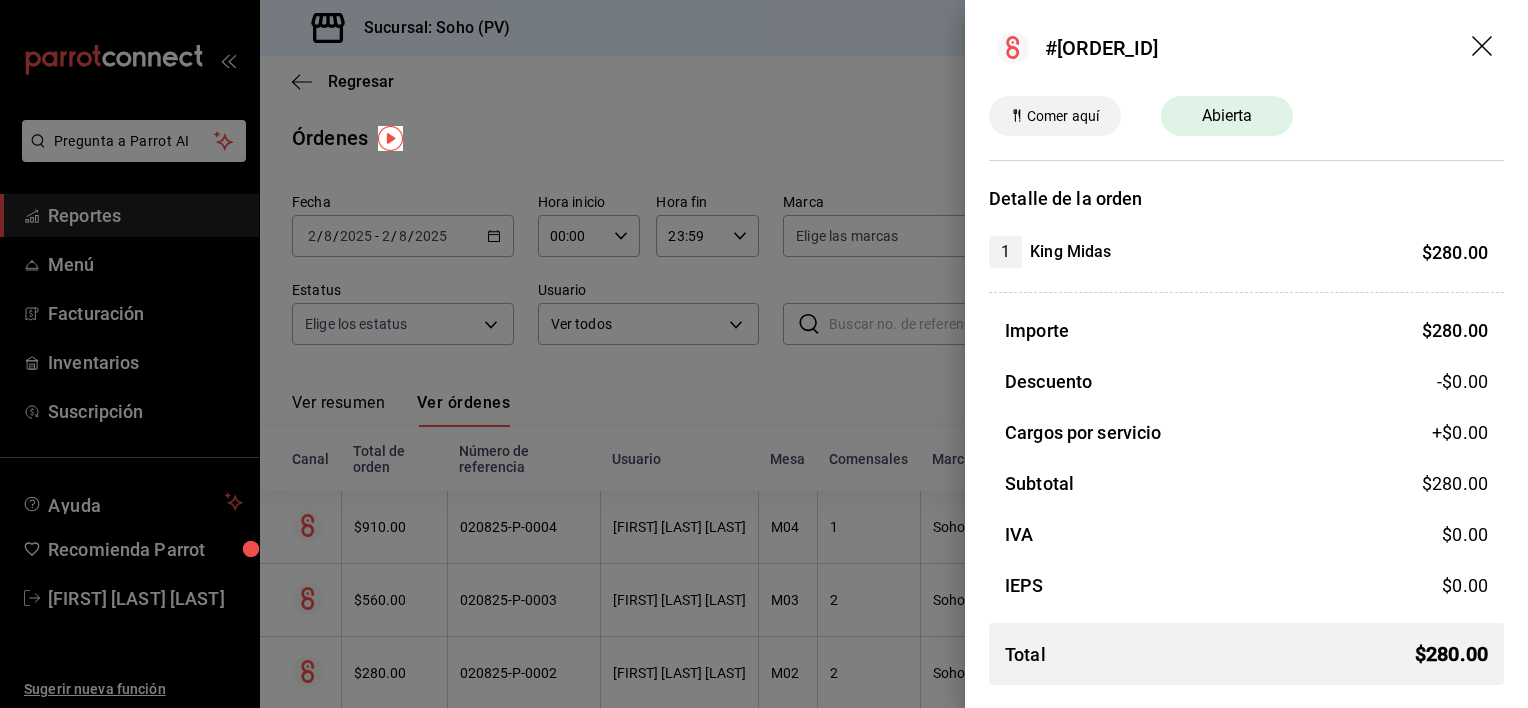 click at bounding box center (764, 354) 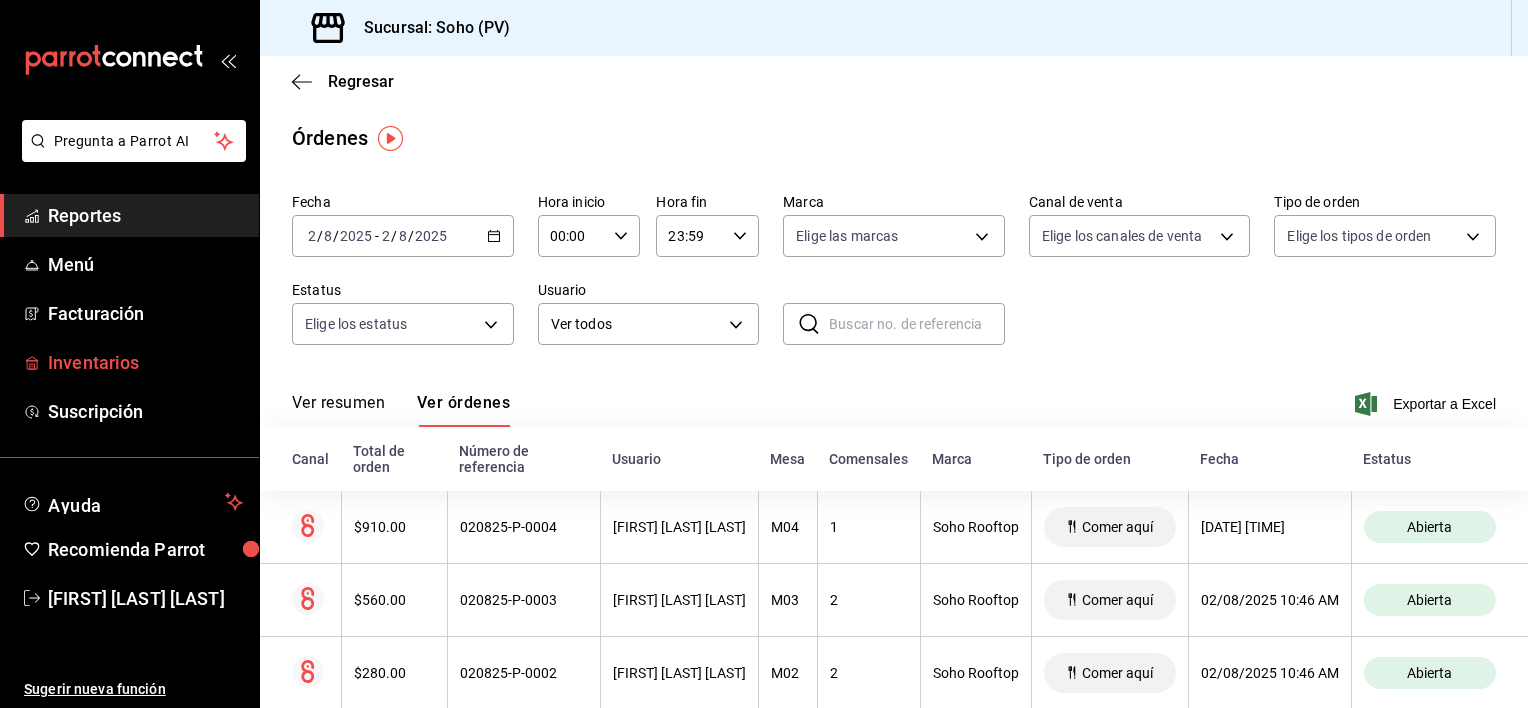 click on "Inventarios" at bounding box center (145, 362) 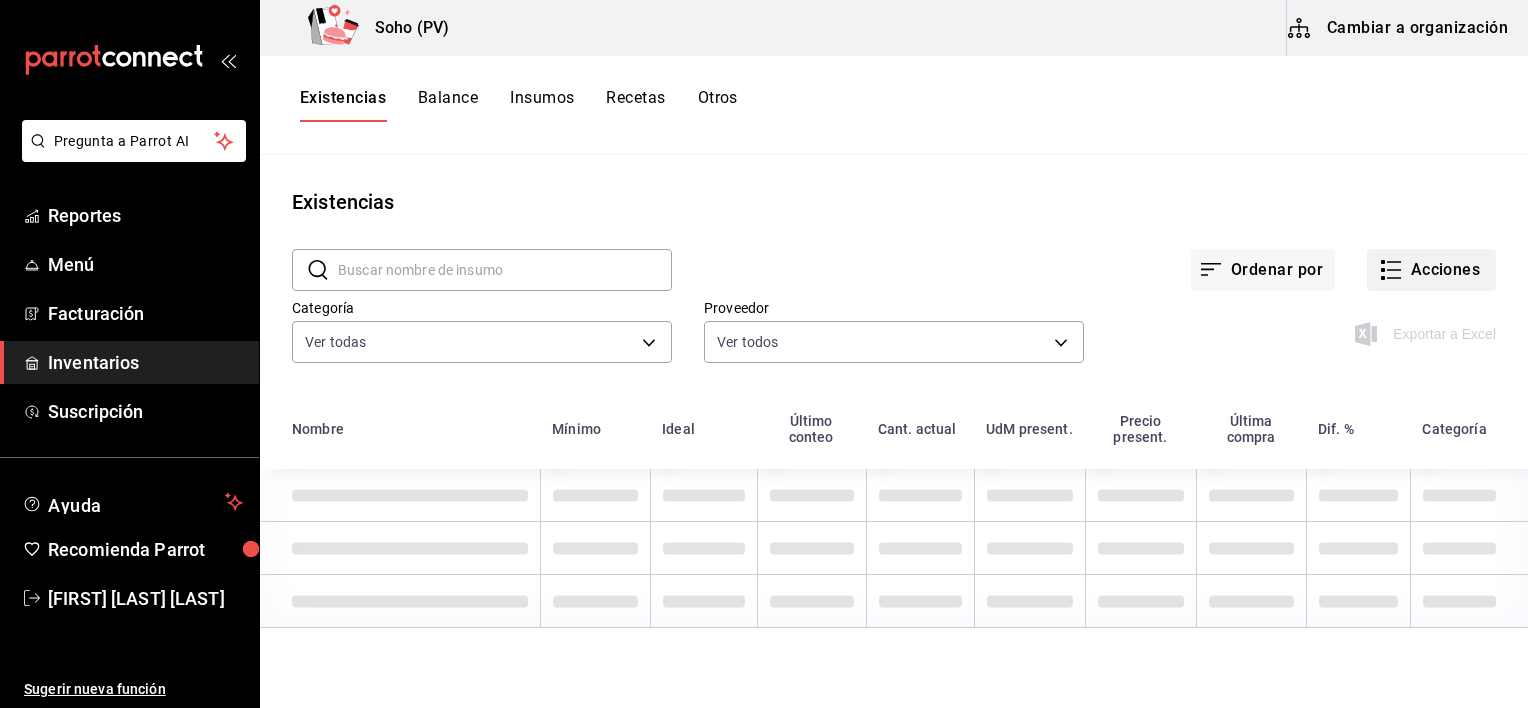 click on "Acciones" at bounding box center [1431, 270] 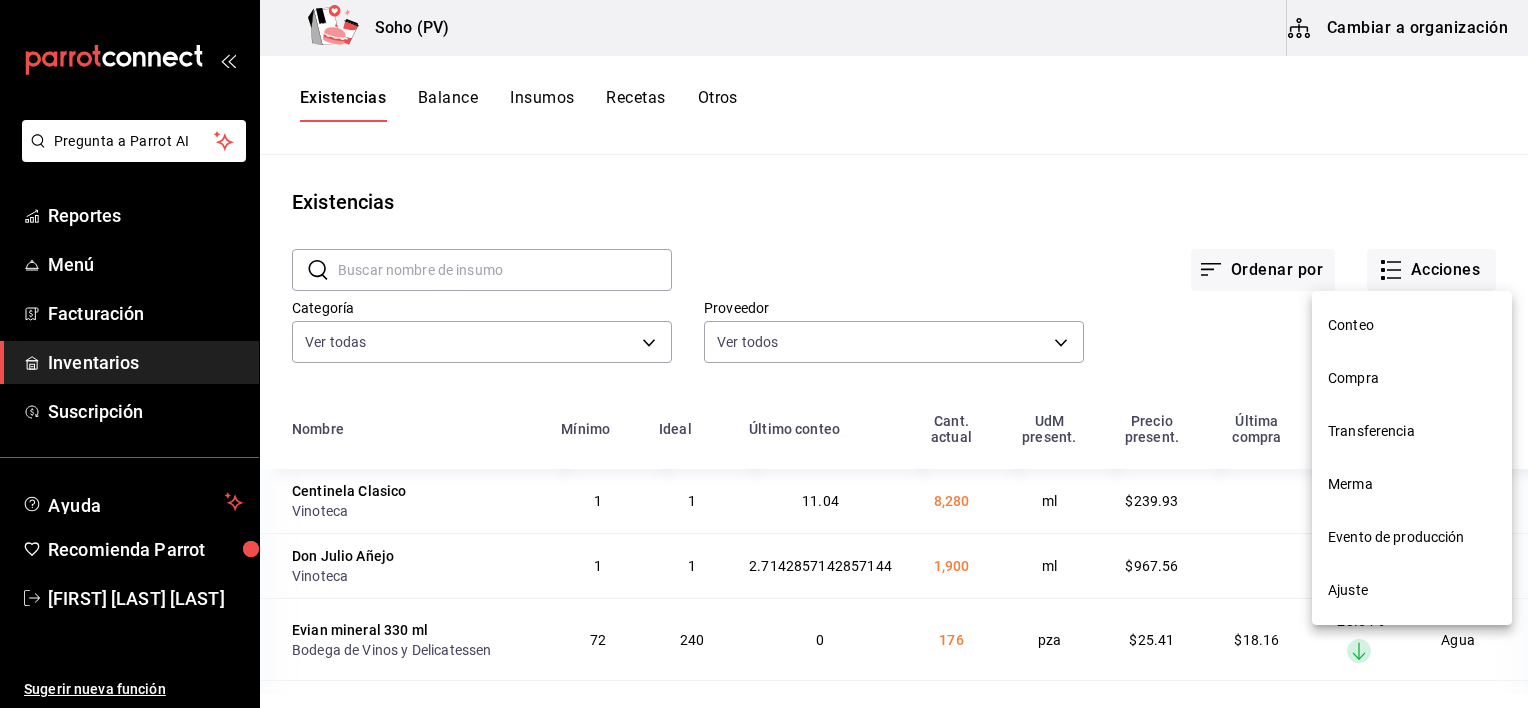 click on "Ajuste" at bounding box center (1412, 590) 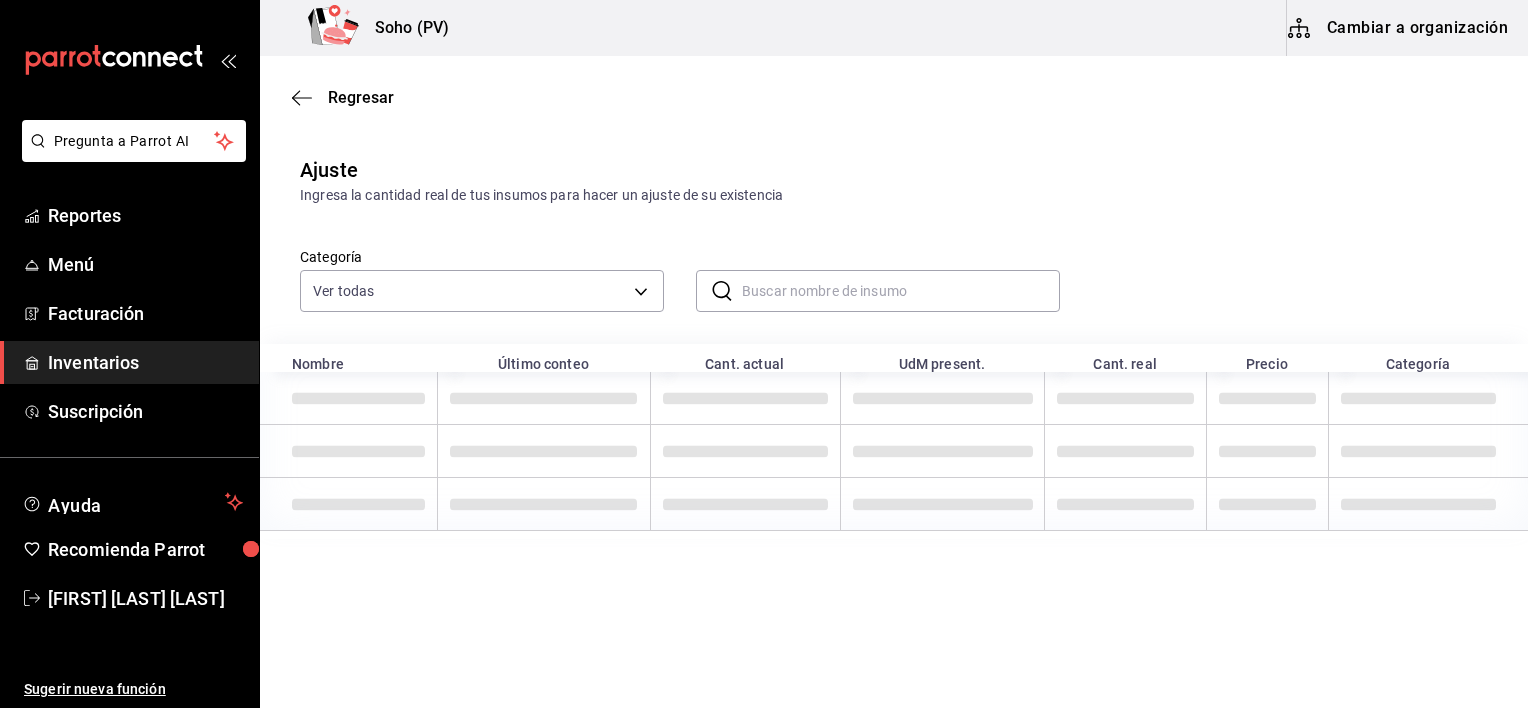 click at bounding box center (901, 291) 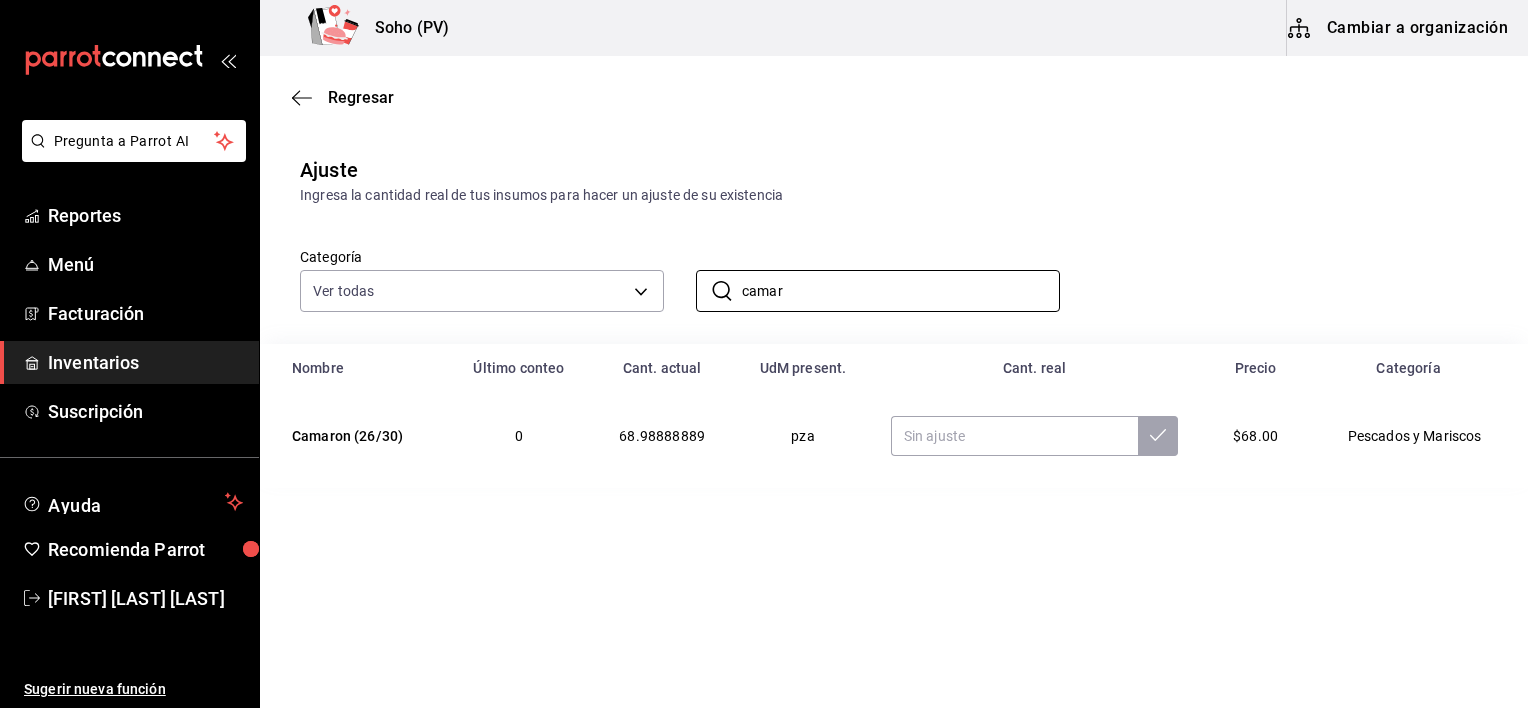 type on "camar" 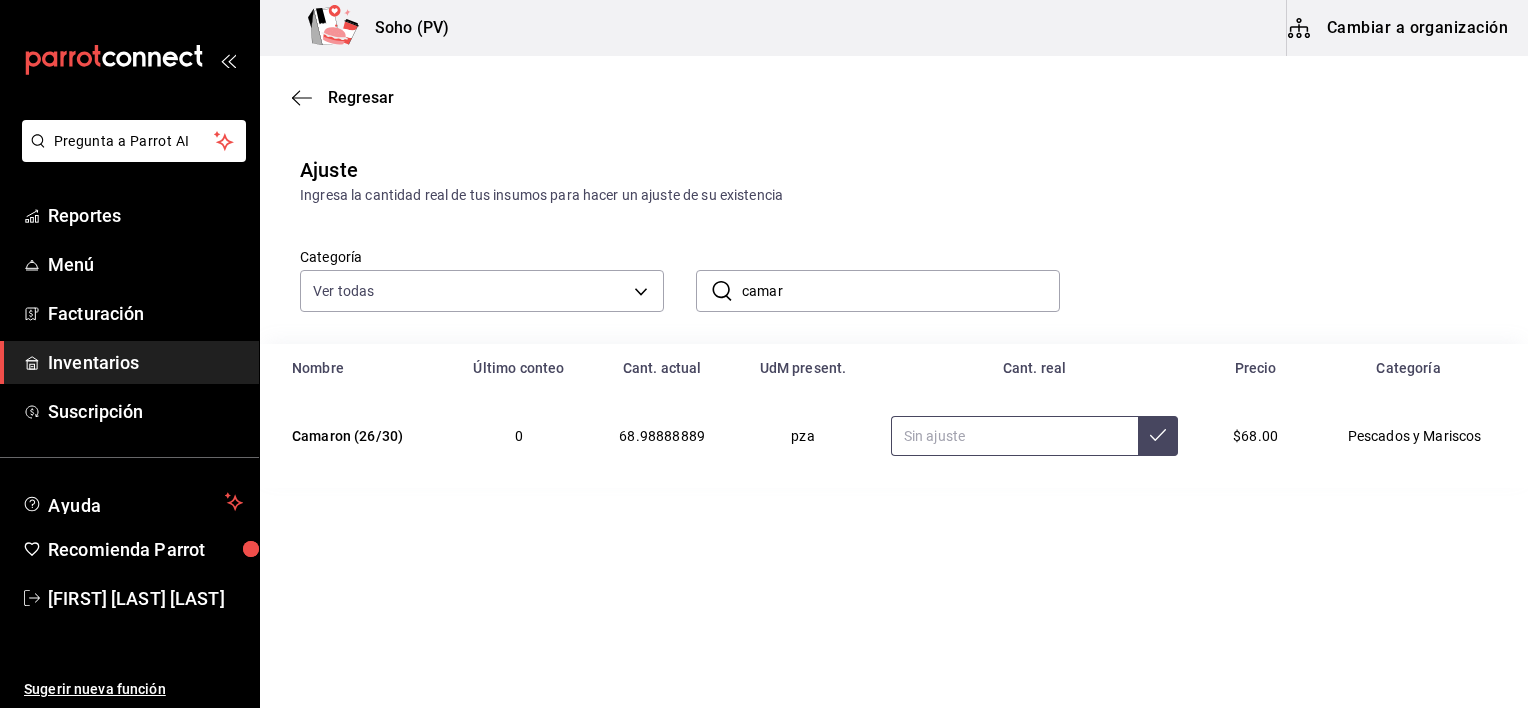 click at bounding box center [1014, 436] 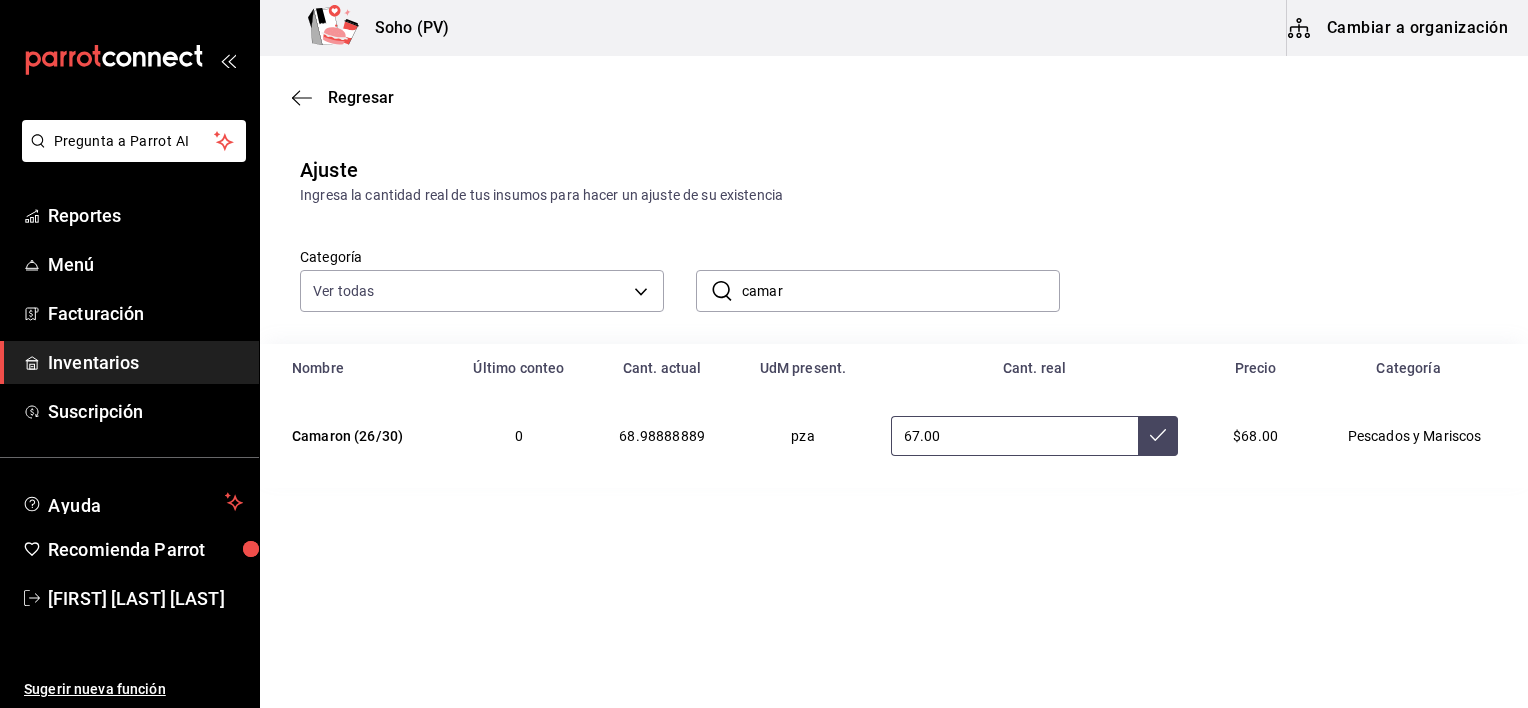 type on "67.00" 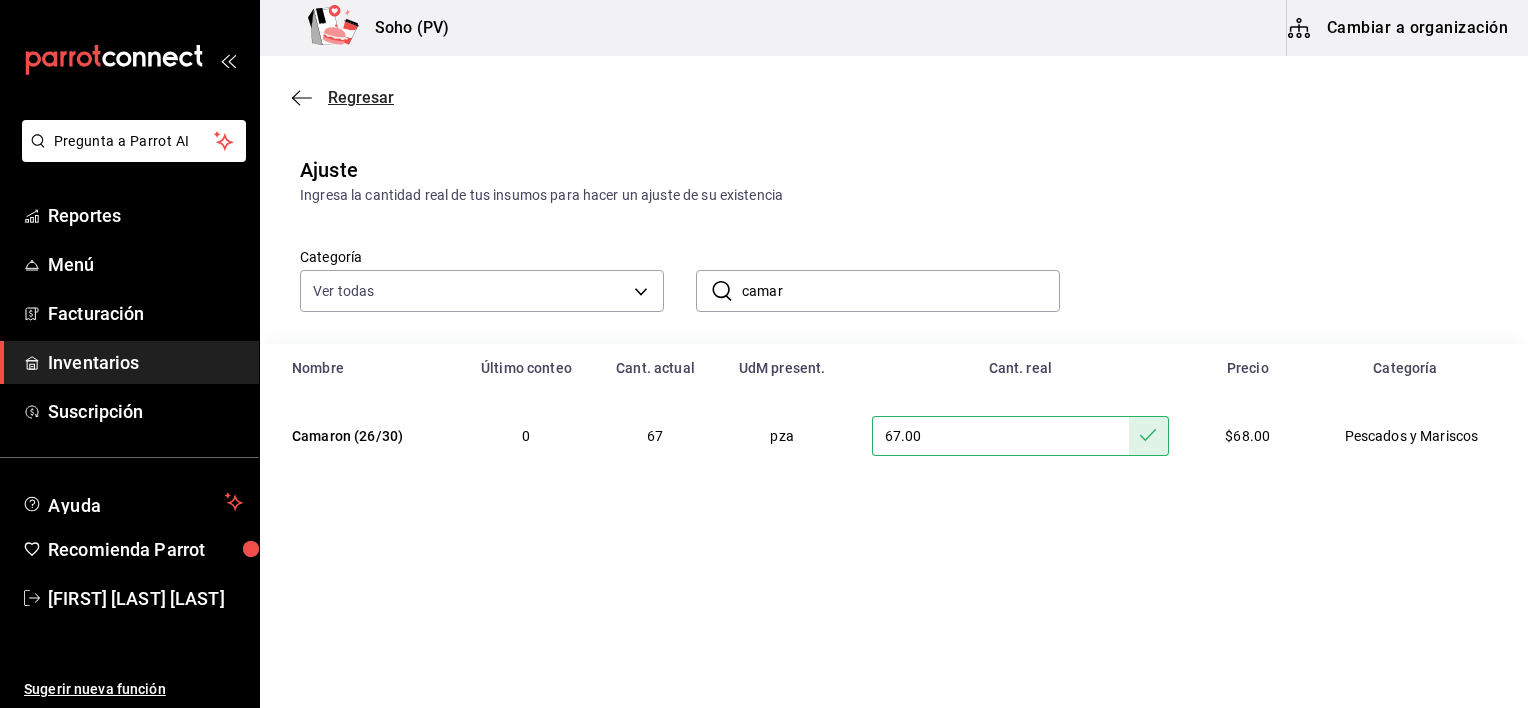 click on "Regresar" at bounding box center [361, 97] 